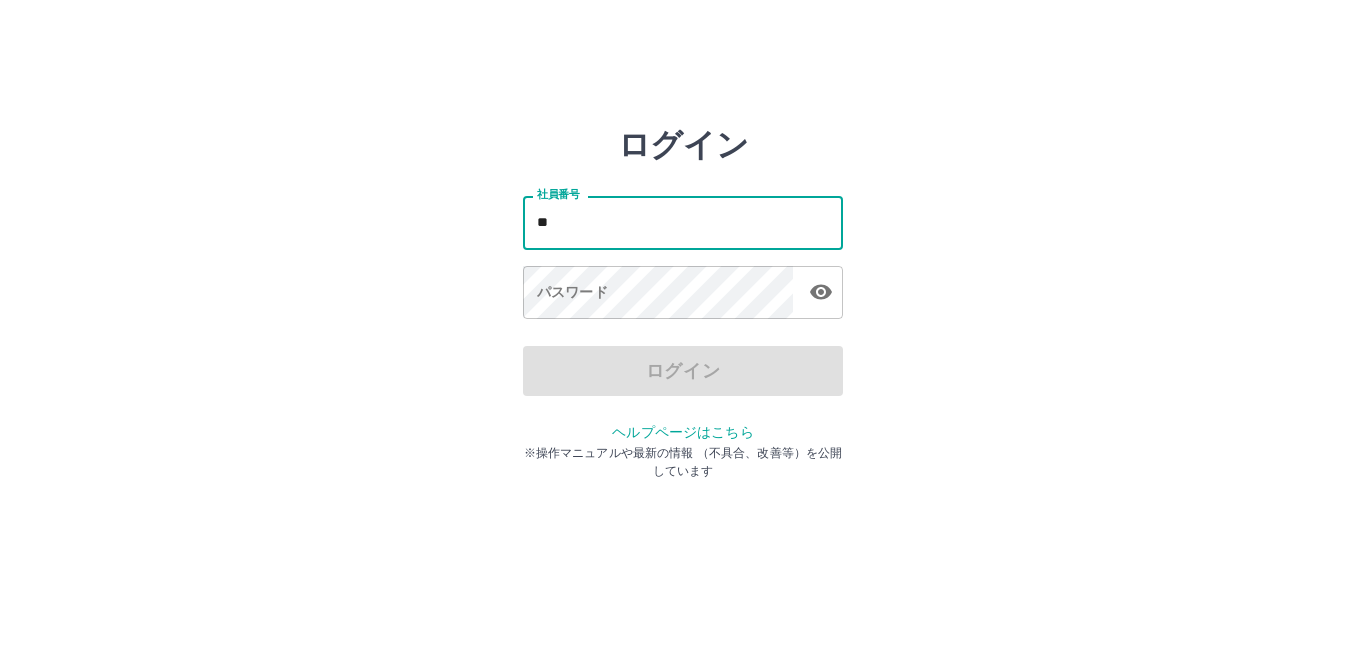 scroll, scrollTop: 0, scrollLeft: 0, axis: both 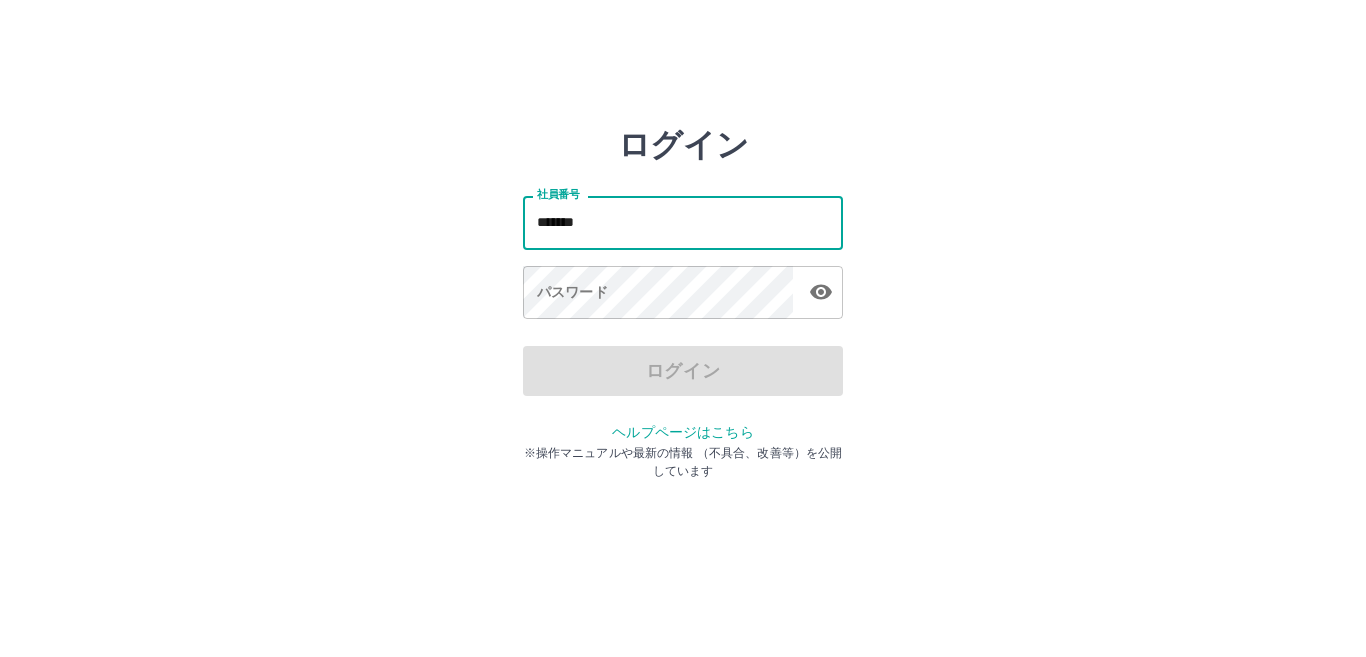 type on "*******" 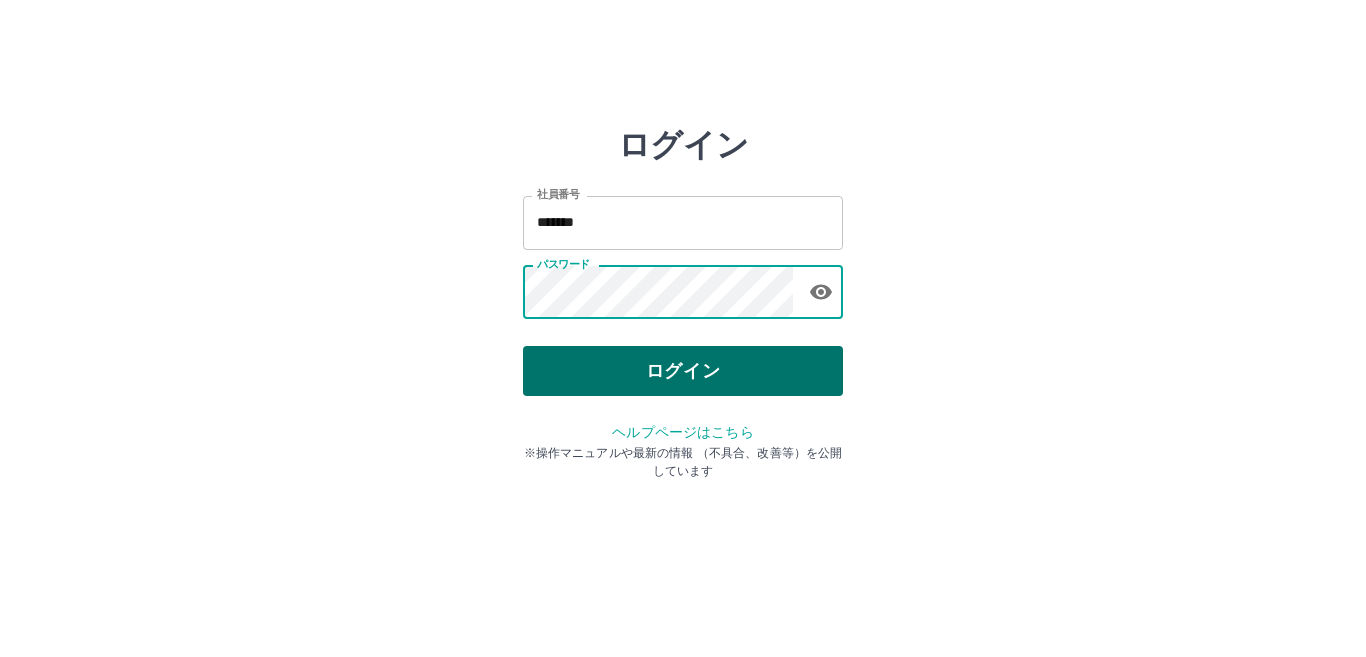 click on "ログイン" at bounding box center (683, 371) 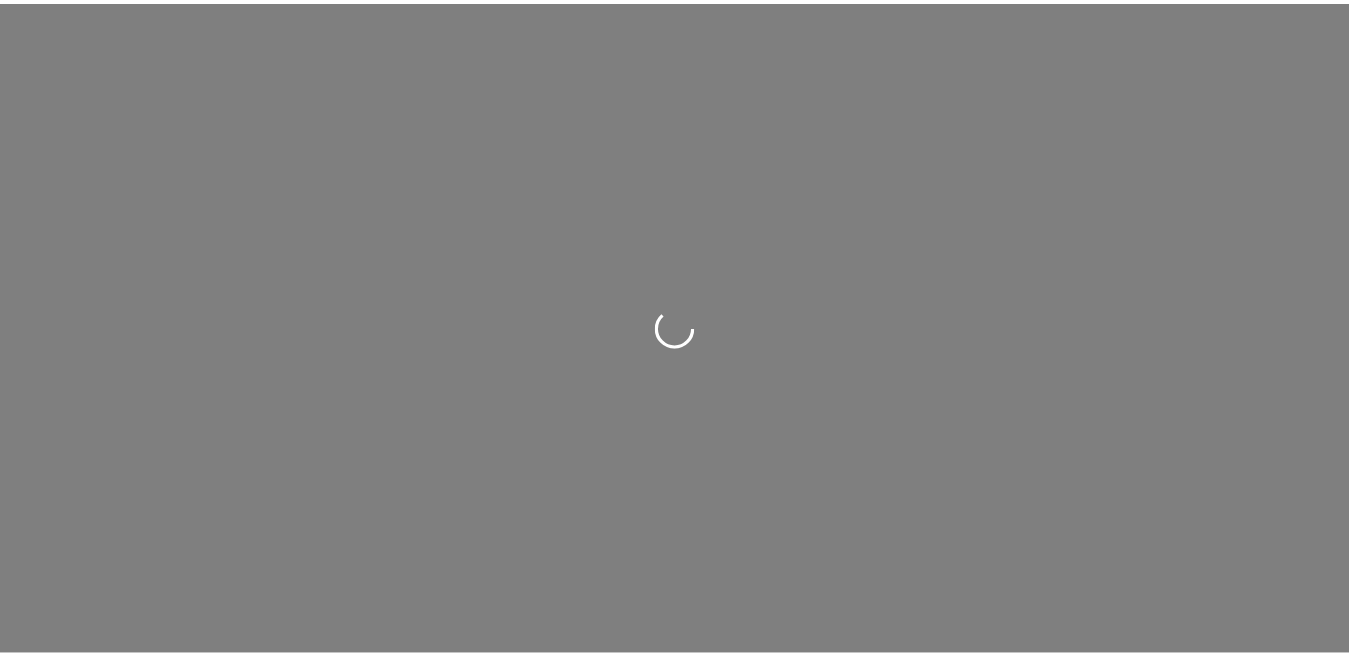 scroll, scrollTop: 0, scrollLeft: 0, axis: both 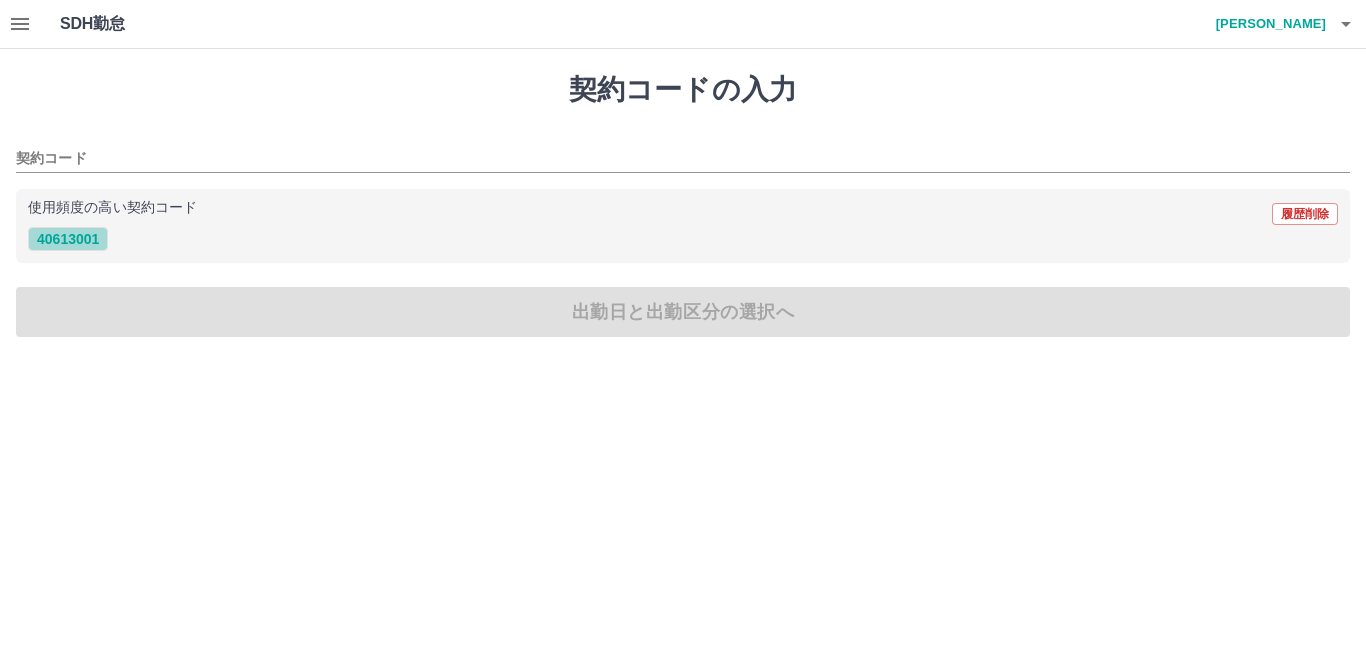click on "40613001" at bounding box center (68, 239) 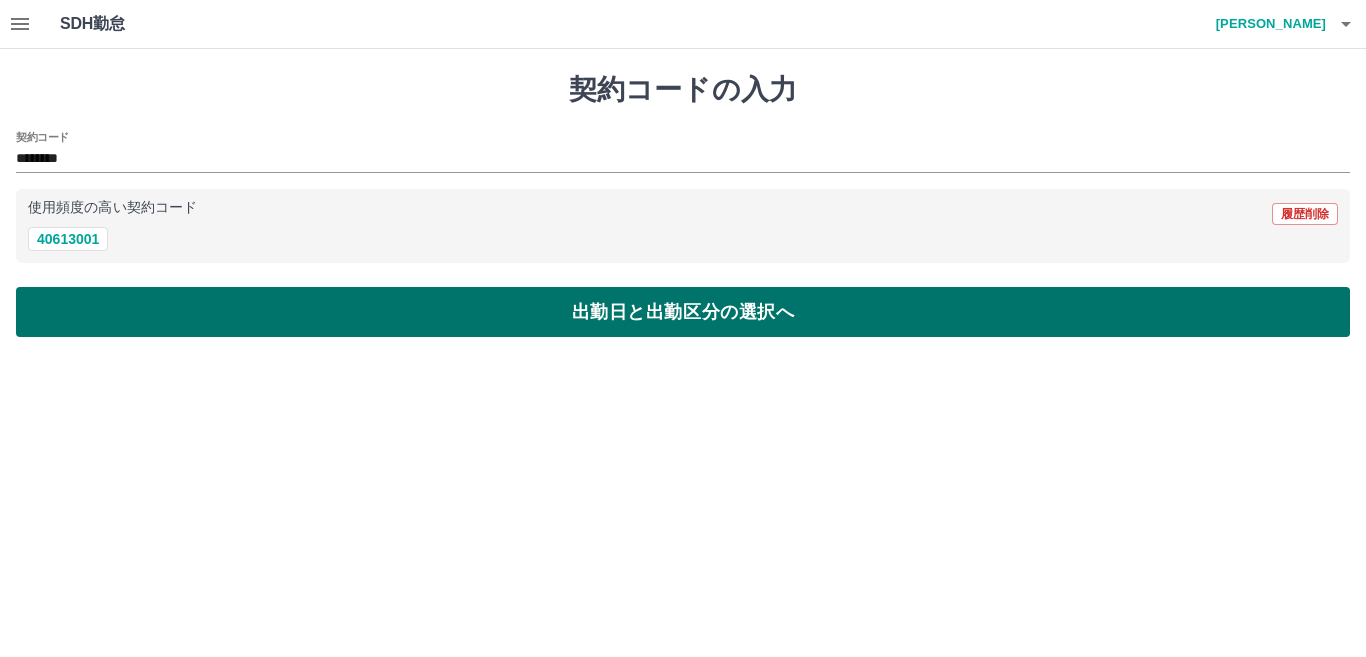 click on "出勤日と出勤区分の選択へ" at bounding box center [683, 312] 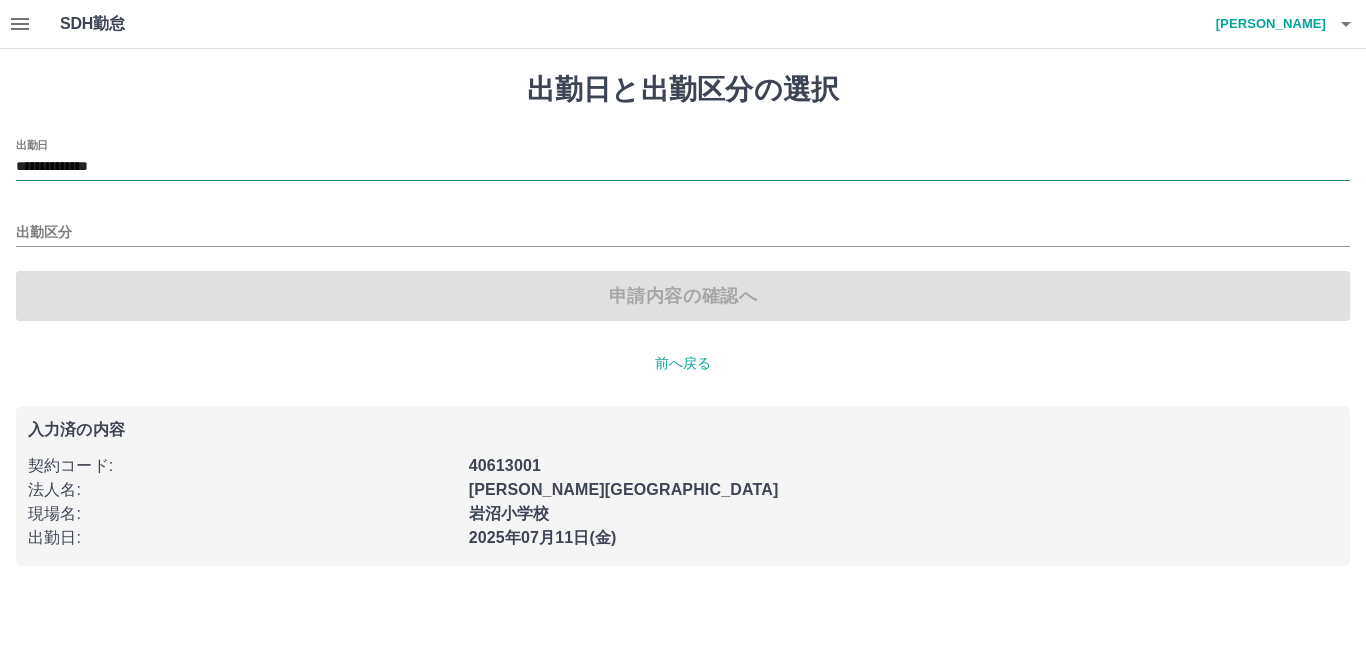 click on "**********" at bounding box center [683, 167] 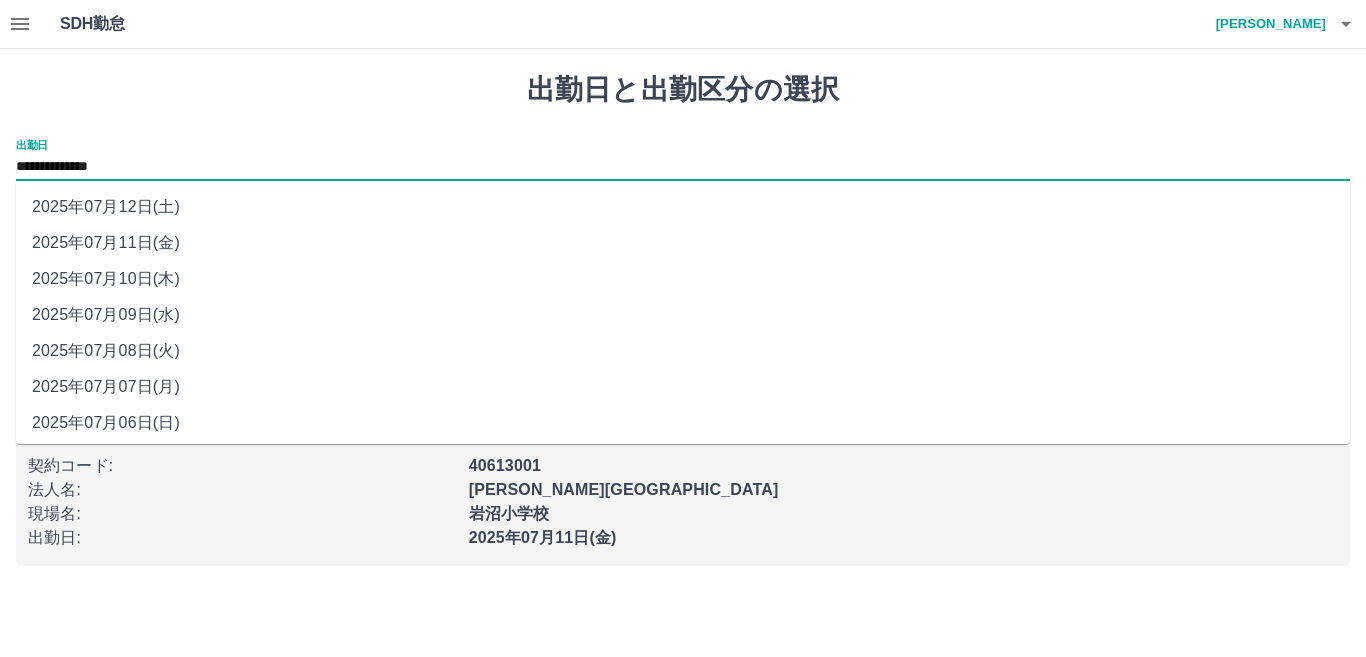 click on "2025年07月11日(金)" at bounding box center (683, 243) 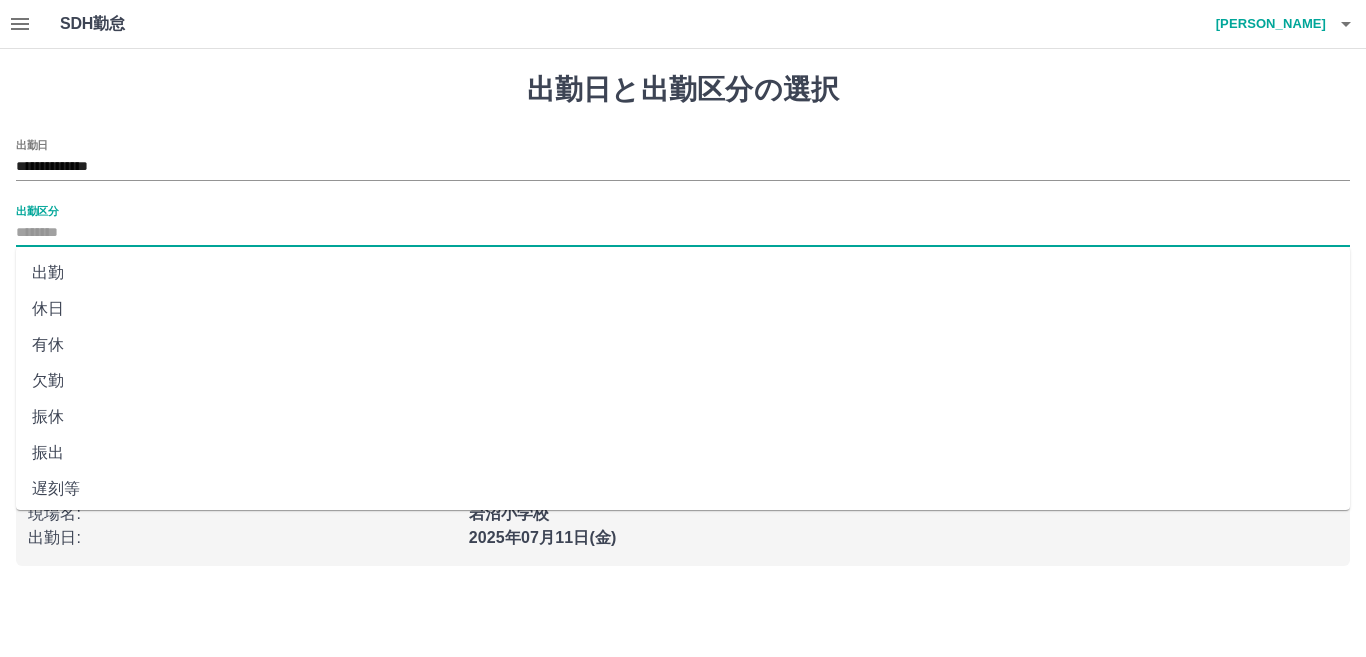 click on "出勤区分" at bounding box center [683, 233] 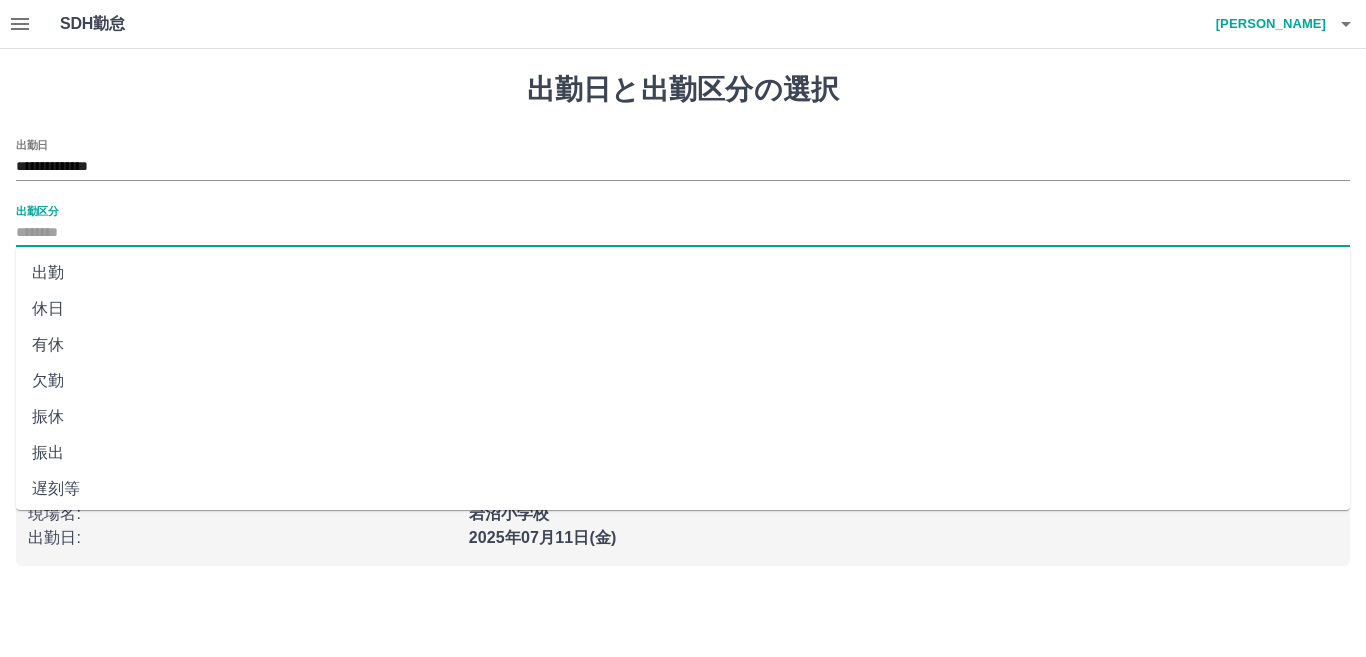 click on "出勤" at bounding box center (683, 273) 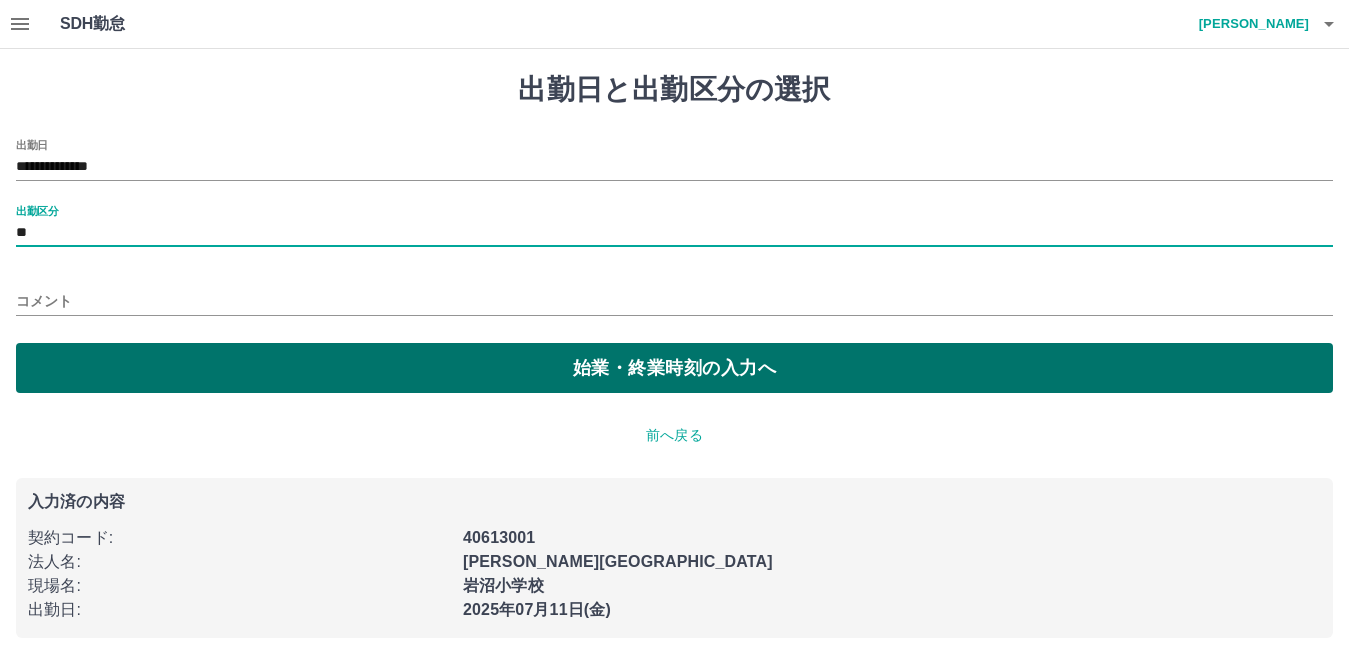 click on "始業・終業時刻の入力へ" at bounding box center [674, 368] 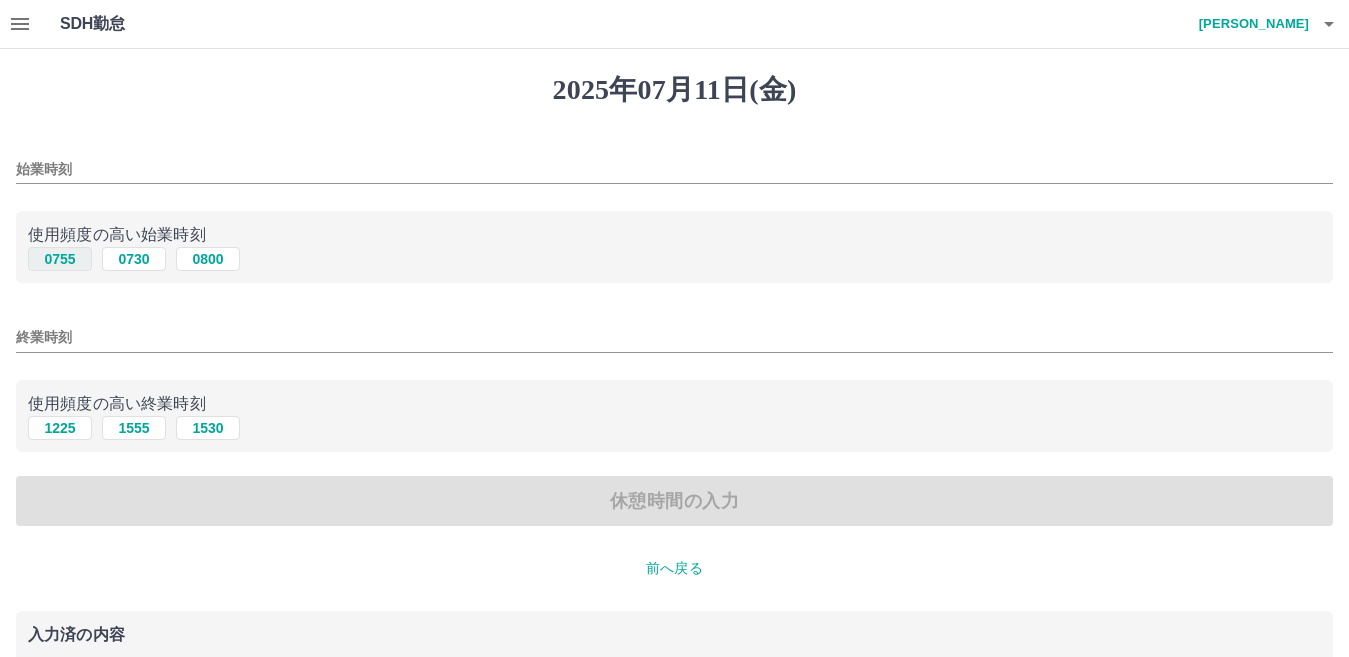 click on "0755" at bounding box center (60, 259) 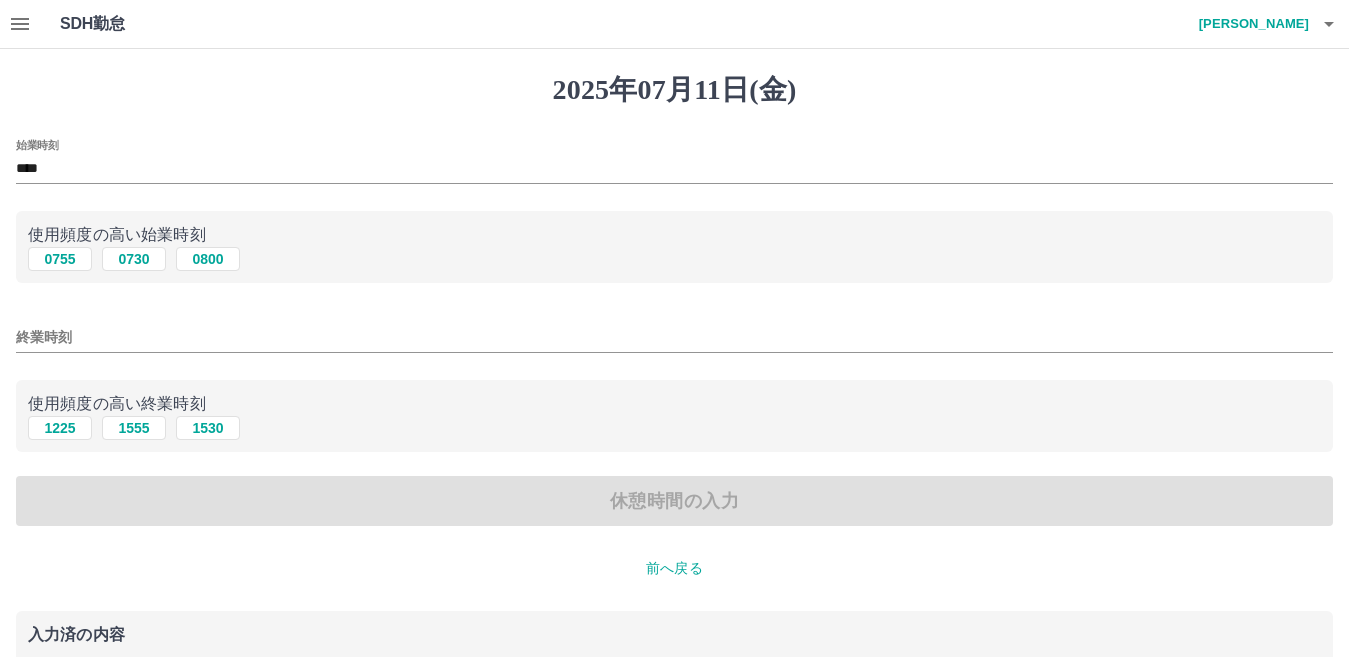 click on "休憩時間の入力" at bounding box center [674, 501] 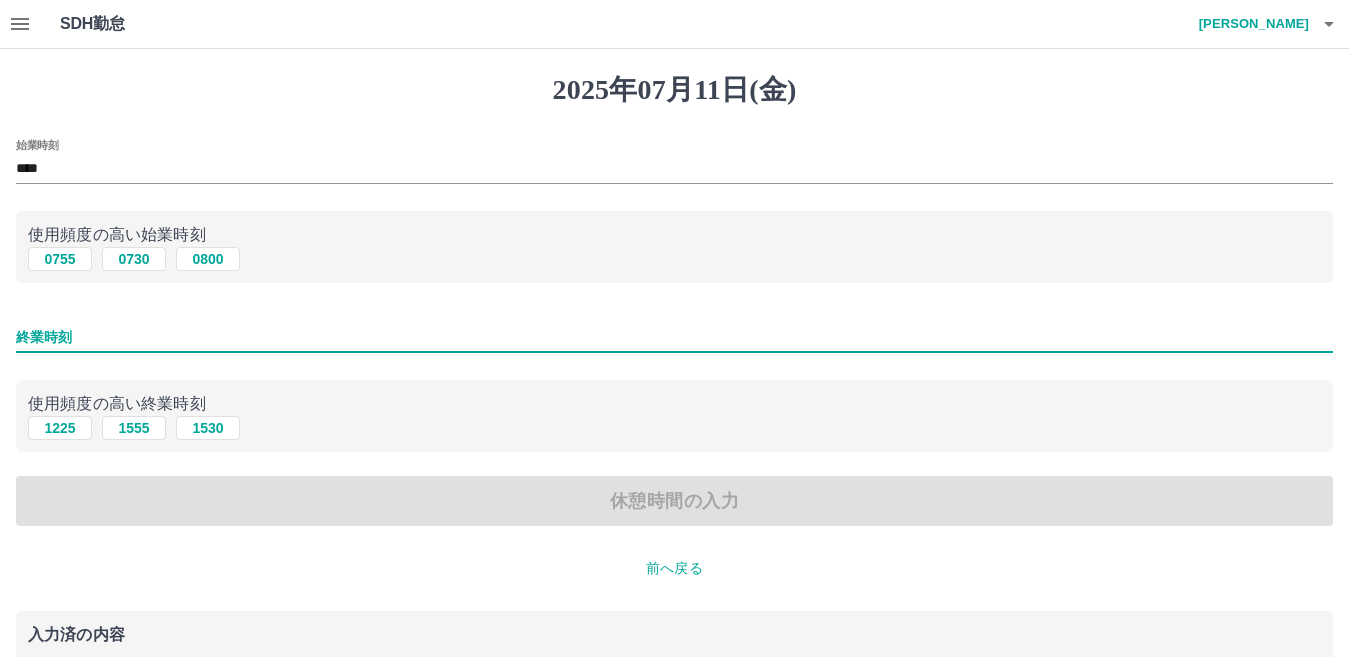 click on "終業時刻" at bounding box center (674, 337) 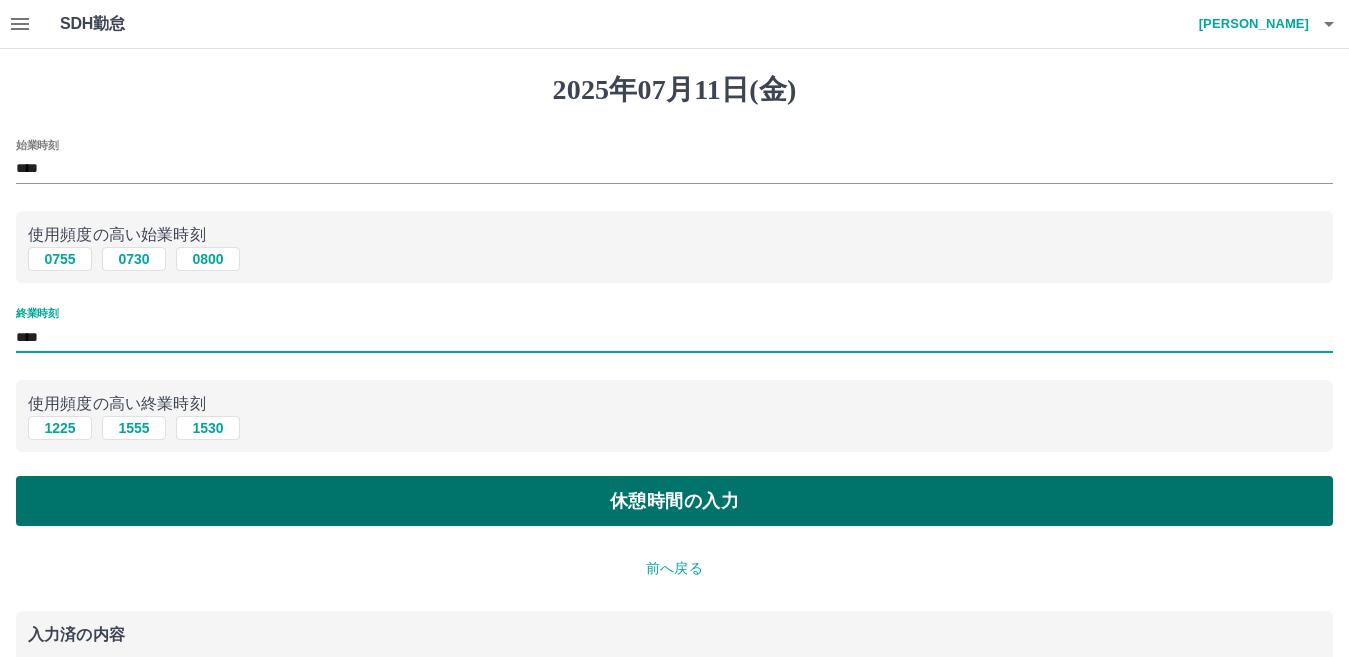 type on "****" 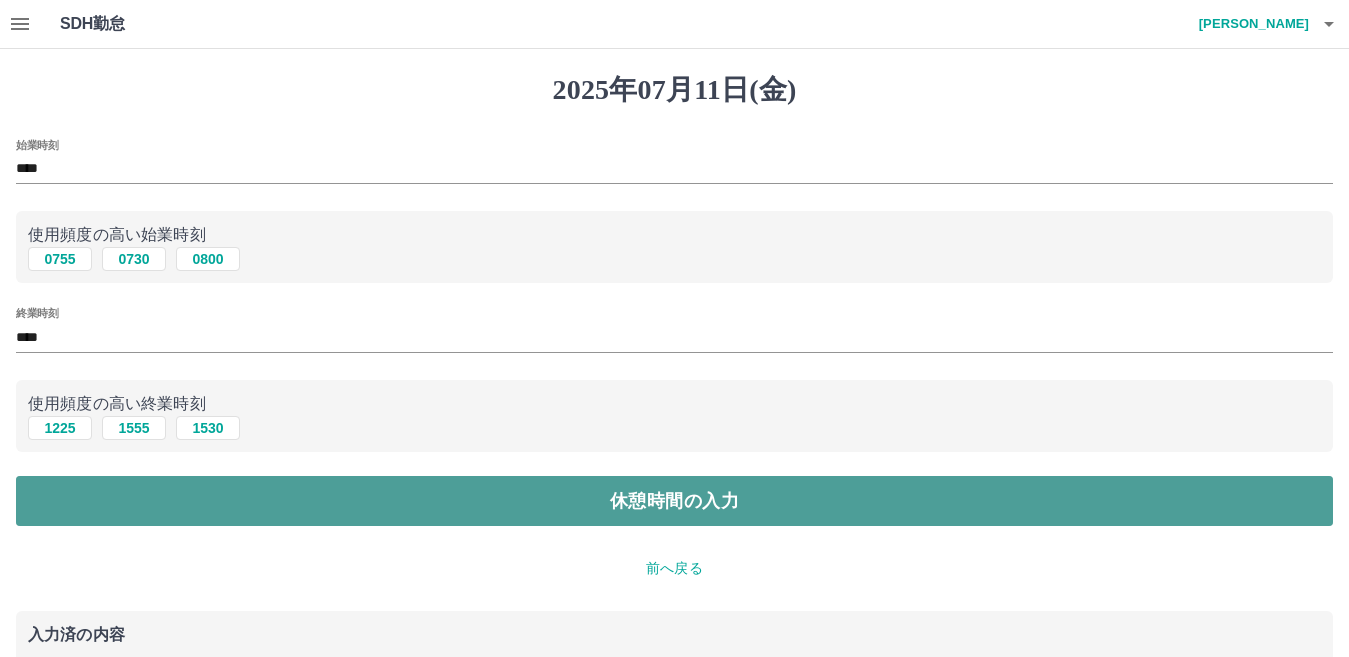 click on "休憩時間の入力" at bounding box center [674, 501] 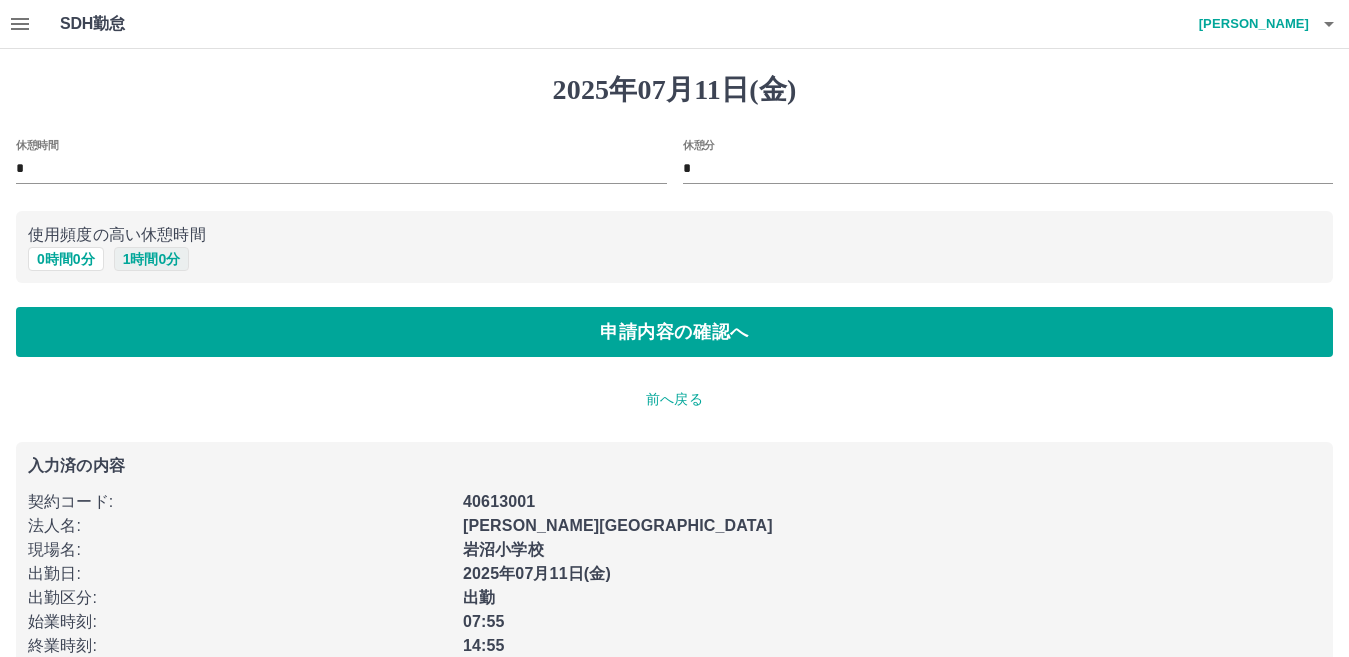 click on "1 時間 0 分" at bounding box center (152, 259) 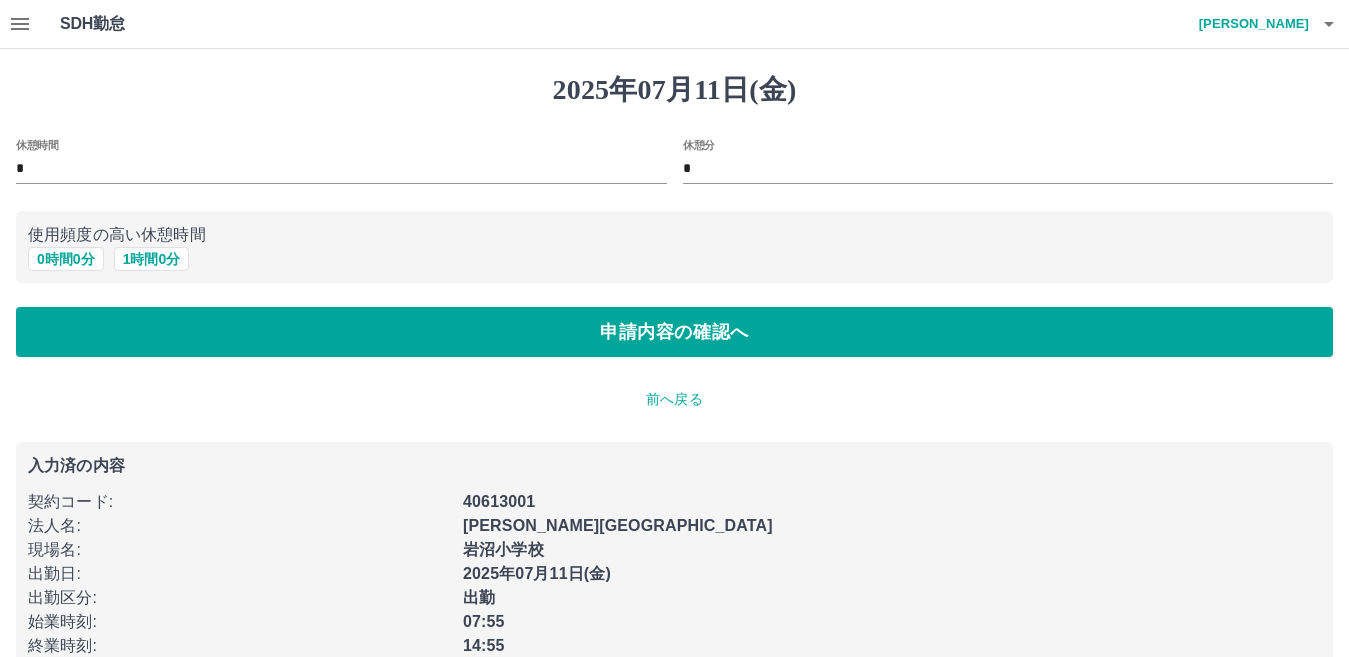 click on "休憩時間 * 休憩分 * 使用頻度の高い休憩時間 0 時間 0 分 1 時間 0 分 申請内容の確認へ" at bounding box center [674, 248] 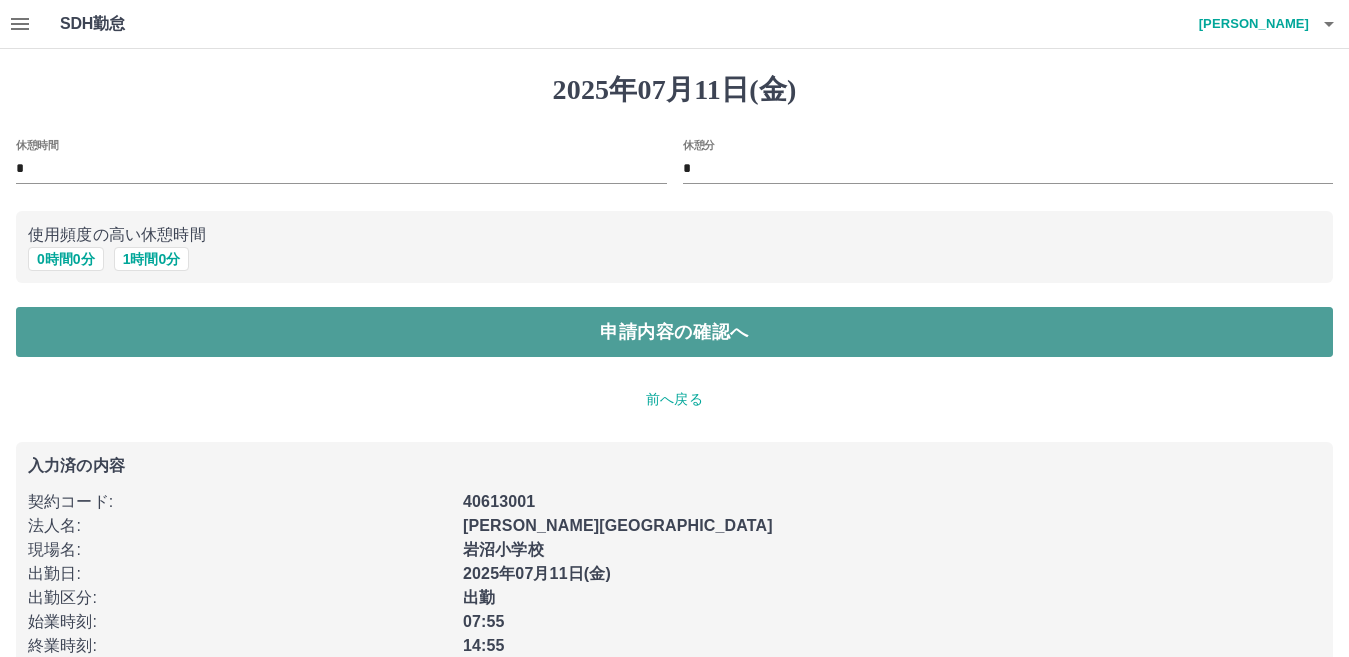 click on "申請内容の確認へ" at bounding box center (674, 332) 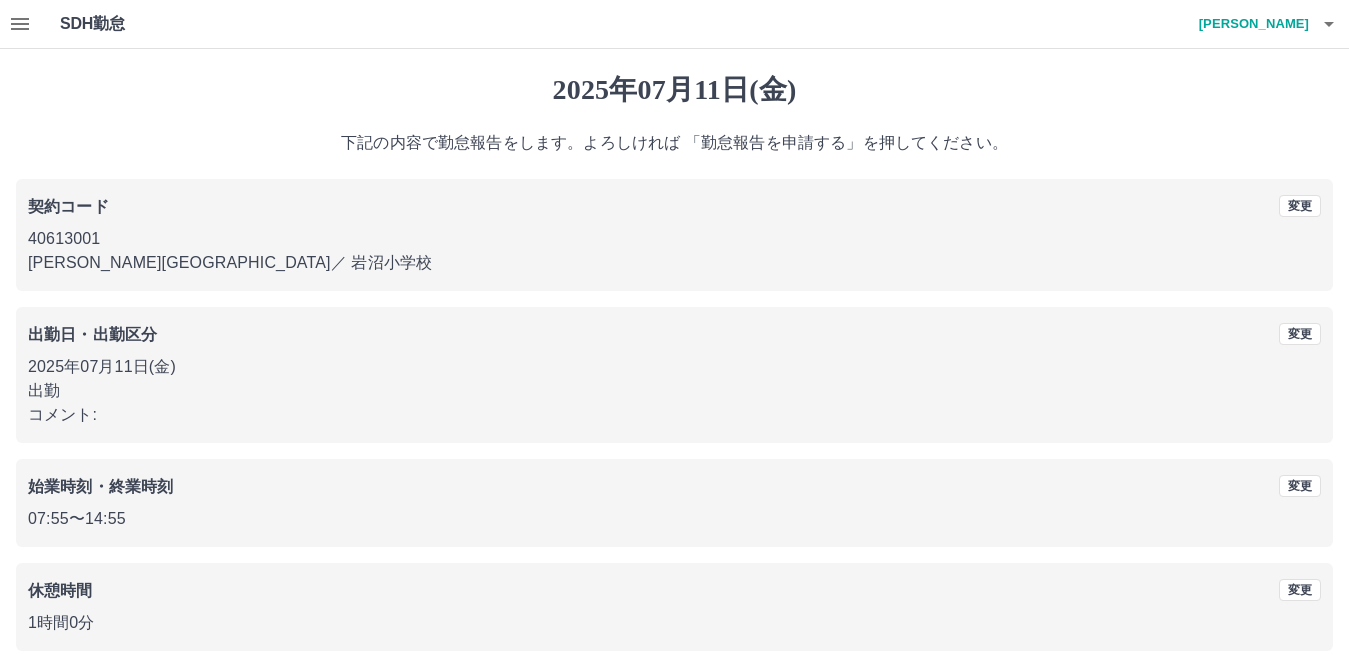 scroll, scrollTop: 92, scrollLeft: 0, axis: vertical 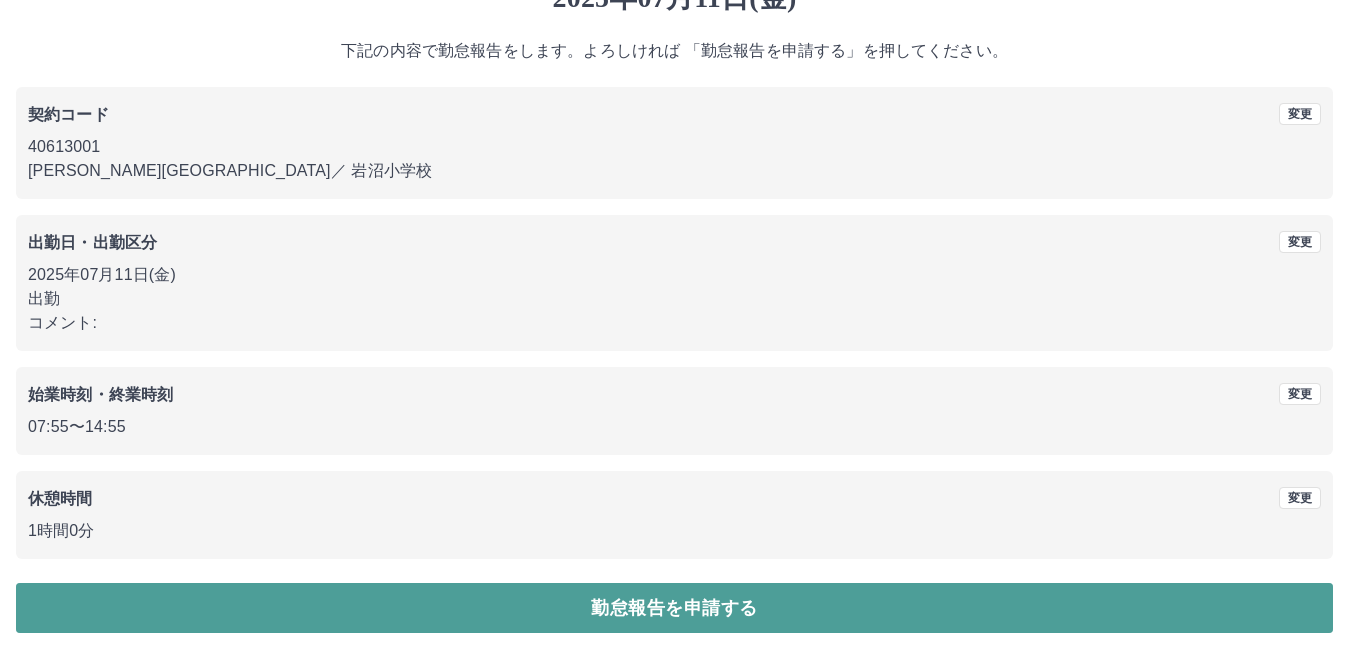 click on "勤怠報告を申請する" at bounding box center [674, 608] 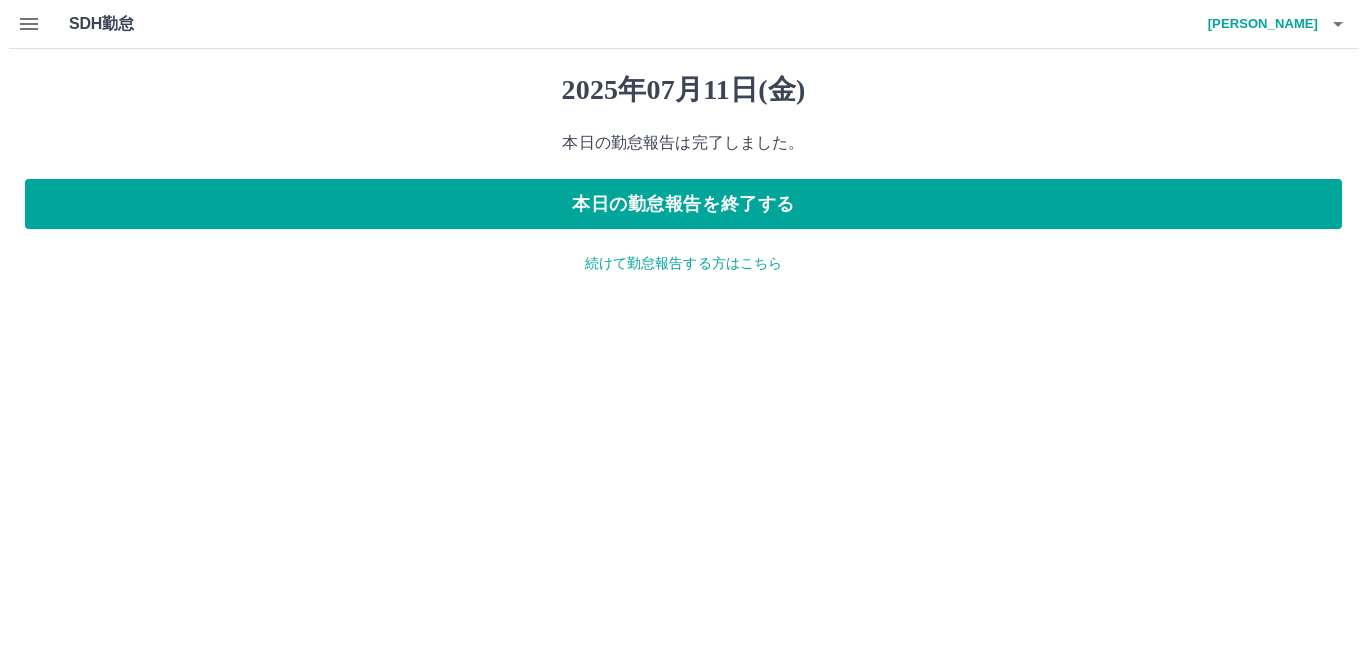 scroll, scrollTop: 0, scrollLeft: 0, axis: both 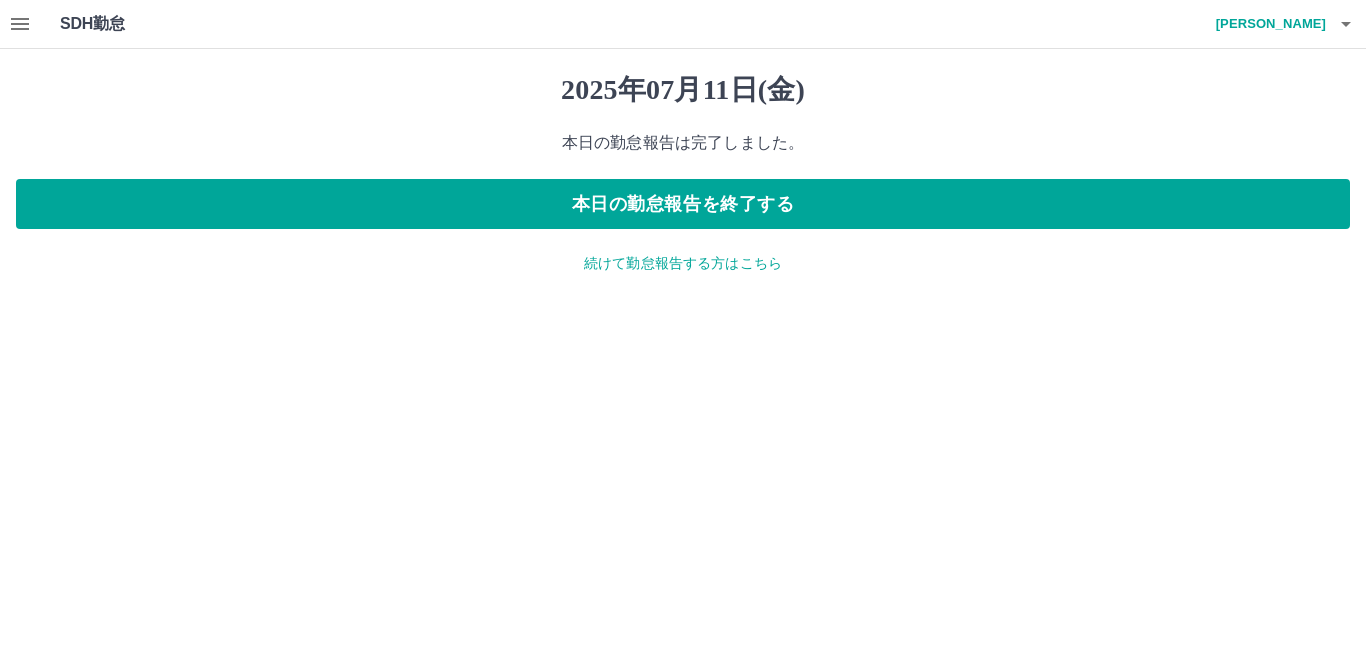 click on "続けて勤怠報告する方はこちら" at bounding box center (683, 263) 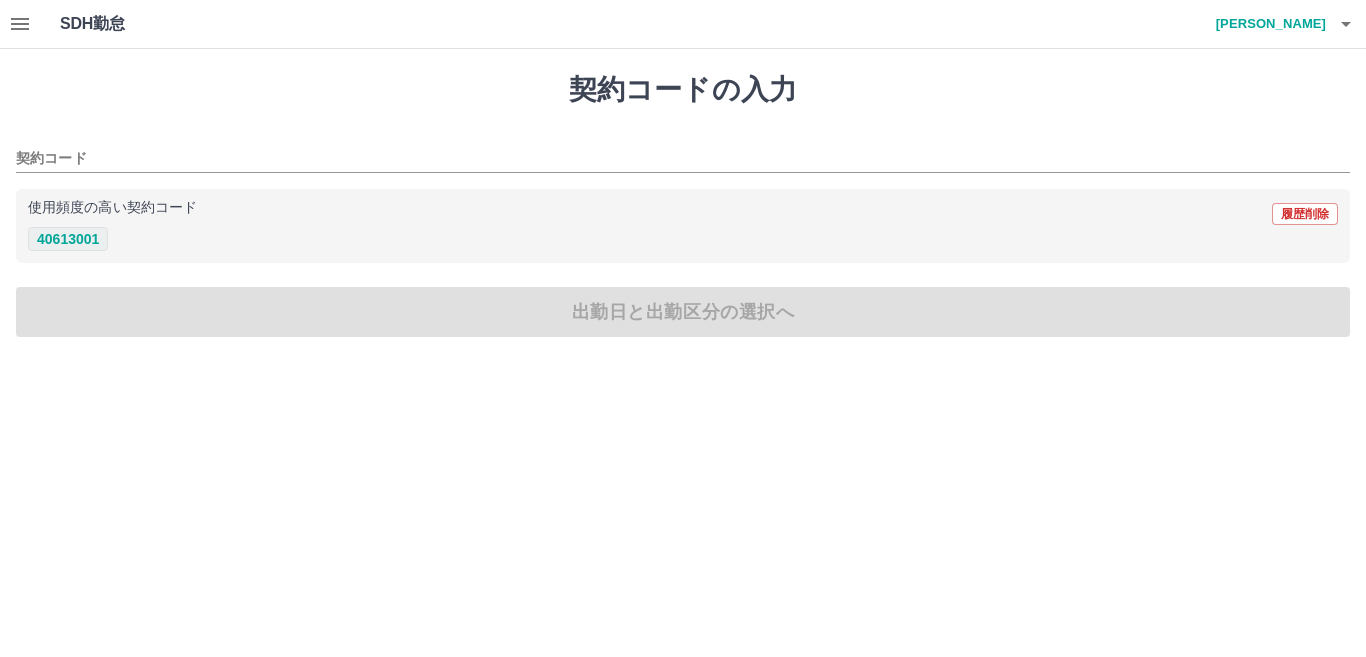 click on "40613001" at bounding box center (68, 239) 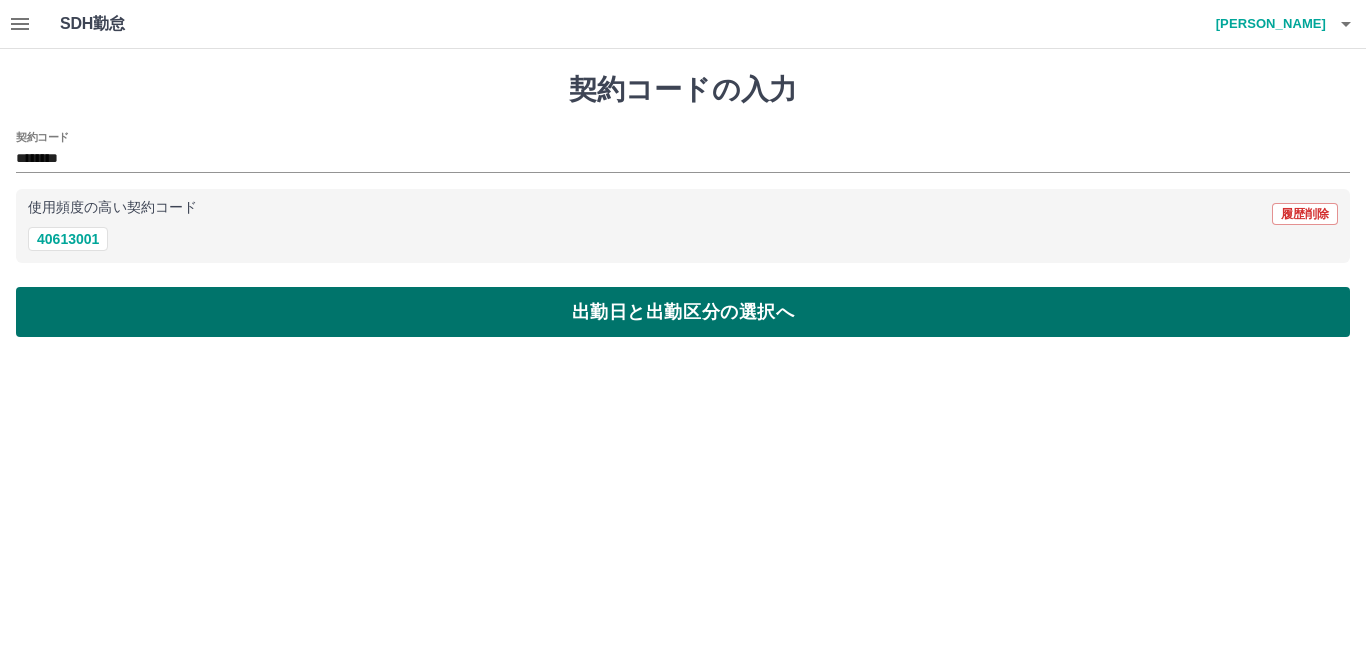 click on "出勤日と出勤区分の選択へ" at bounding box center (683, 312) 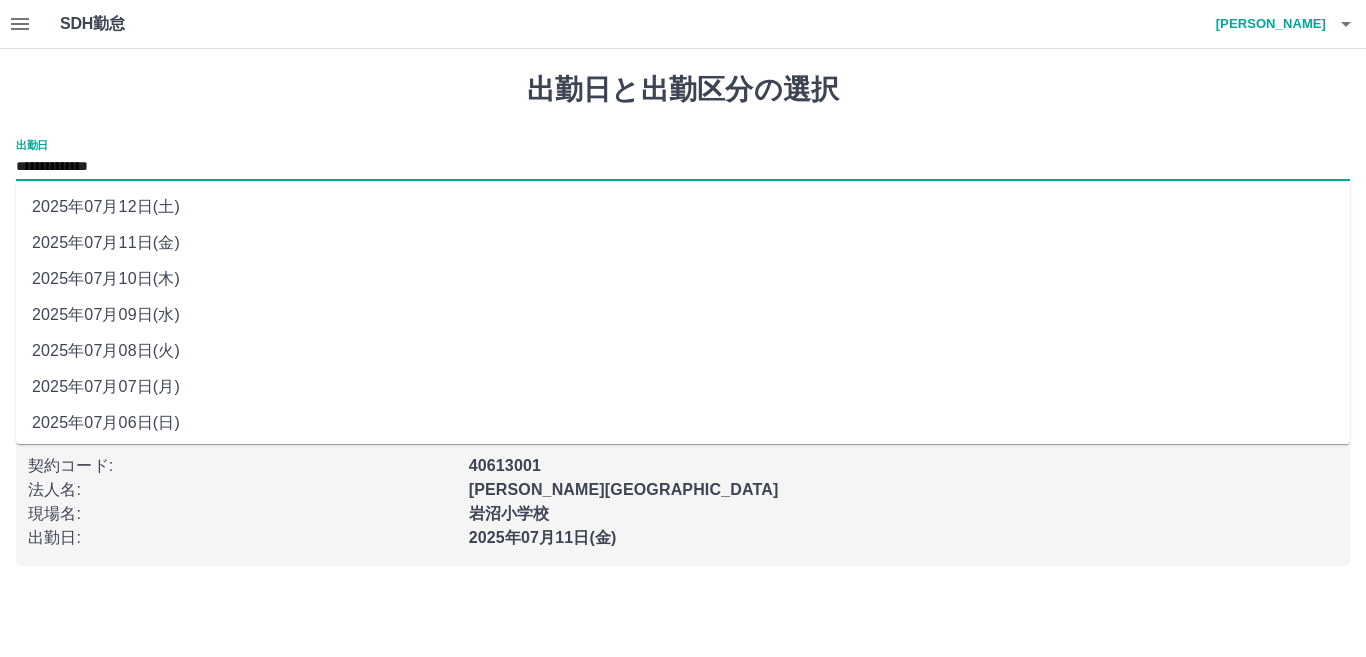 click on "**********" at bounding box center (683, 167) 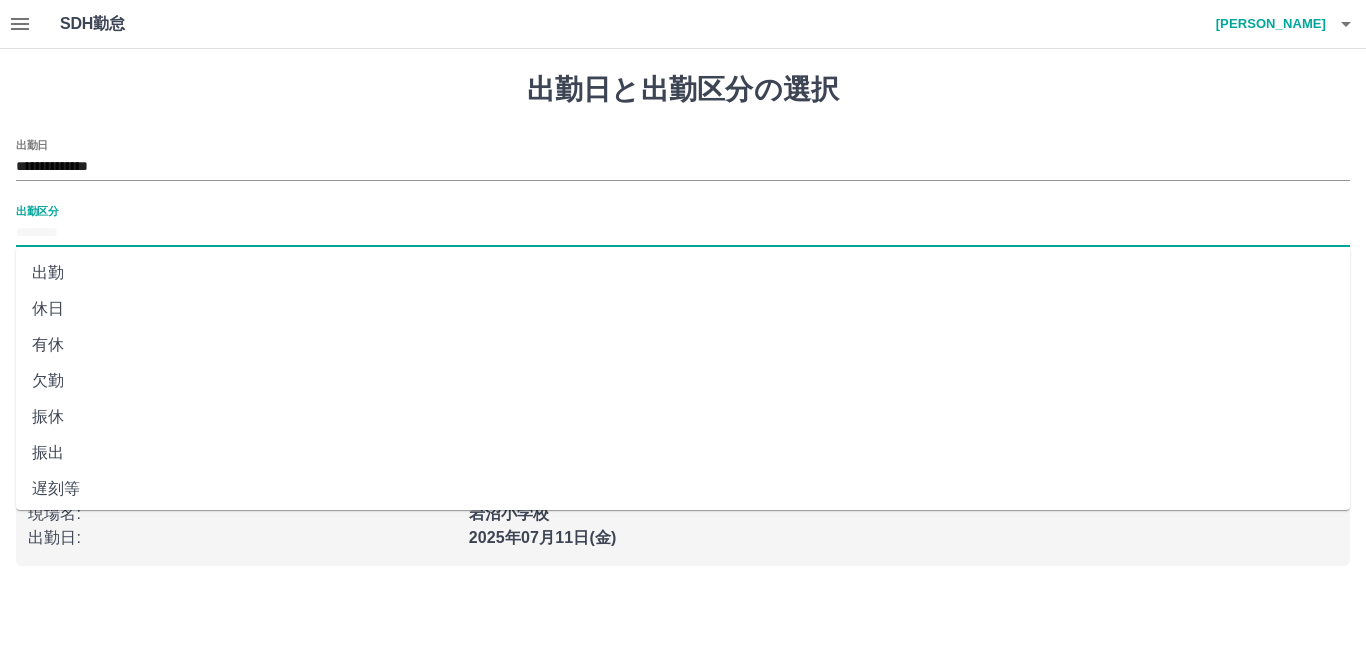click on "出勤区分" at bounding box center [683, 233] 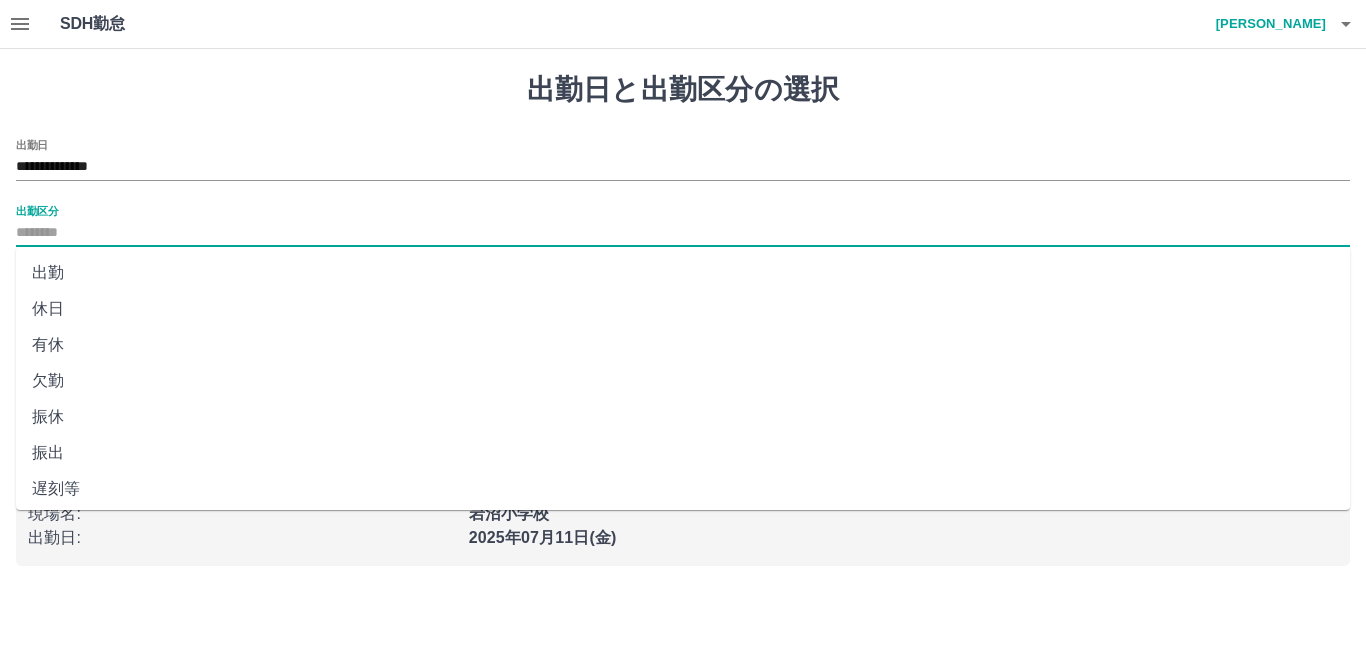 click on "休日" at bounding box center [683, 309] 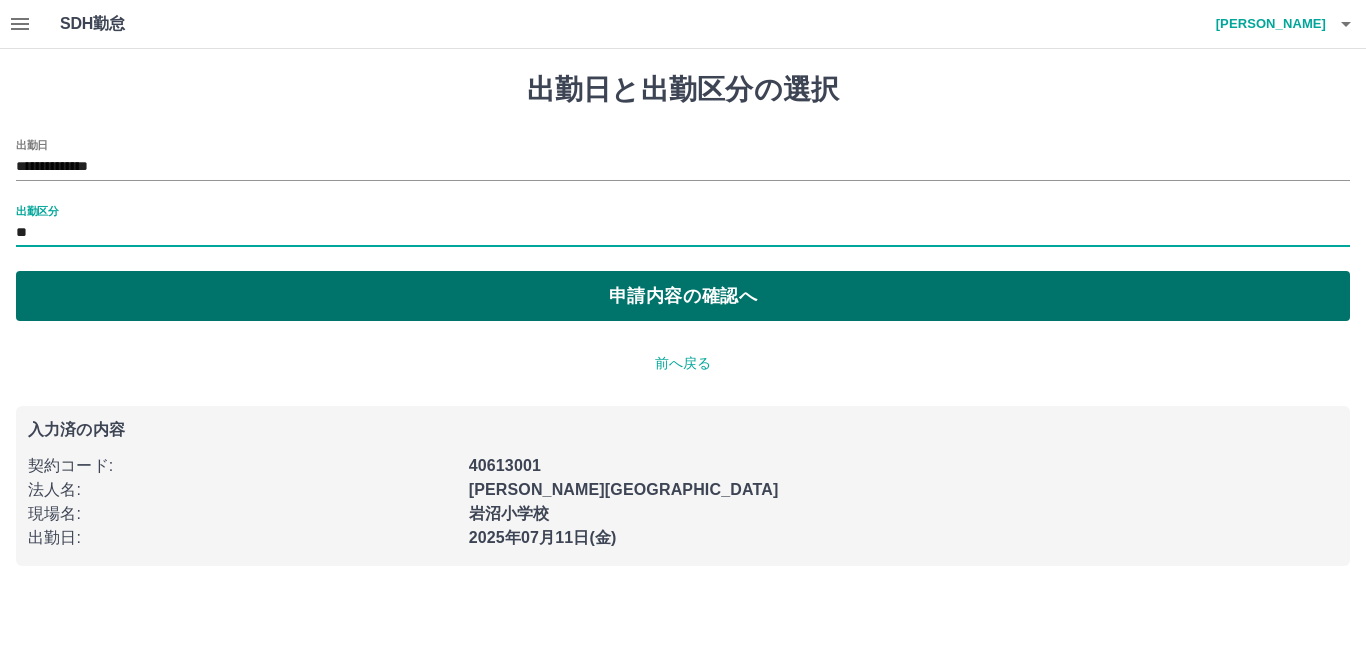 click on "申請内容の確認へ" at bounding box center (683, 296) 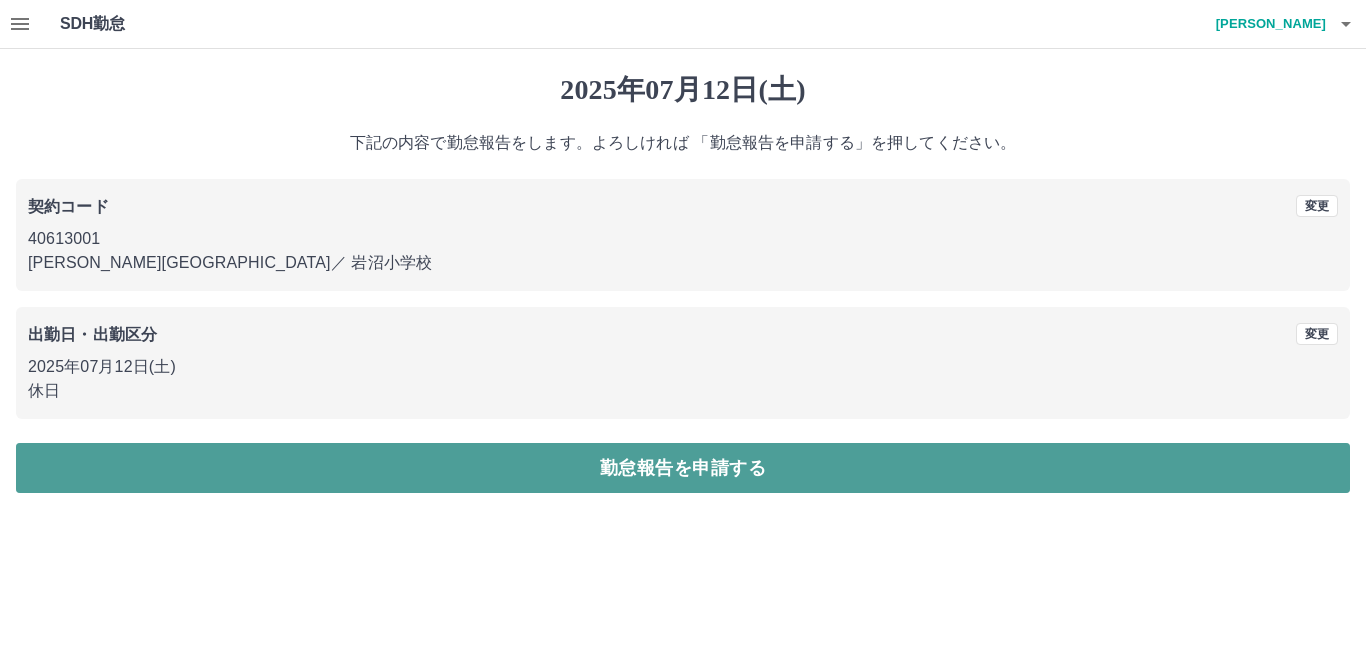 click on "勤怠報告を申請する" at bounding box center (683, 468) 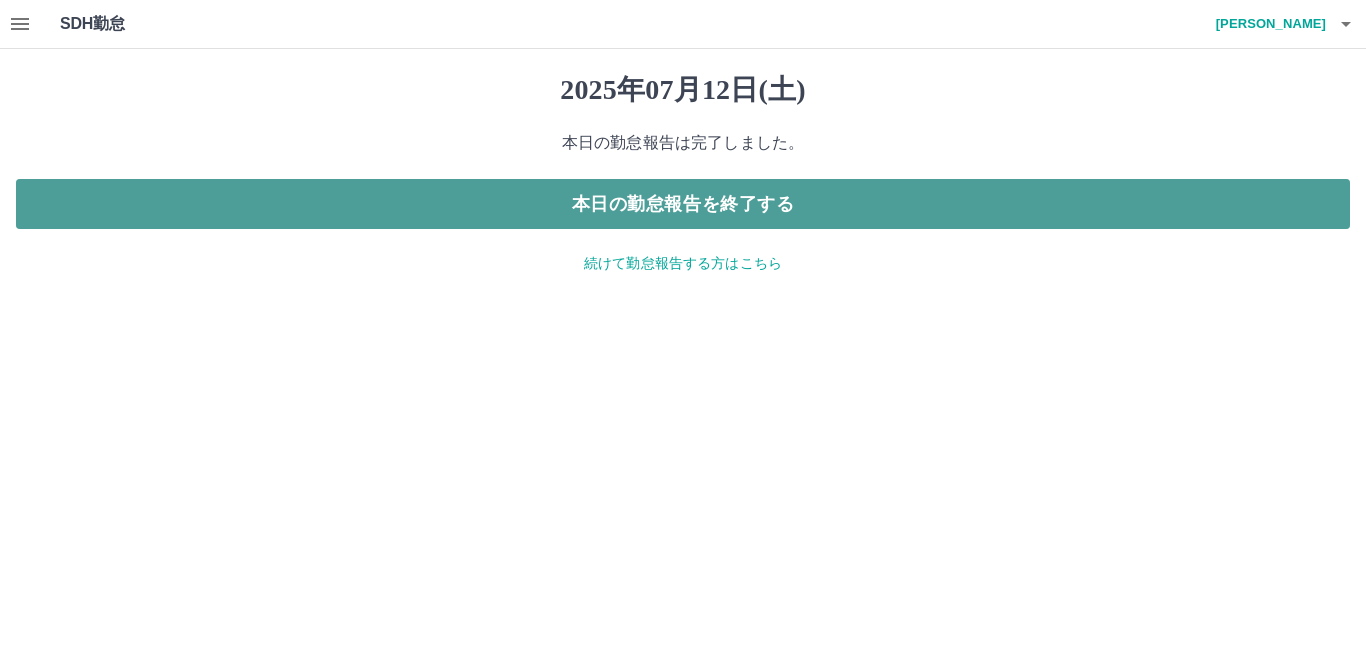 click on "本日の勤怠報告を終了する" at bounding box center [683, 204] 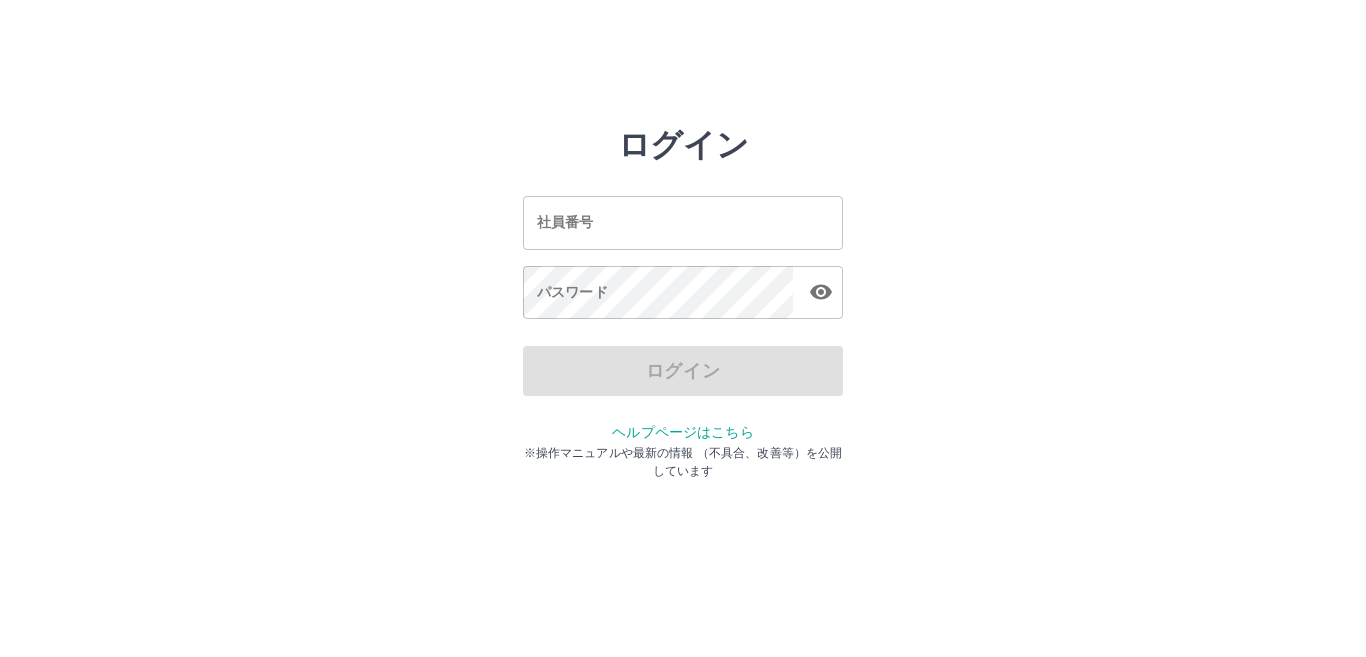 scroll, scrollTop: 0, scrollLeft: 0, axis: both 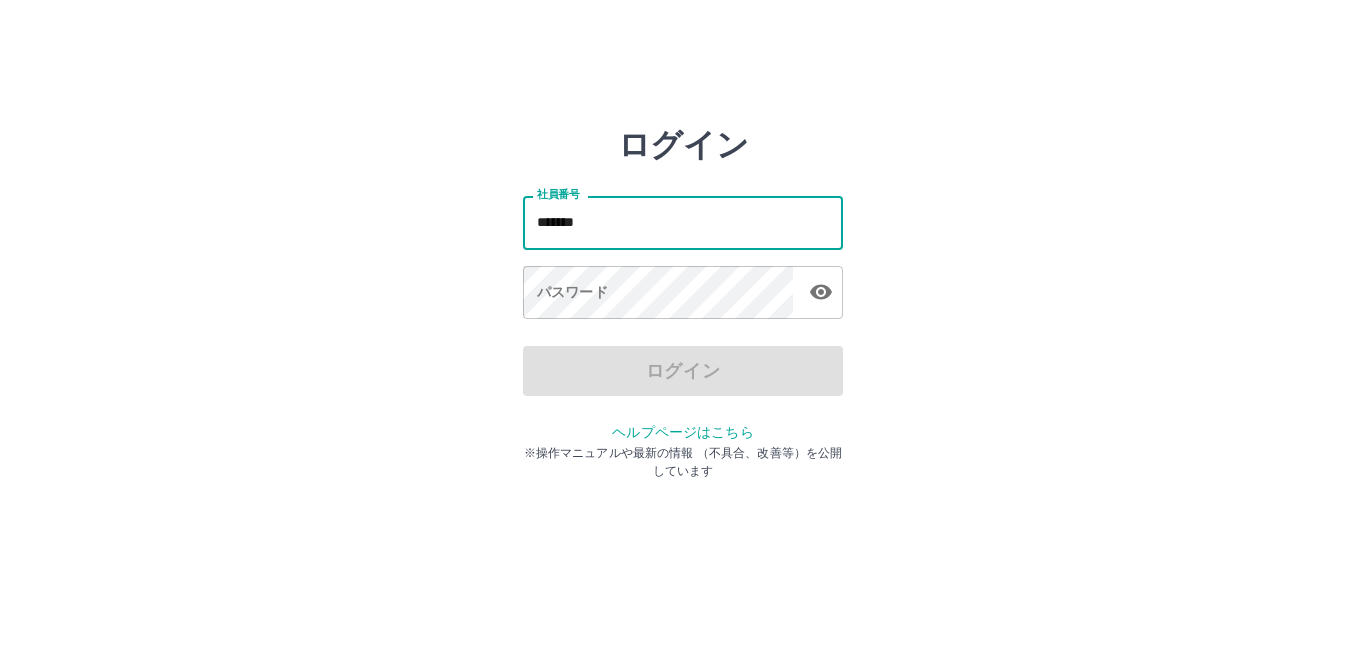 type on "*******" 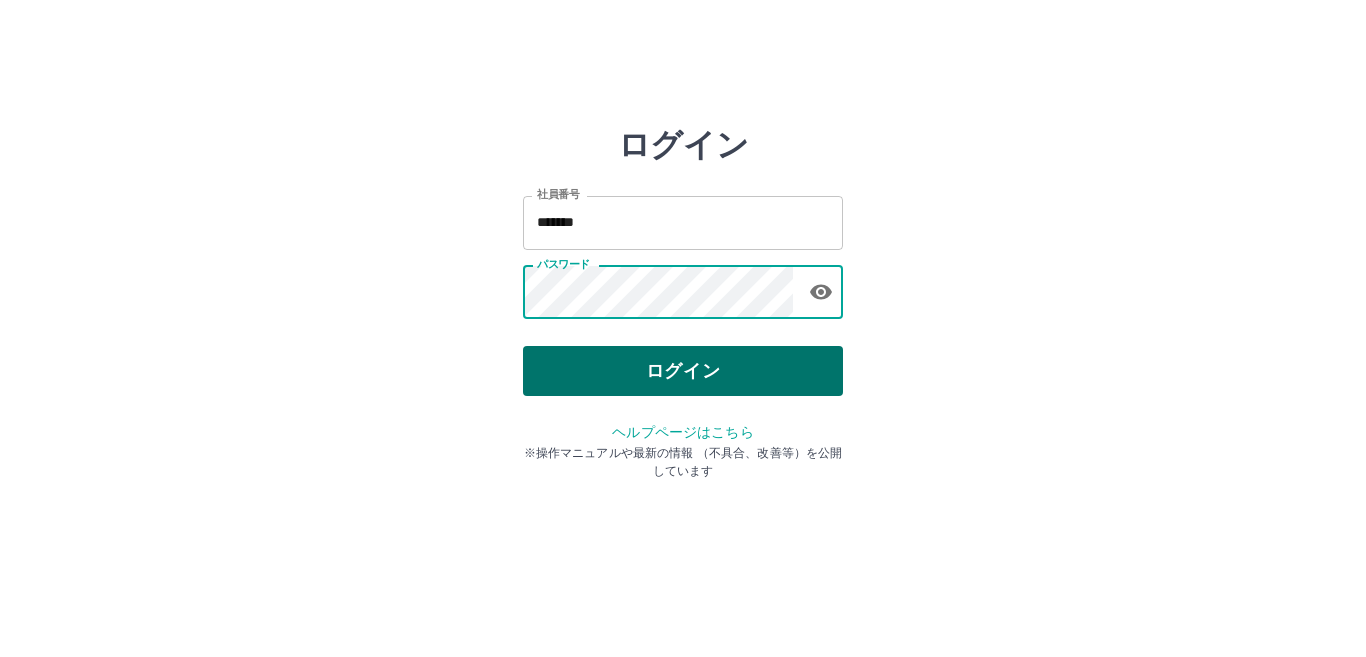 click on "ログイン" at bounding box center (683, 371) 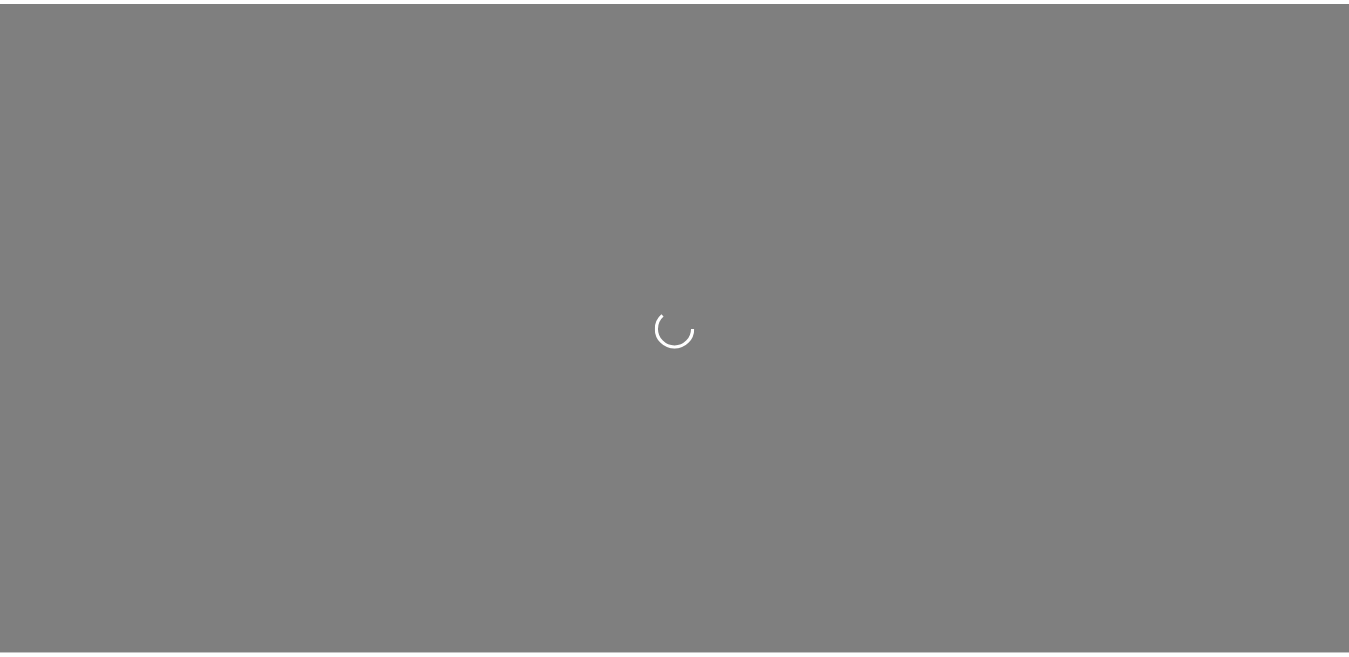 scroll, scrollTop: 0, scrollLeft: 0, axis: both 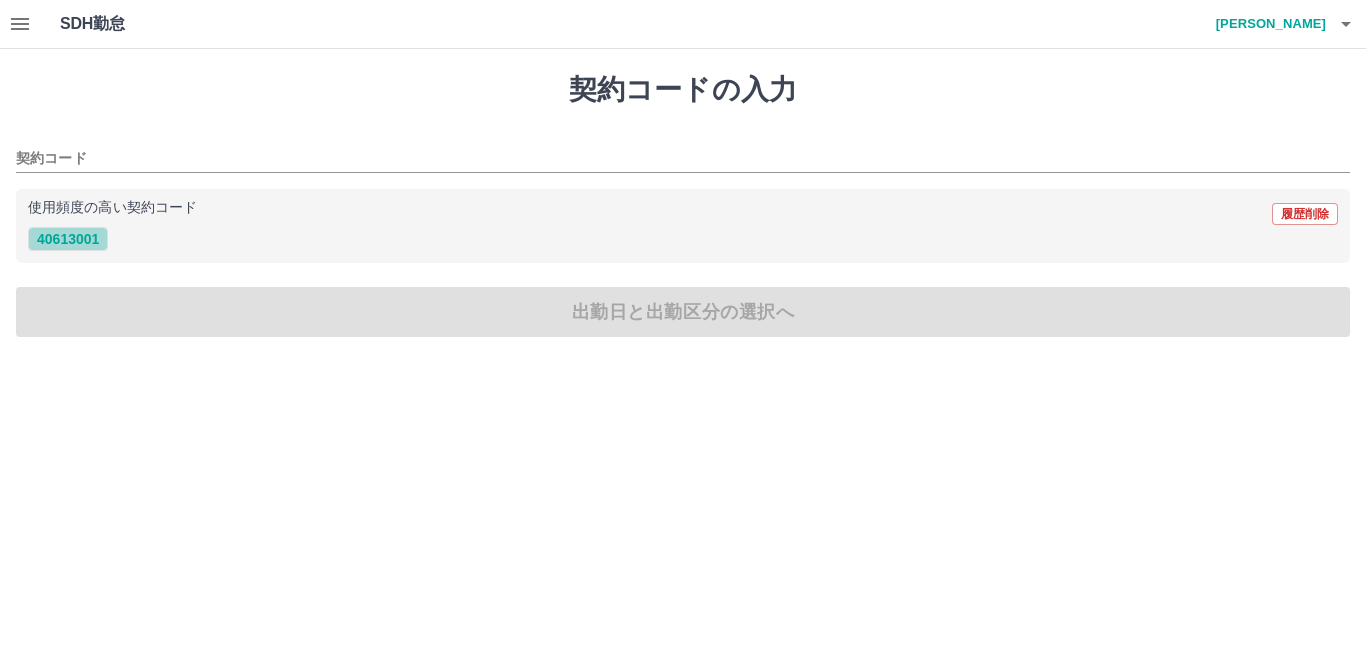 click on "40613001" at bounding box center (68, 239) 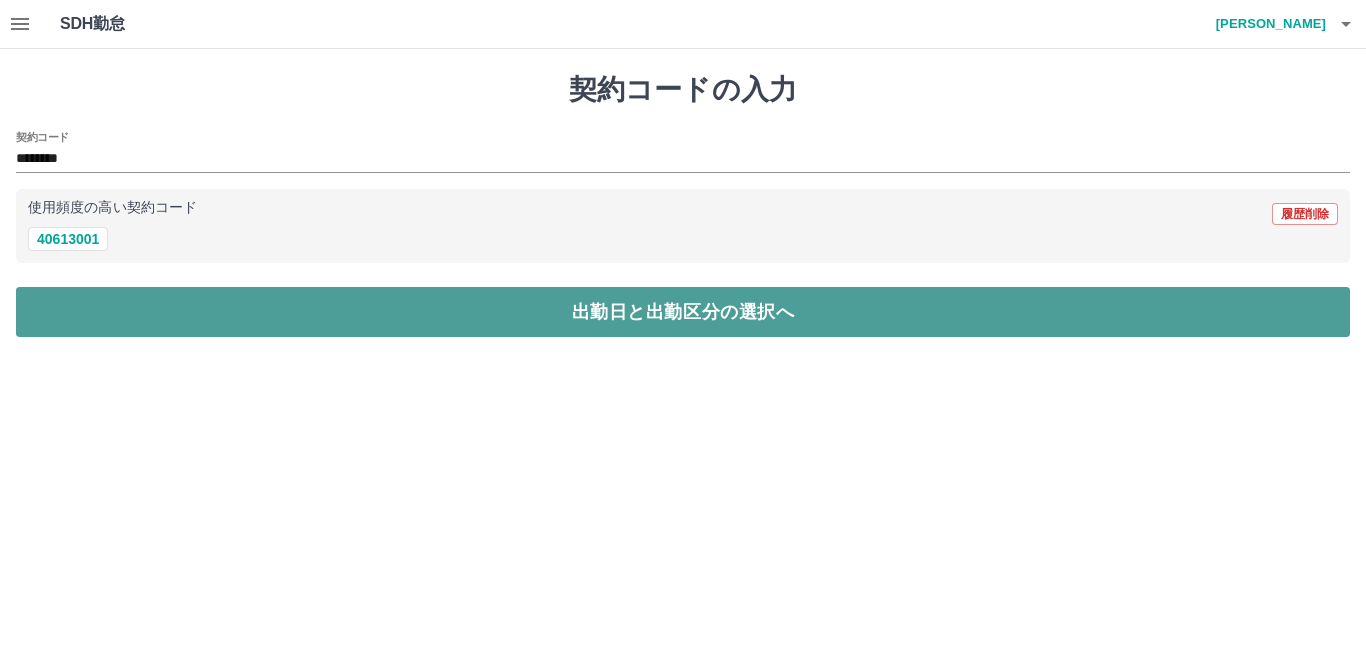 click on "出勤日と出勤区分の選択へ" at bounding box center [683, 312] 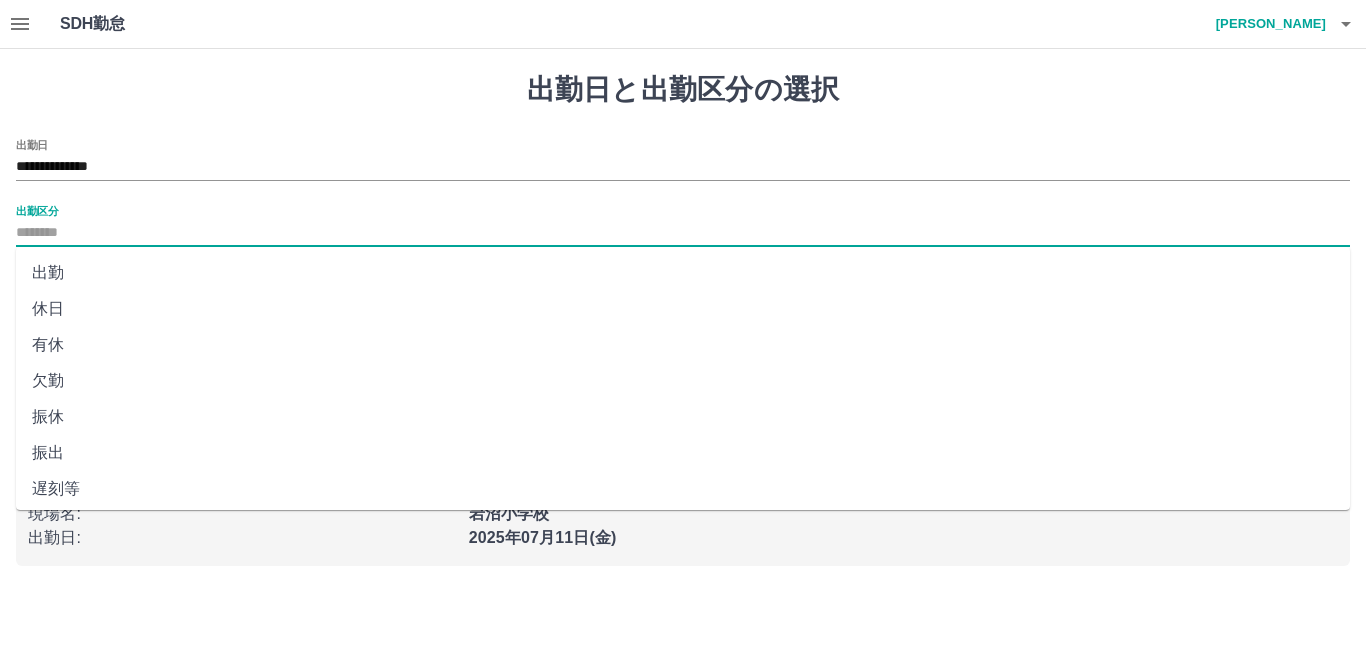 click on "出勤区分" at bounding box center [683, 233] 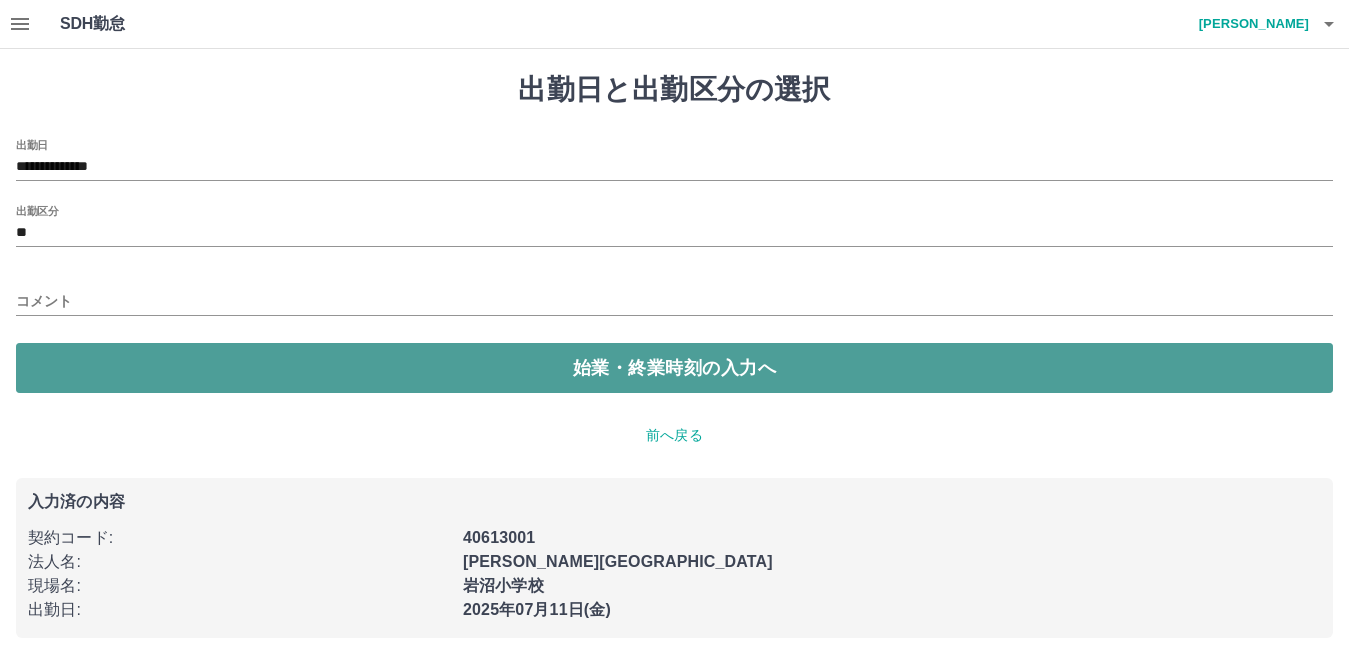 click on "始業・終業時刻の入力へ" at bounding box center [674, 368] 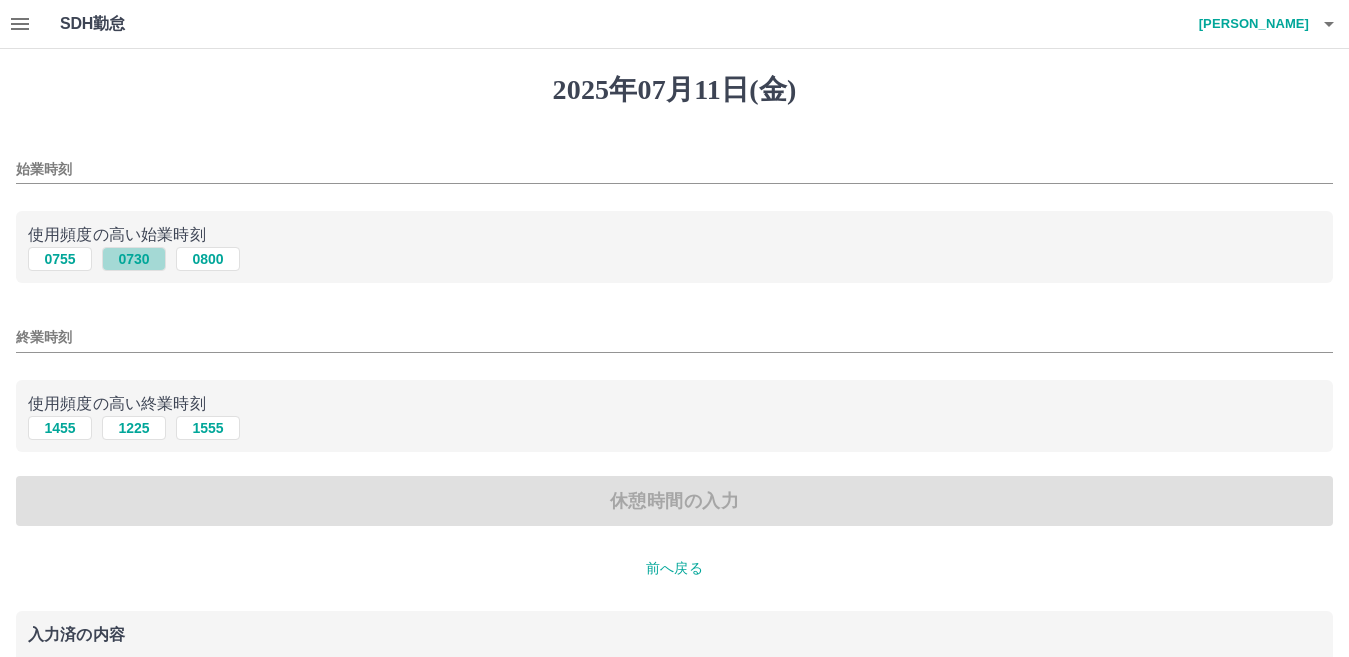 click on "0730" at bounding box center (134, 259) 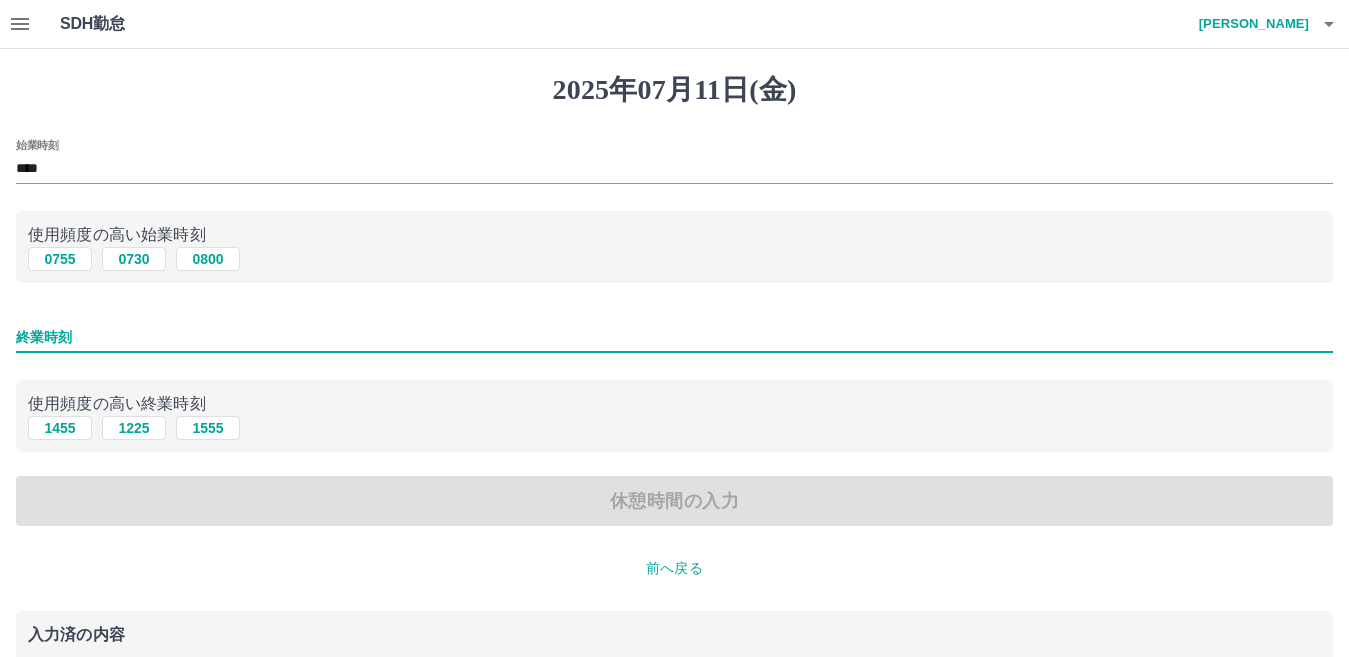 click on "終業時刻" at bounding box center [674, 337] 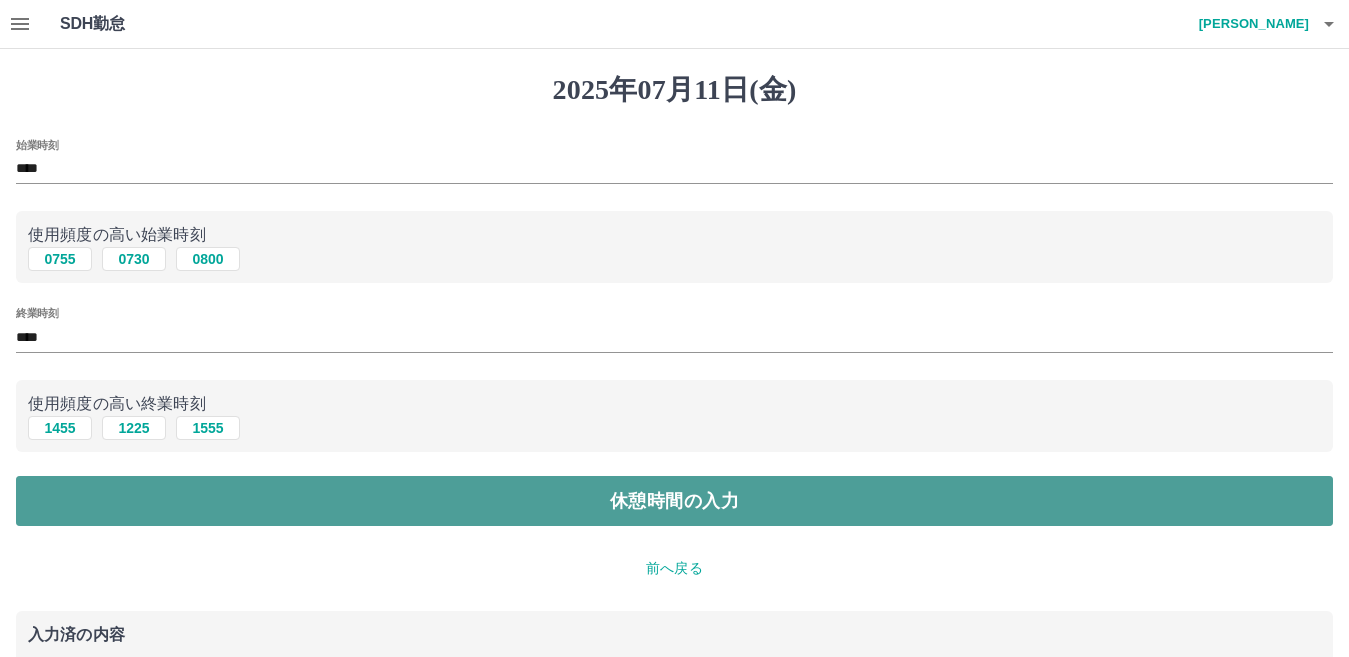click on "休憩時間の入力" at bounding box center (674, 501) 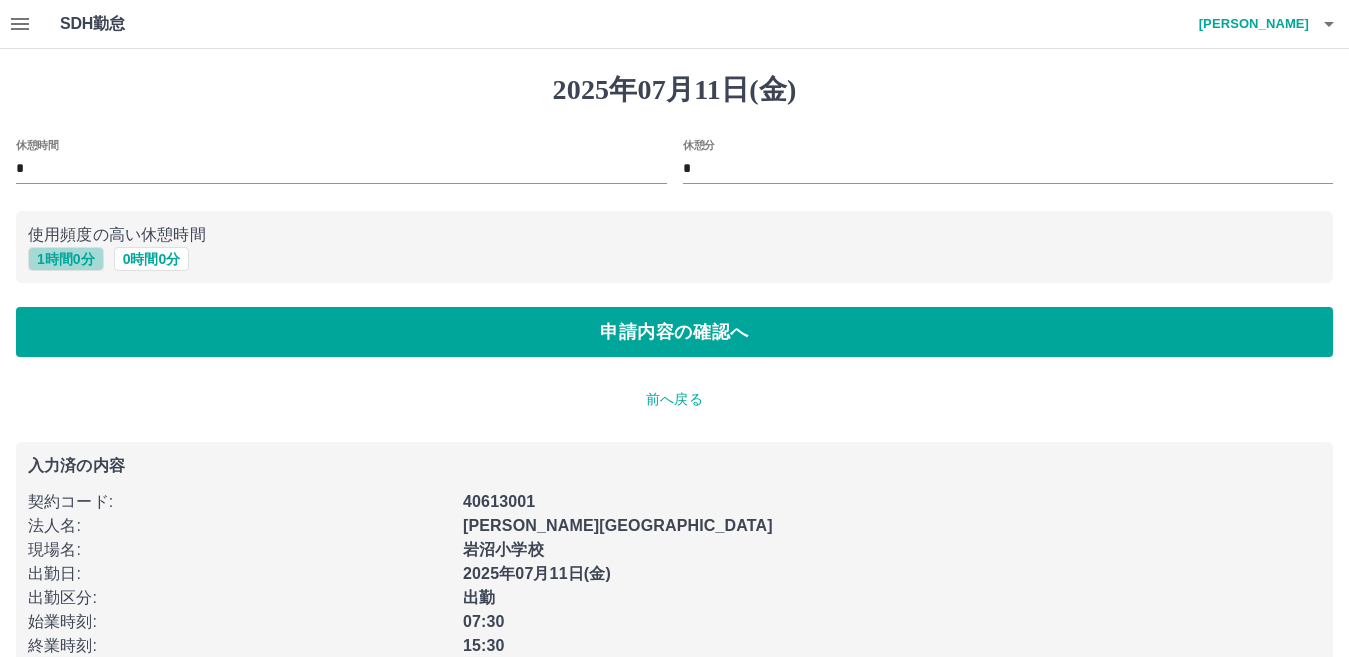 click on "1 時間 0 分" at bounding box center (66, 259) 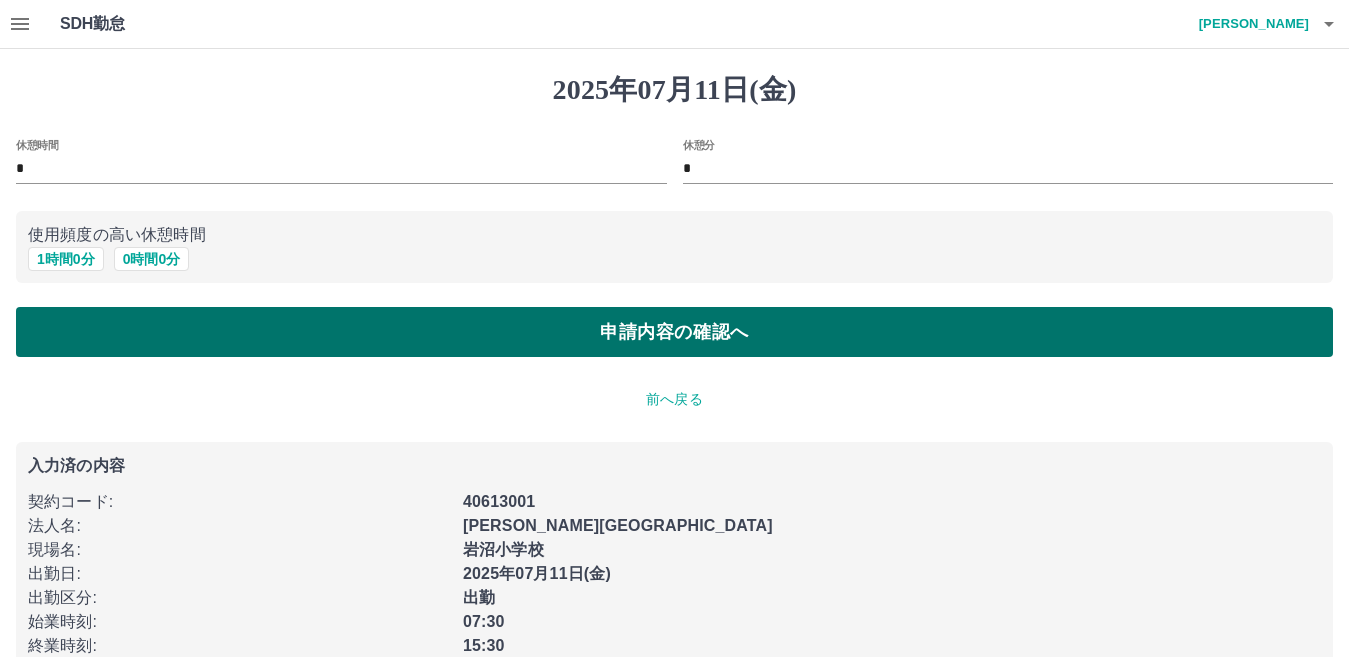 click on "申請内容の確認へ" at bounding box center [674, 332] 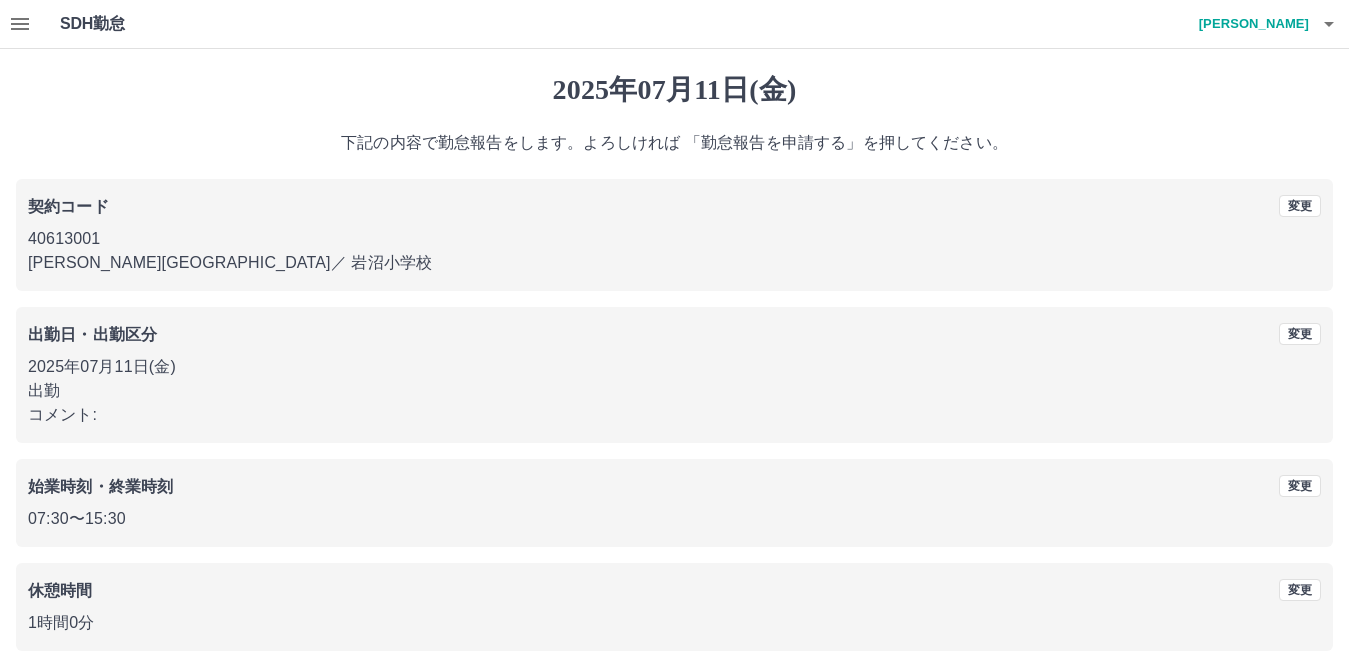 scroll, scrollTop: 92, scrollLeft: 0, axis: vertical 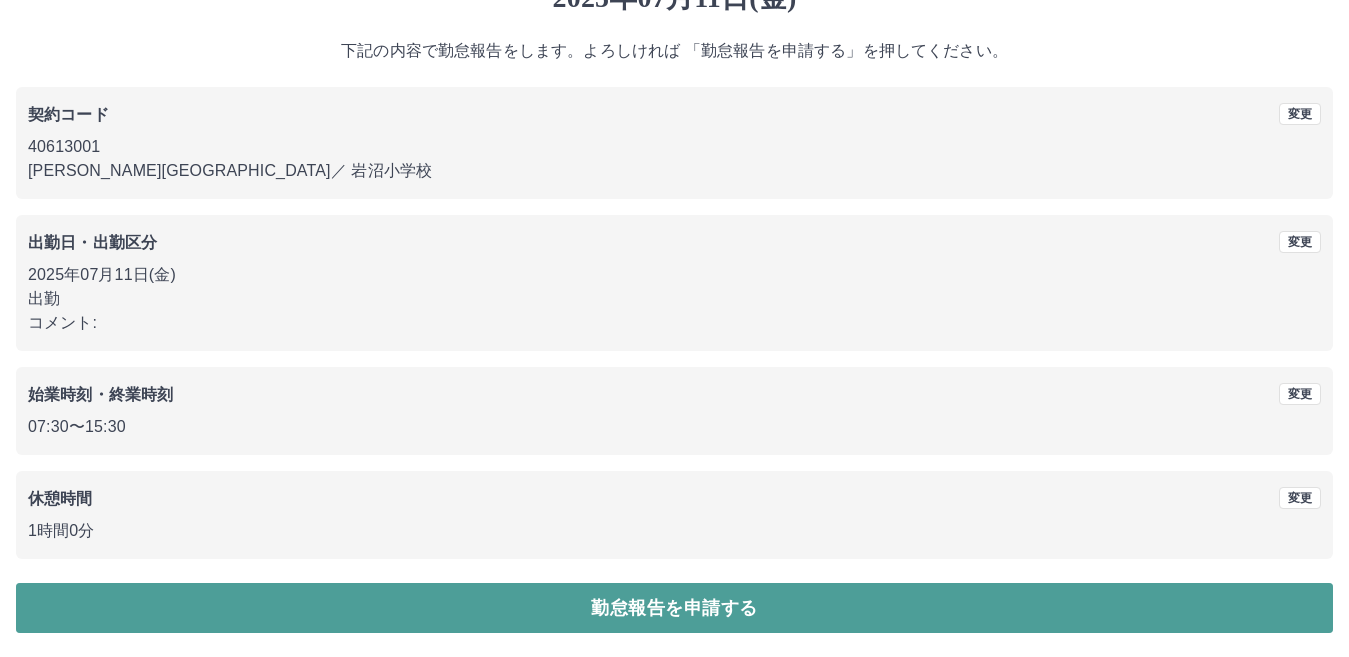 click on "勤怠報告を申請する" at bounding box center [674, 608] 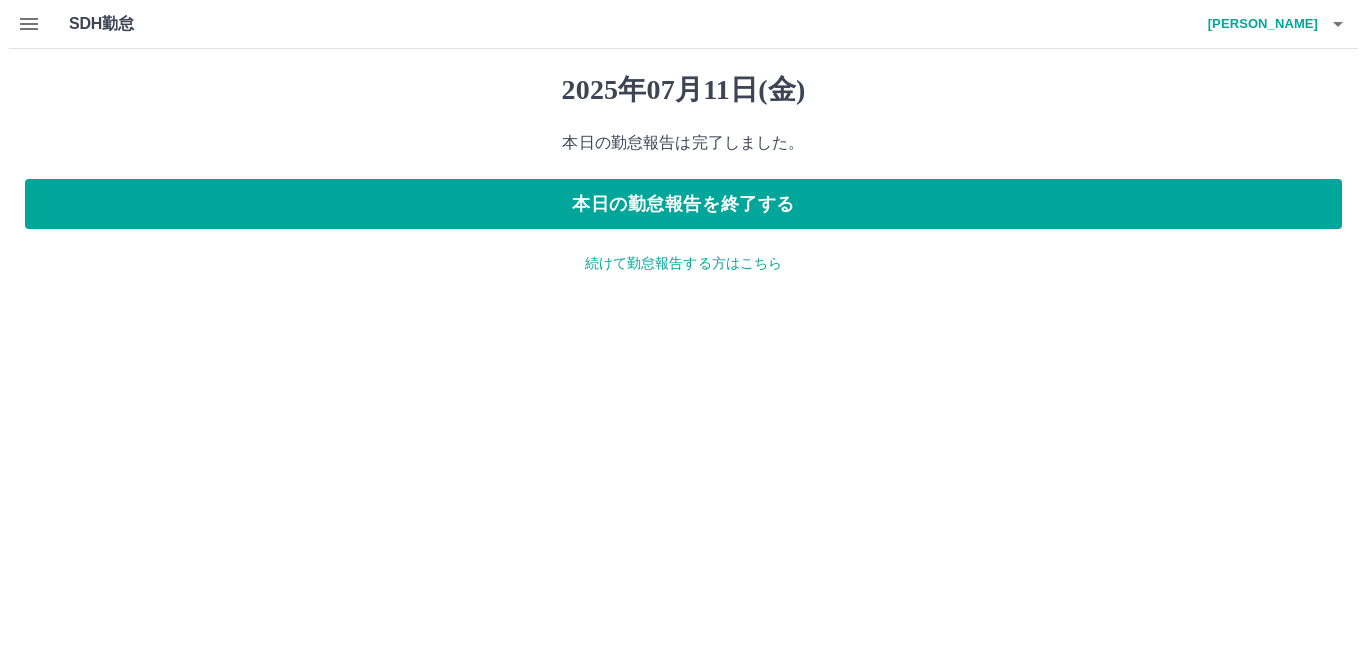 scroll, scrollTop: 0, scrollLeft: 0, axis: both 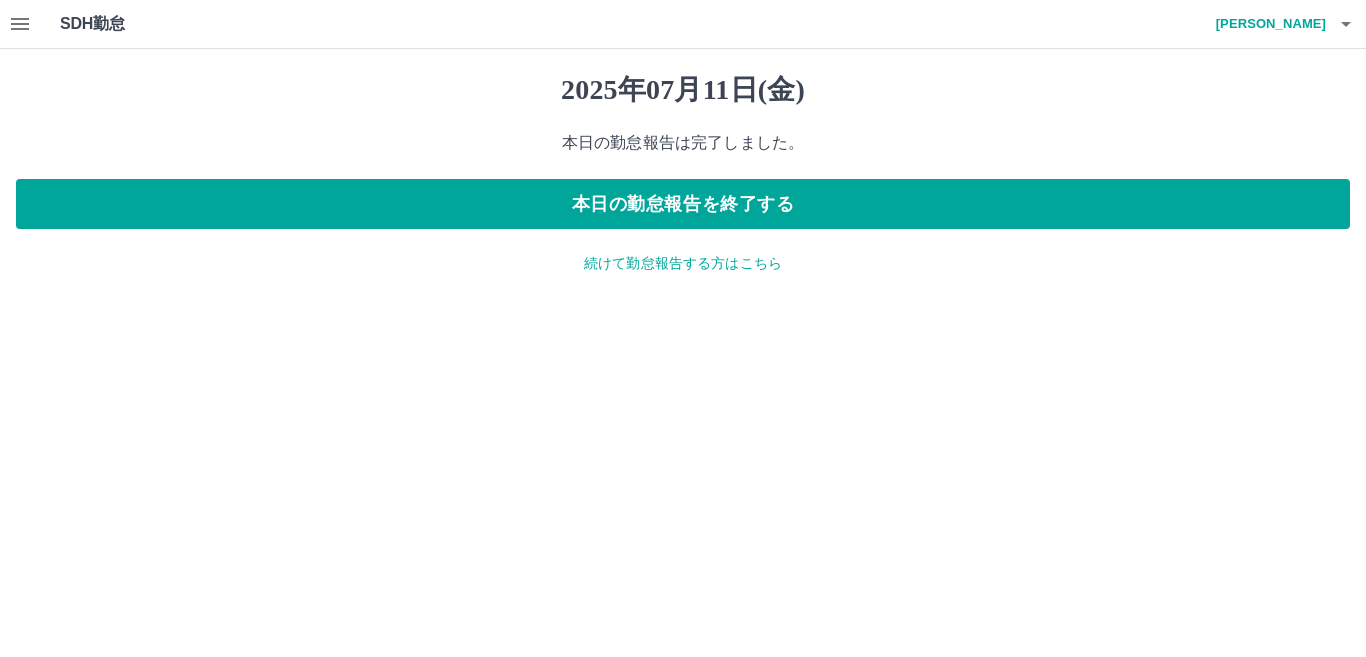 click on "続けて勤怠報告する方はこちら" at bounding box center (683, 263) 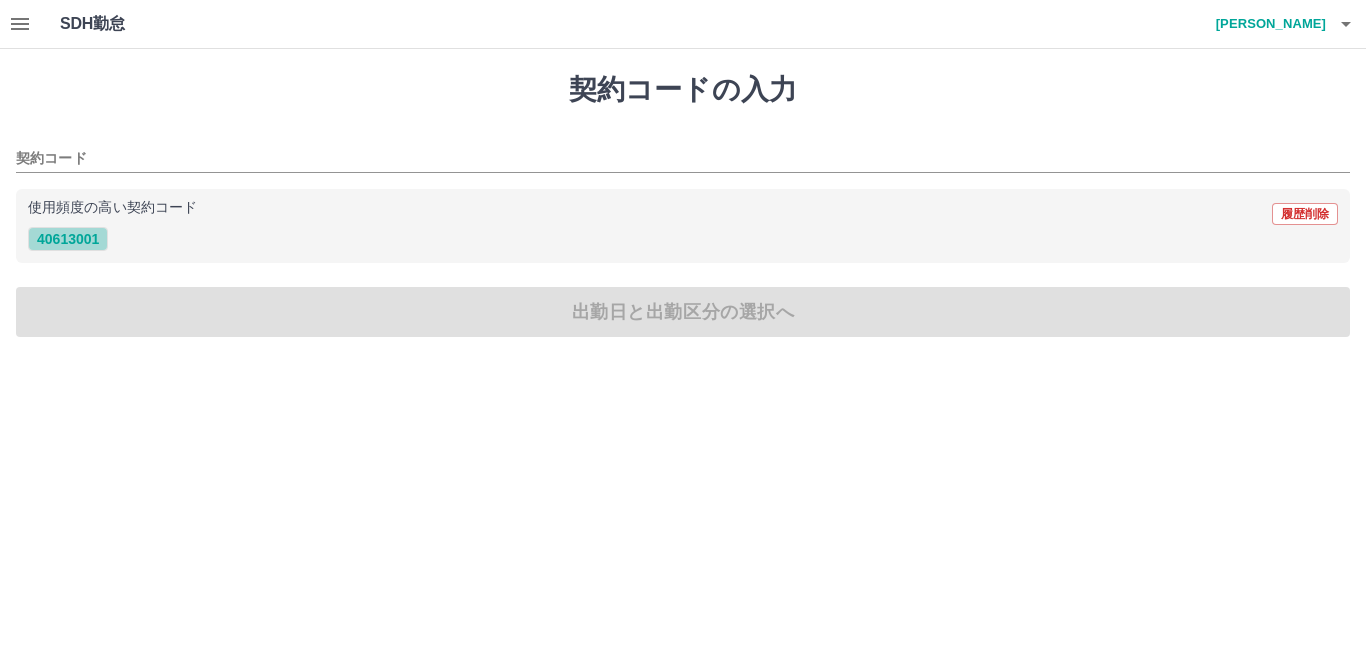 click on "40613001" at bounding box center [68, 239] 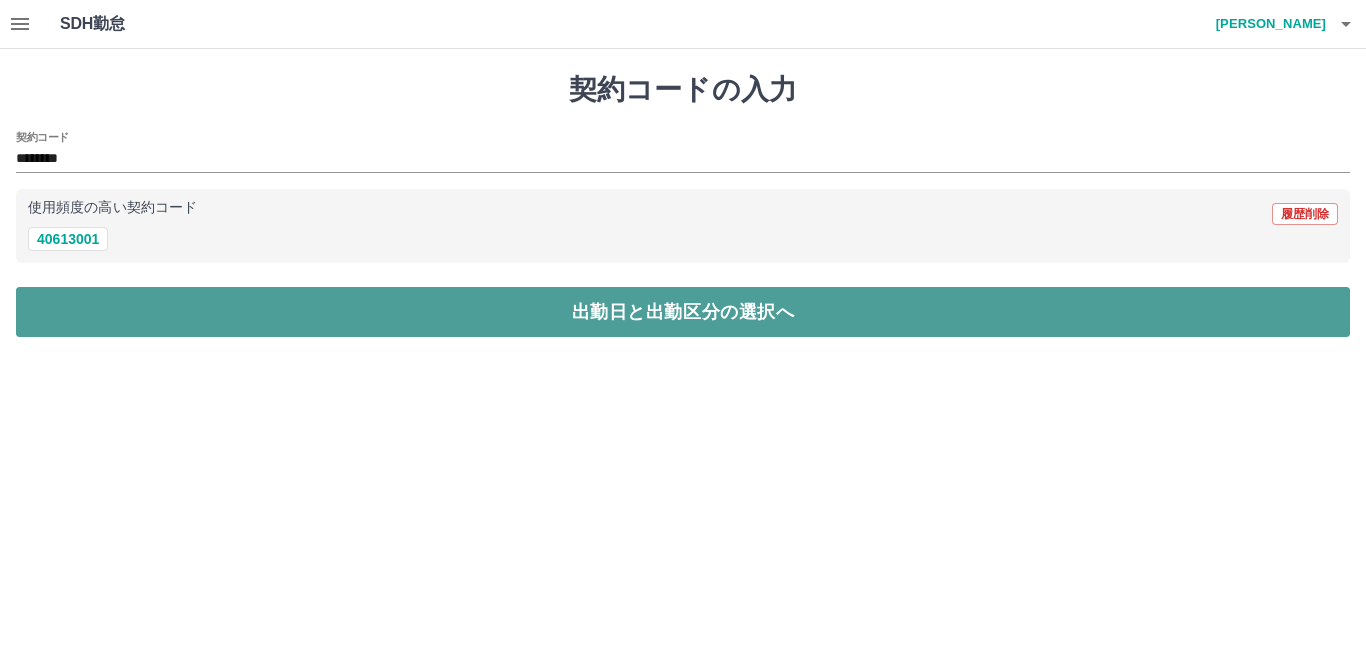 click on "出勤日と出勤区分の選択へ" at bounding box center [683, 312] 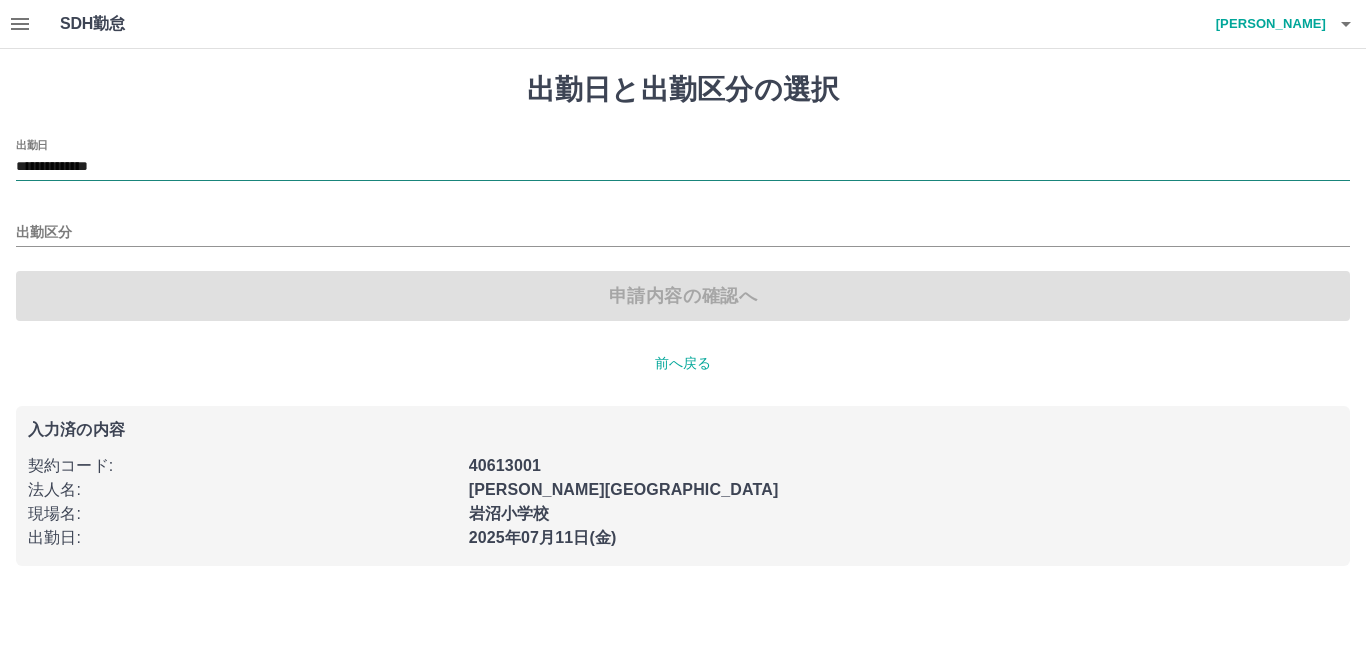 click on "**********" at bounding box center [683, 167] 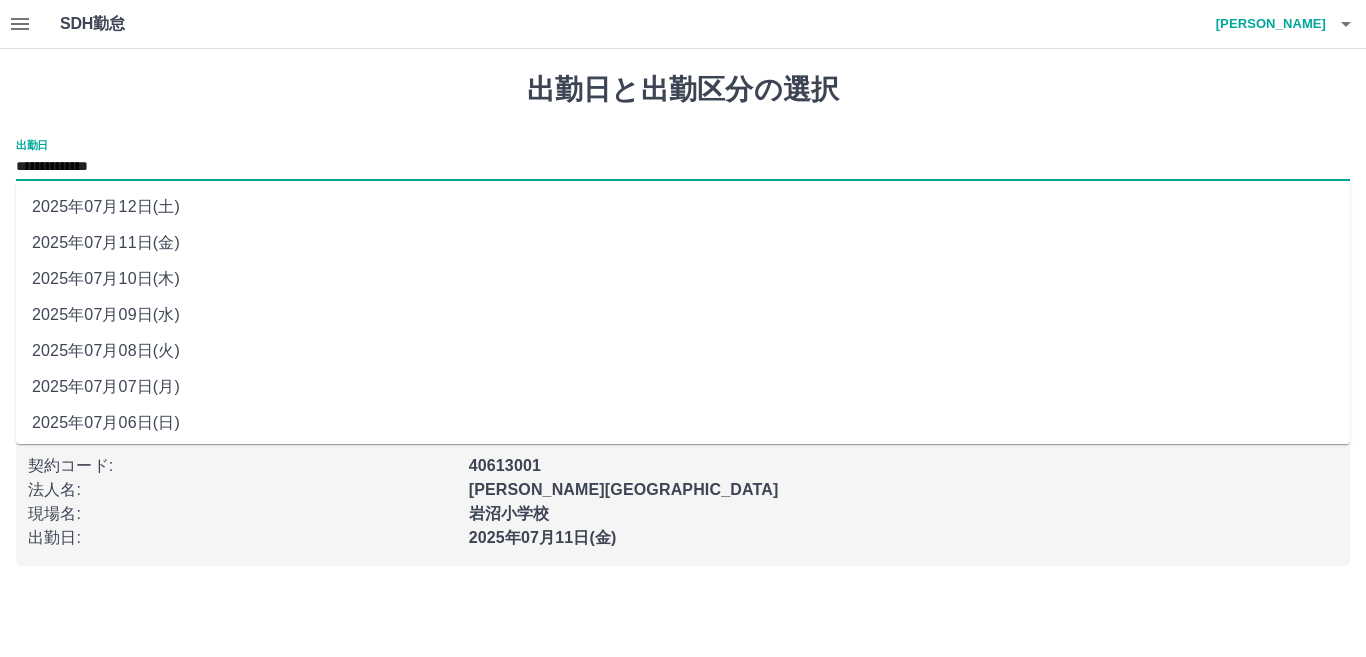 click on "2025年07月12日(土)" at bounding box center [683, 207] 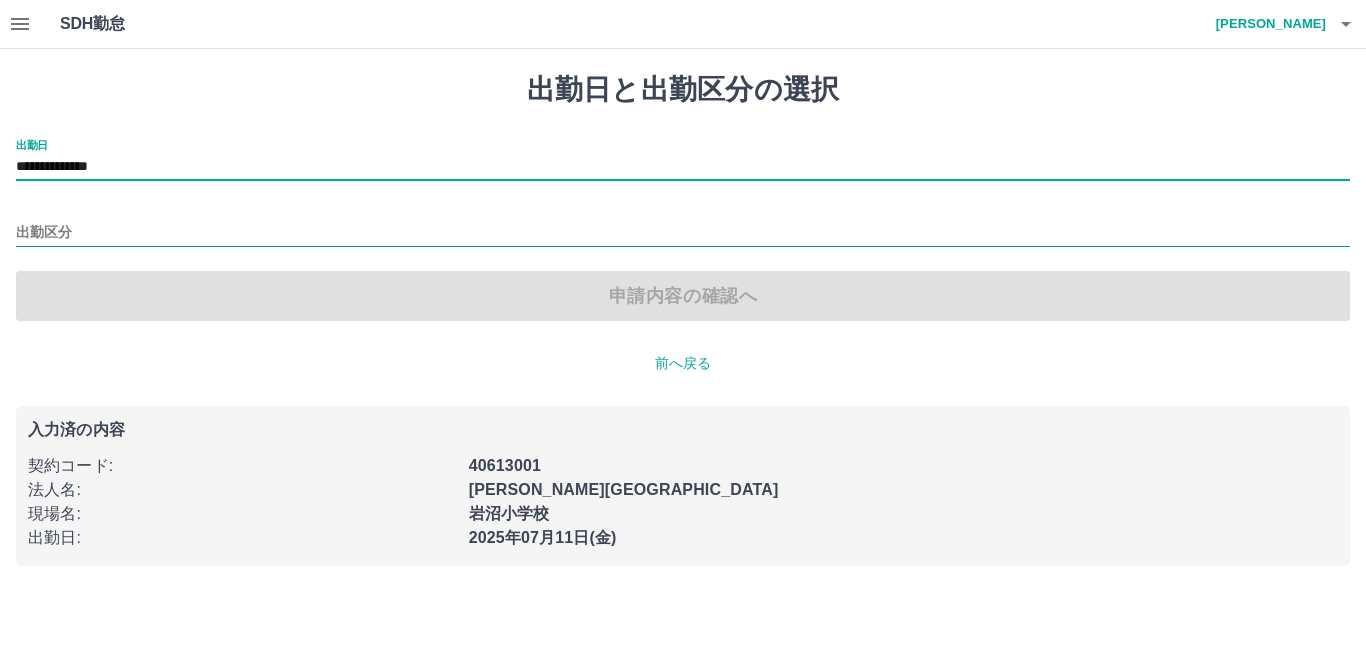 click on "出勤区分" at bounding box center [683, 233] 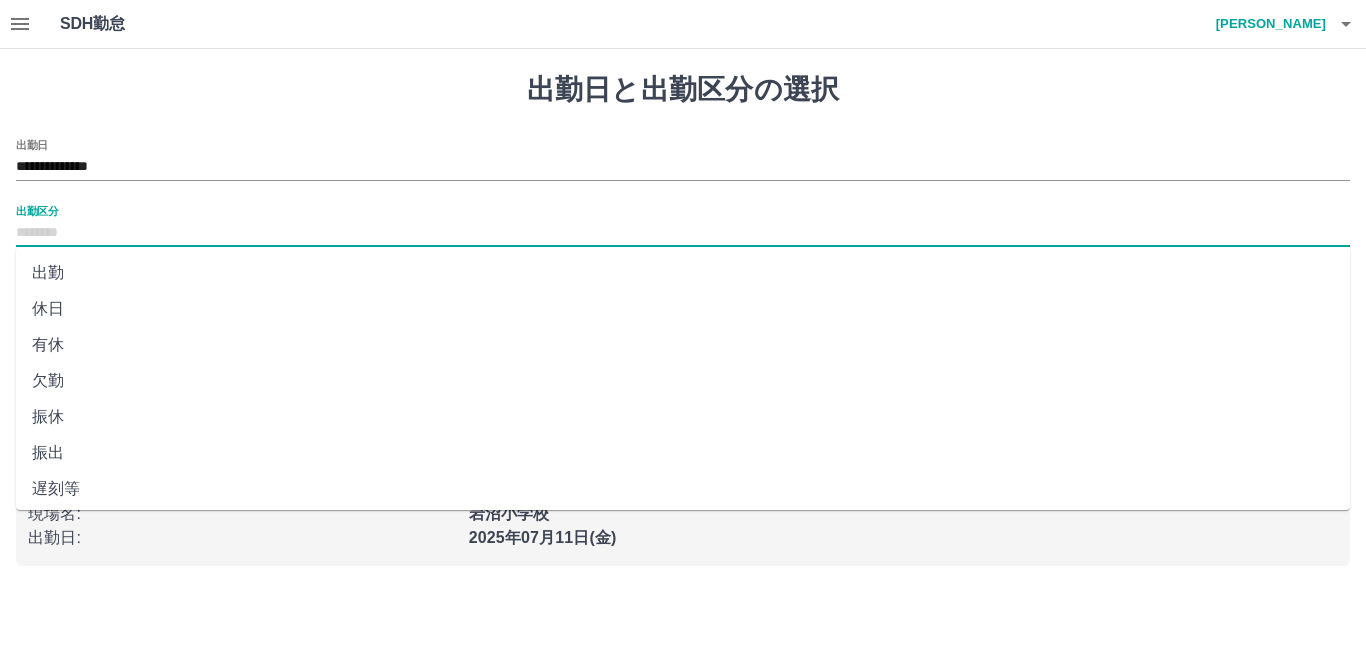 click on "休日" at bounding box center (683, 309) 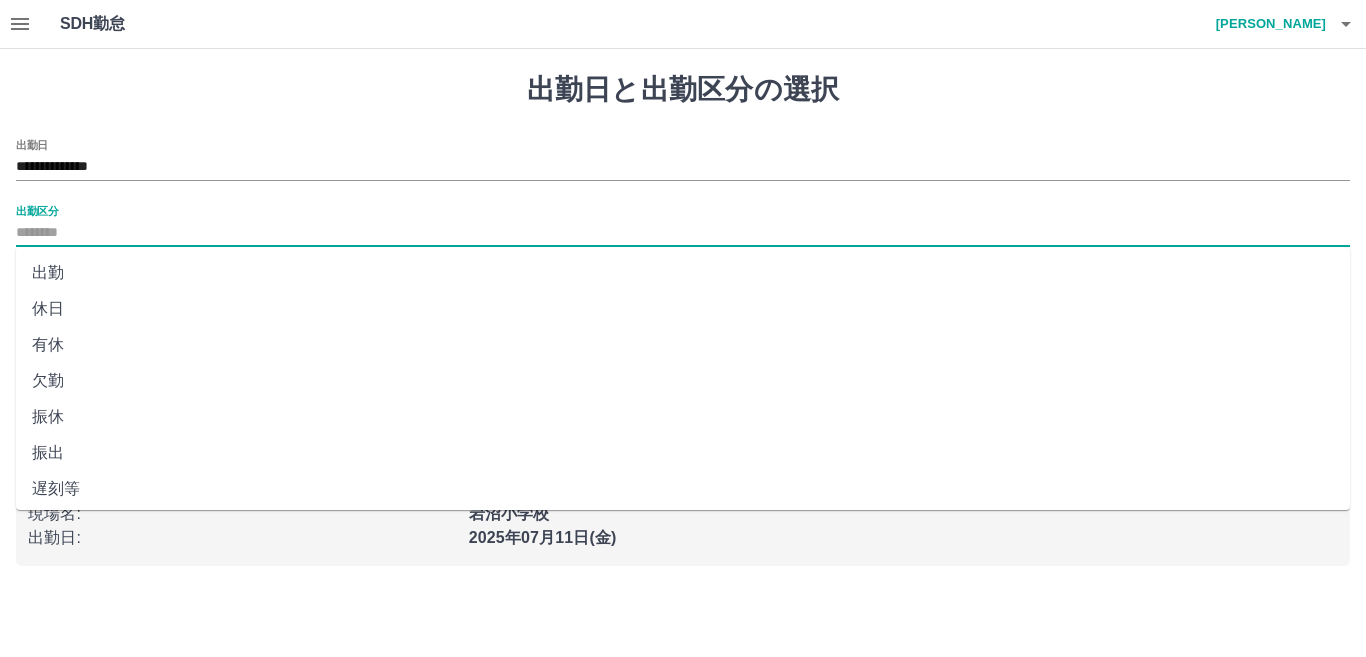 type on "**" 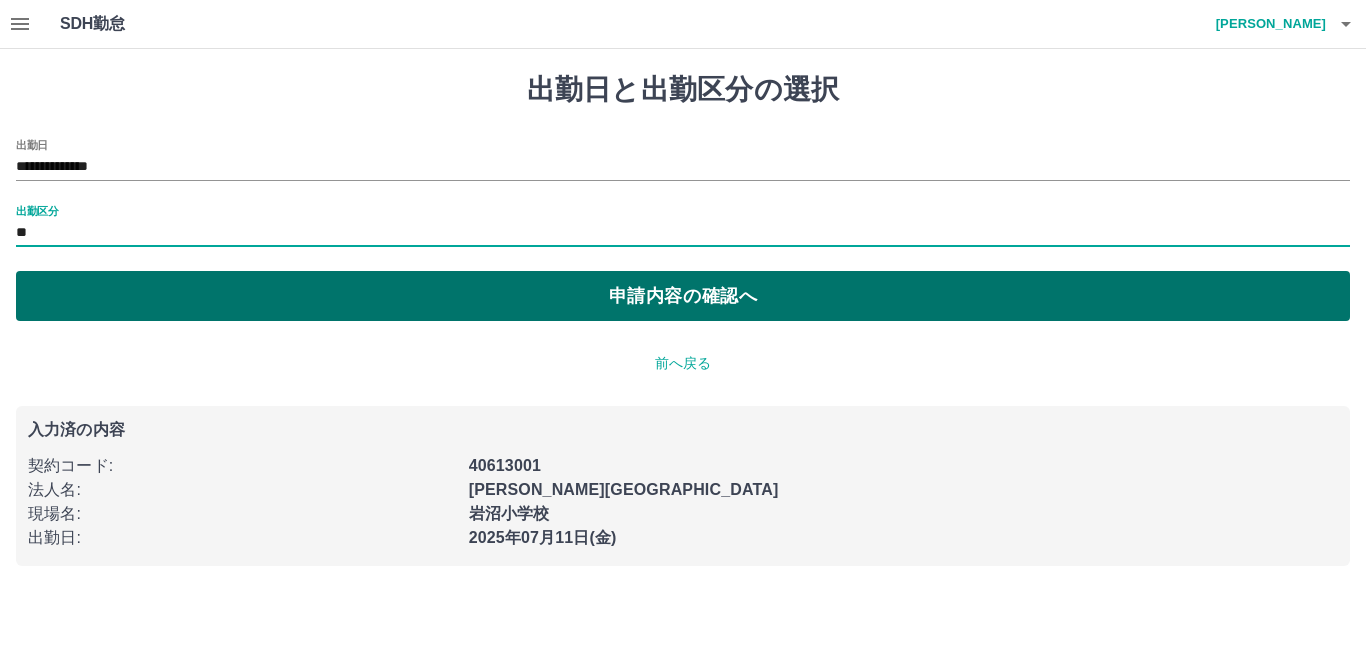 click on "申請内容の確認へ" at bounding box center [683, 296] 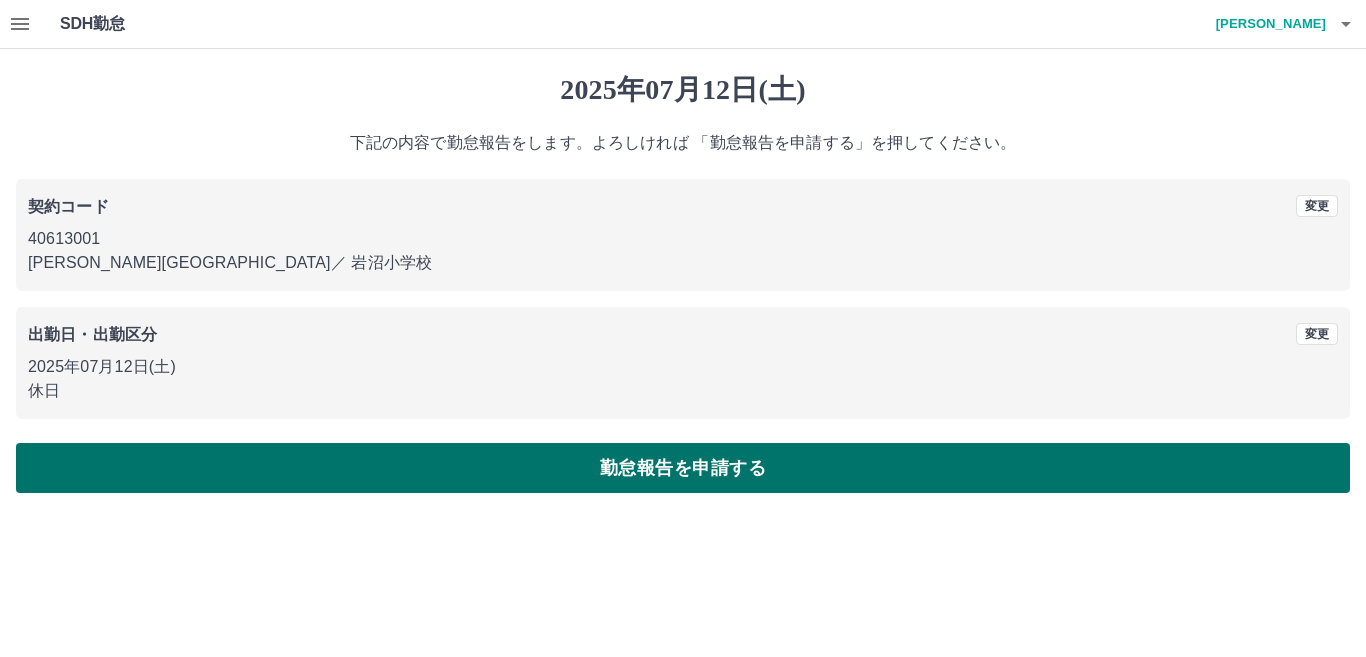click on "勤怠報告を申請する" at bounding box center (683, 468) 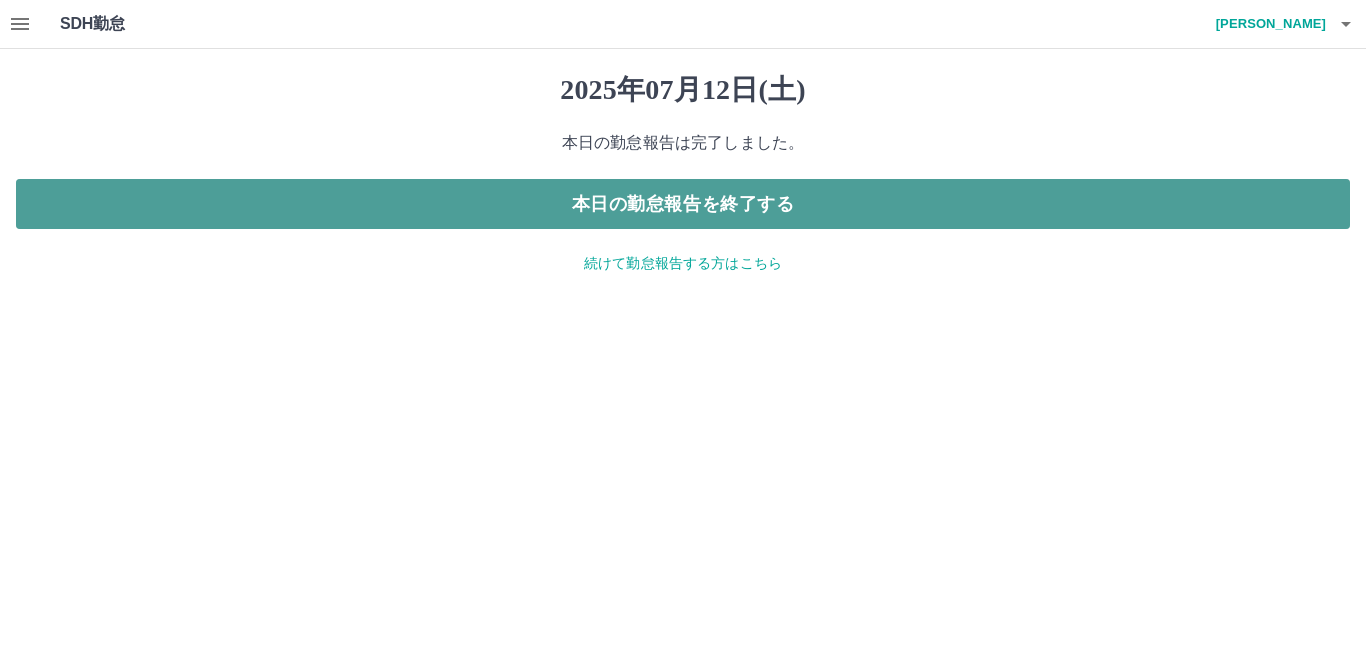 click on "本日の勤怠報告を終了する" at bounding box center [683, 204] 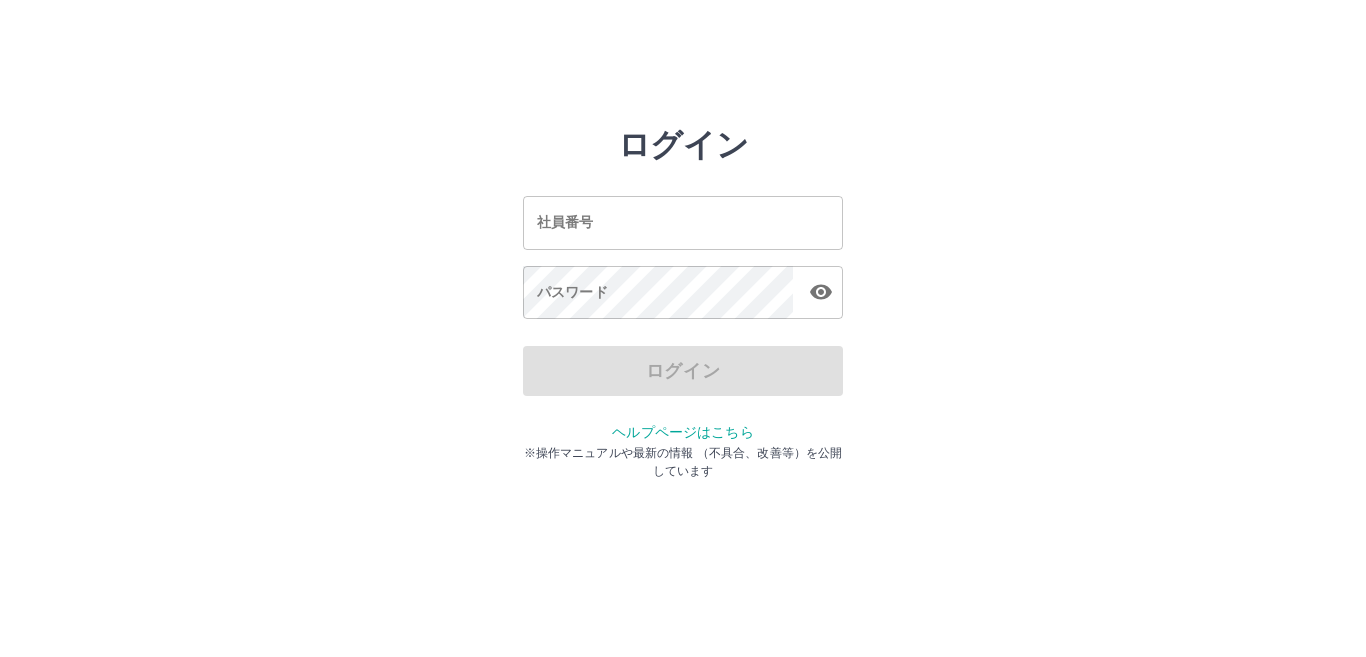 scroll, scrollTop: 0, scrollLeft: 0, axis: both 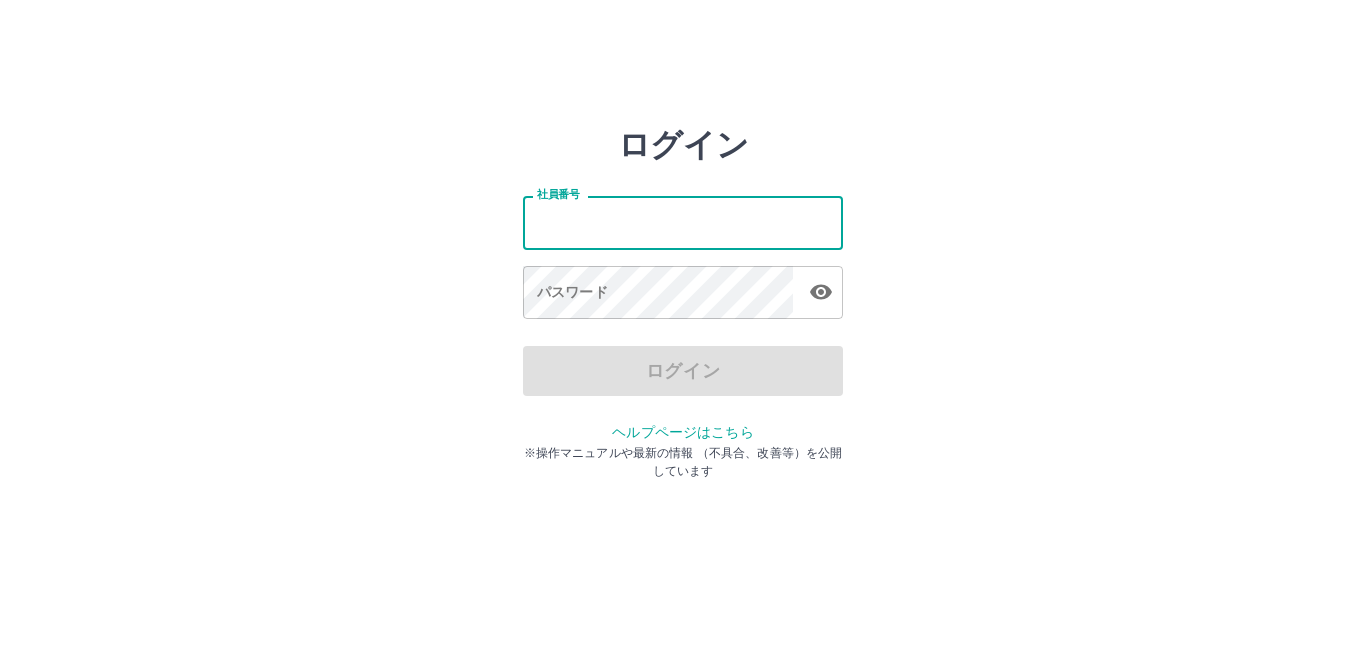 click on "社員番号" at bounding box center [683, 222] 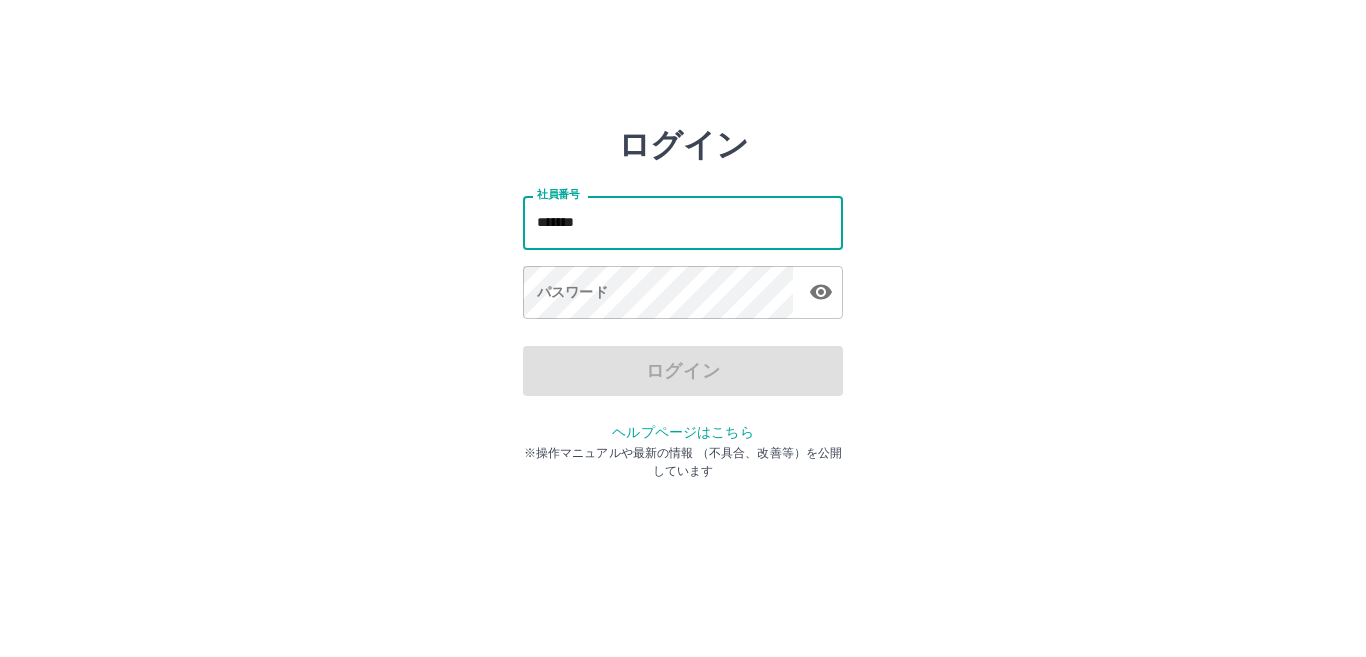 type on "*******" 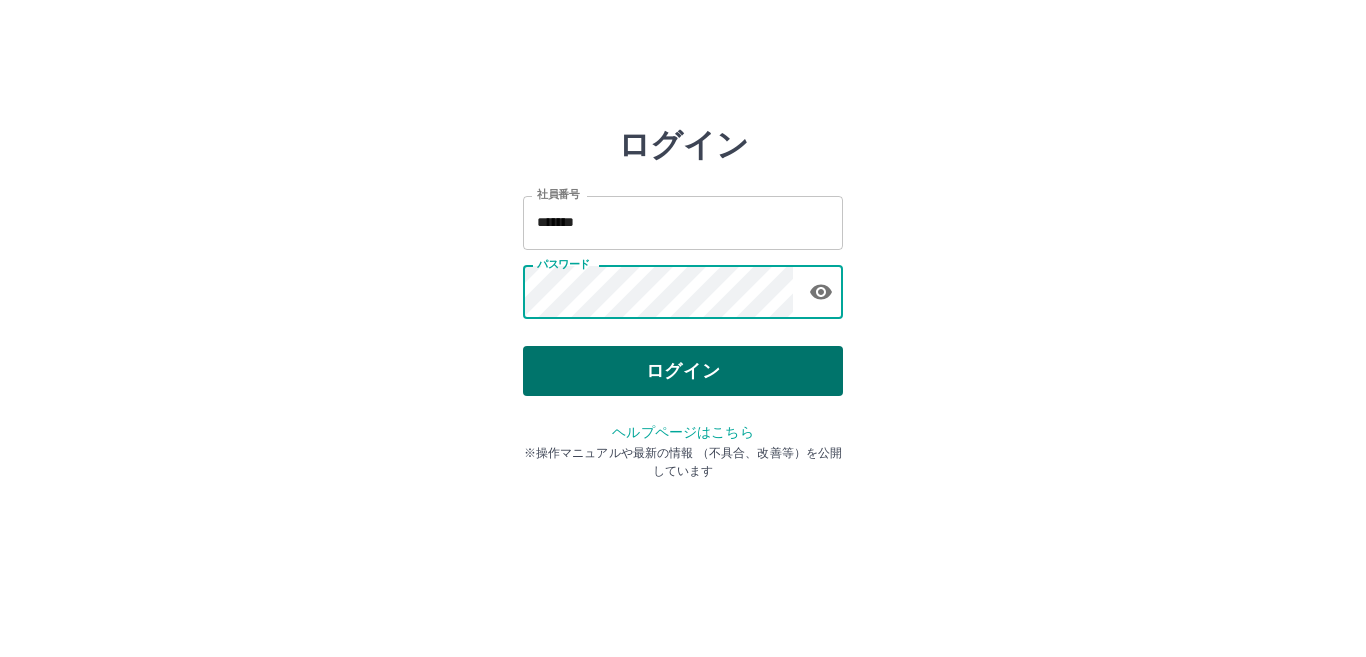 click on "ログイン" at bounding box center [683, 371] 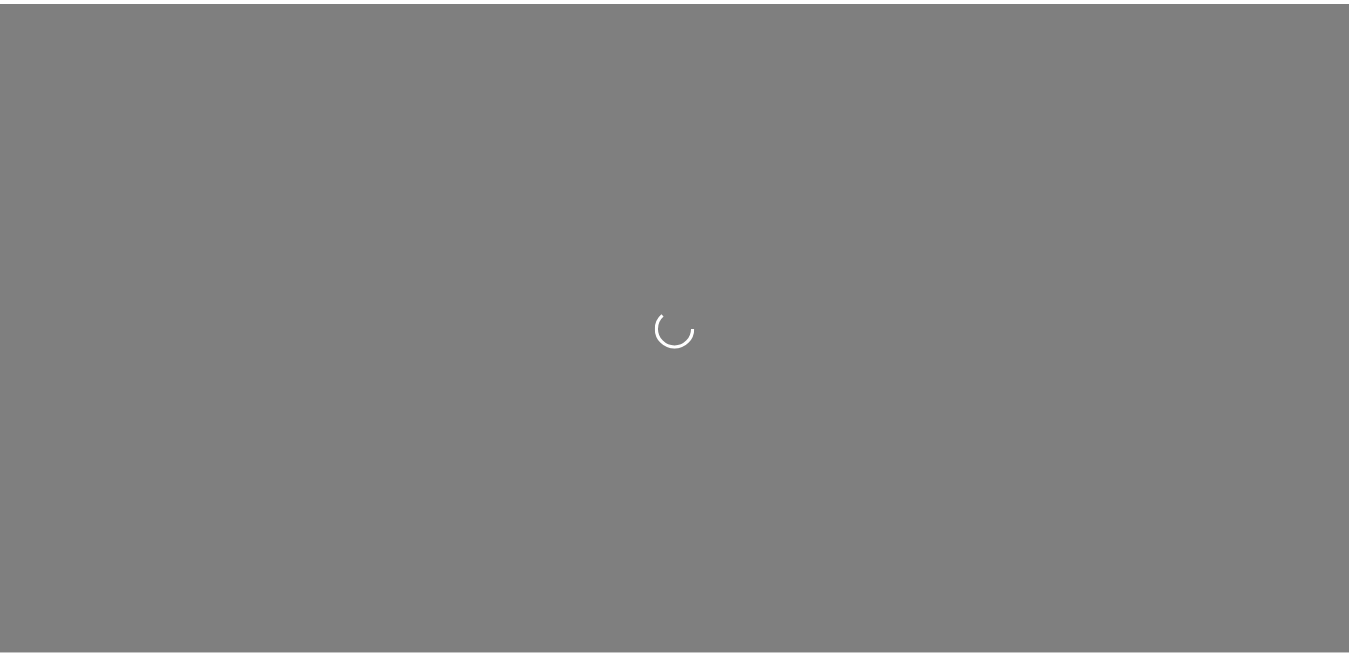 scroll, scrollTop: 0, scrollLeft: 0, axis: both 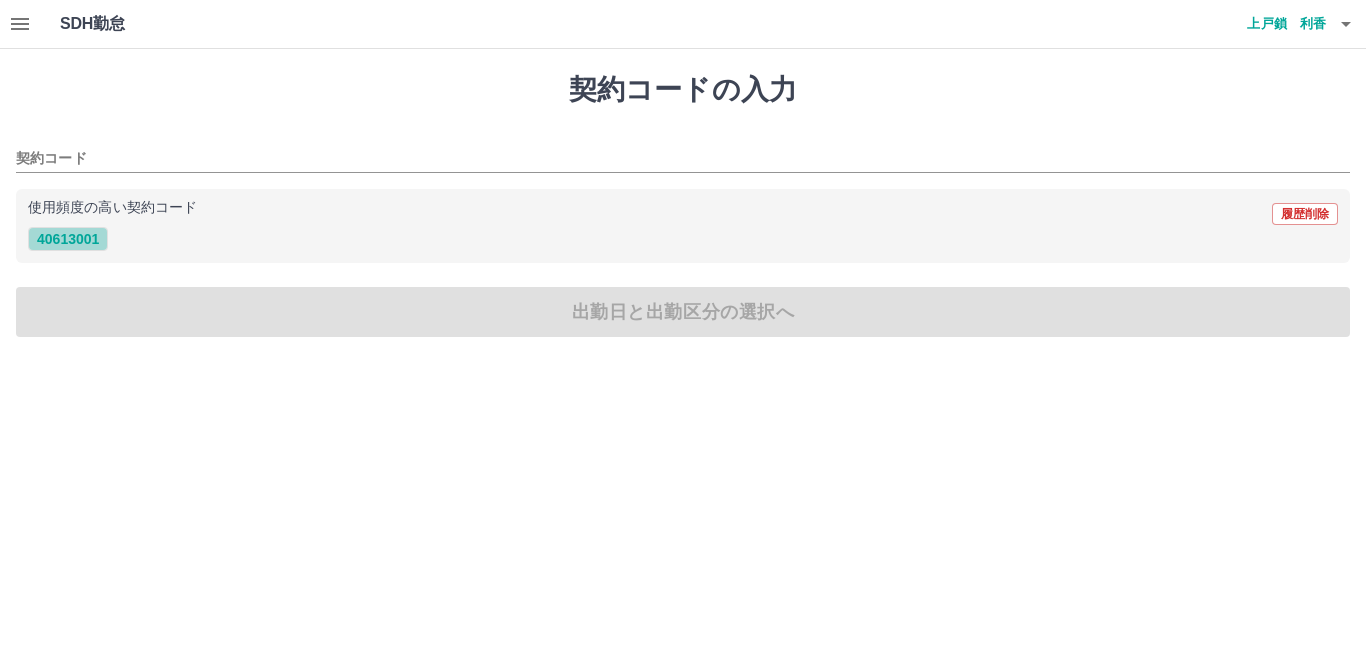 click on "40613001" at bounding box center (68, 239) 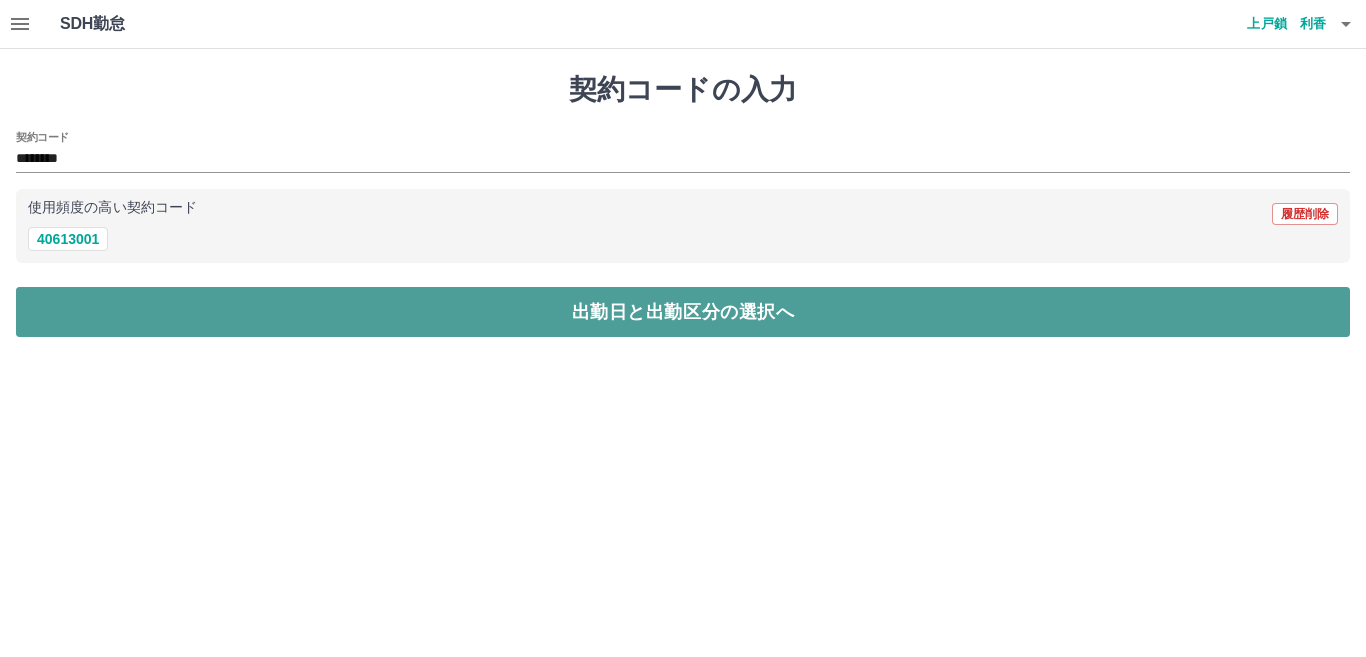 click on "出勤日と出勤区分の選択へ" at bounding box center [683, 312] 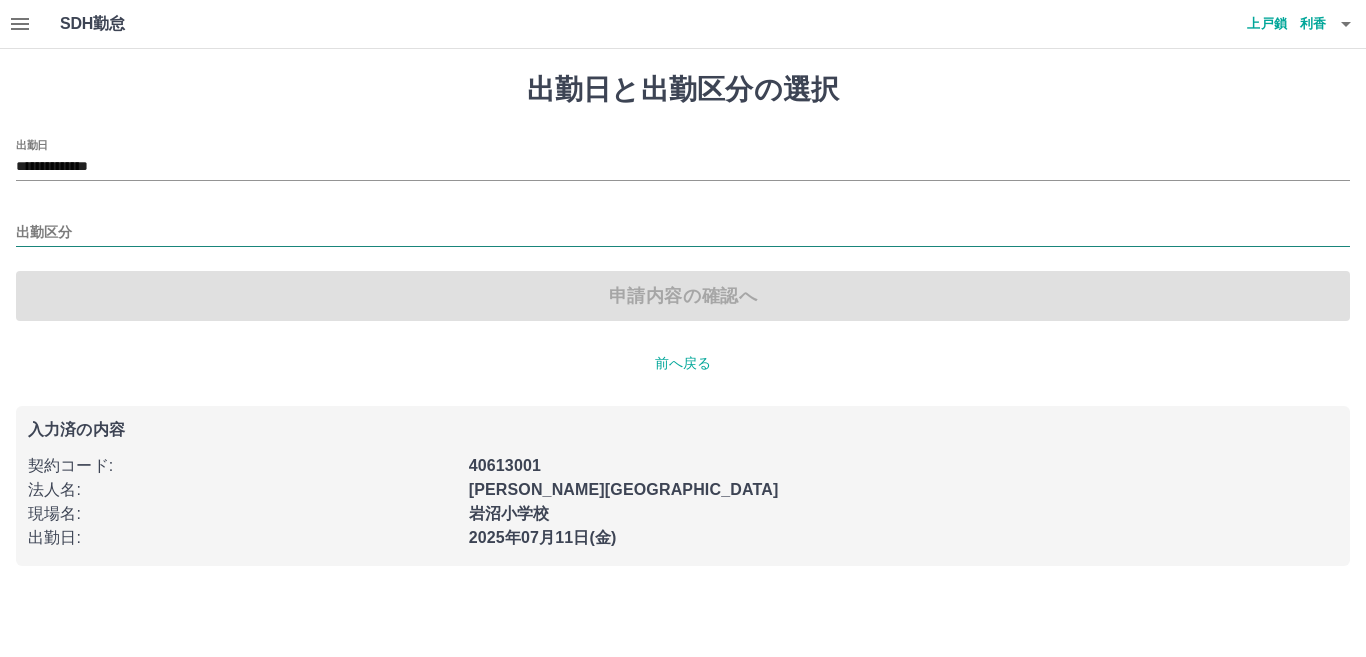 click on "出勤区分" at bounding box center (683, 233) 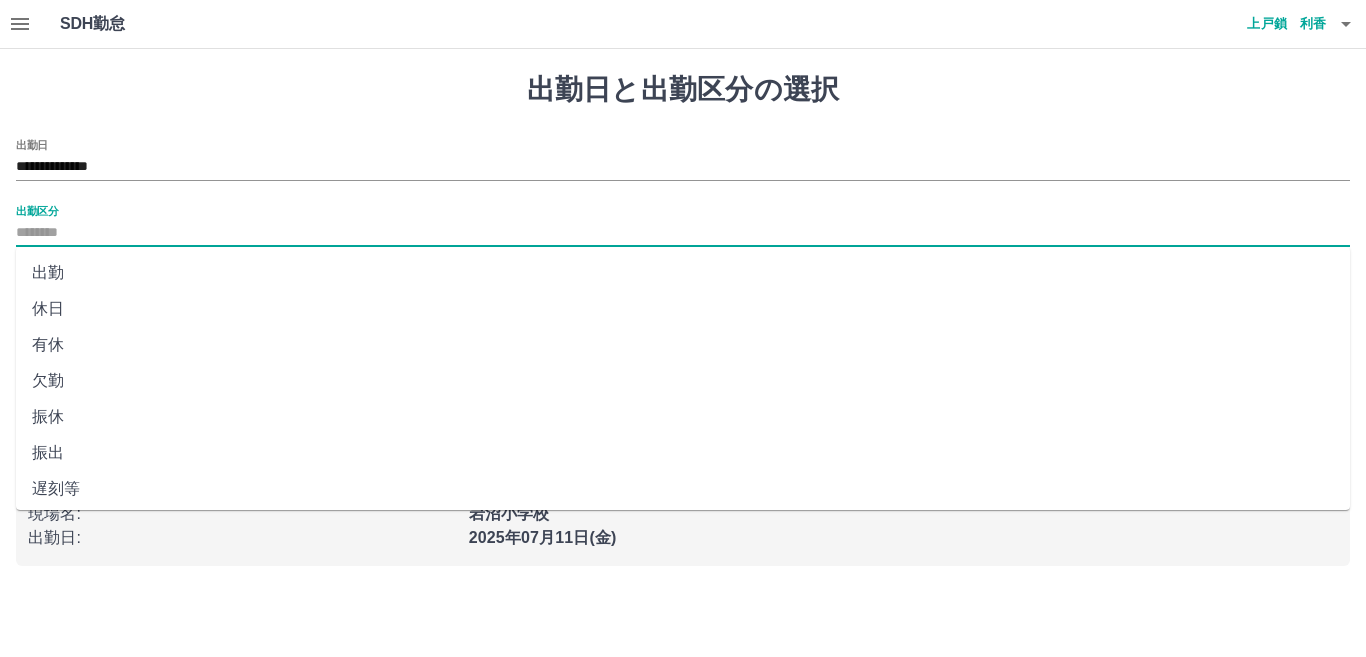 click on "出勤" at bounding box center [683, 273] 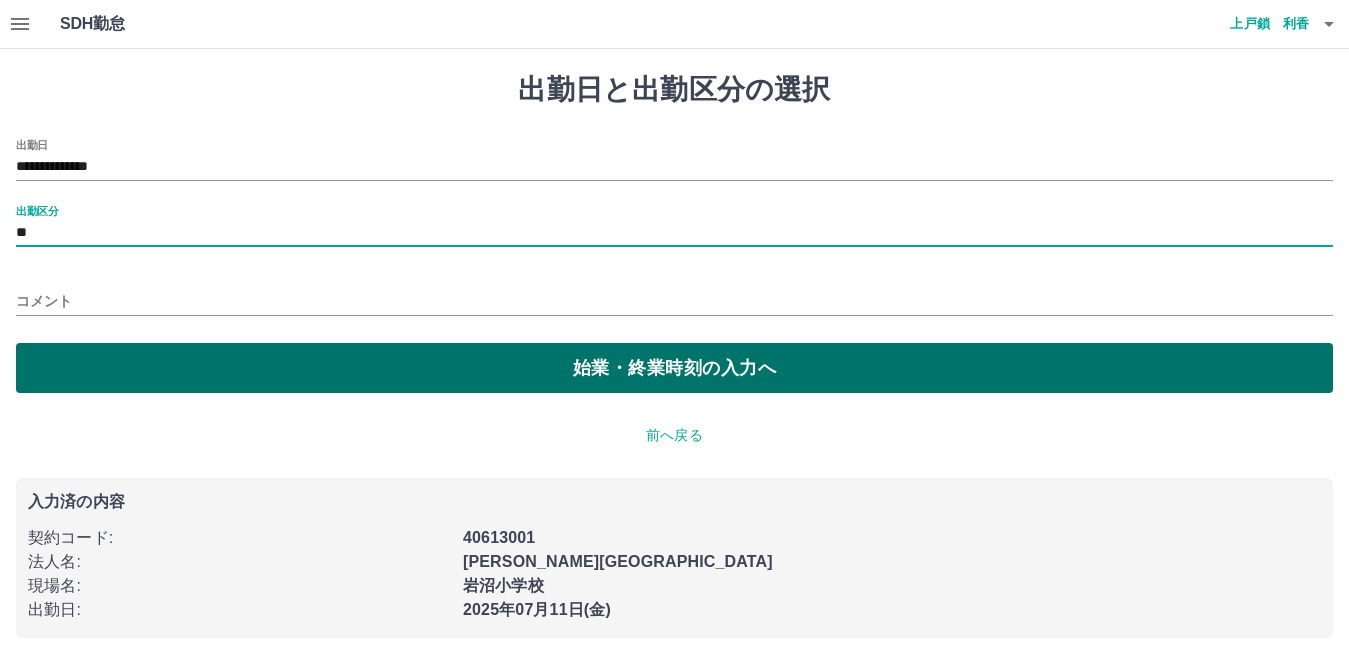 click on "始業・終業時刻の入力へ" at bounding box center [674, 368] 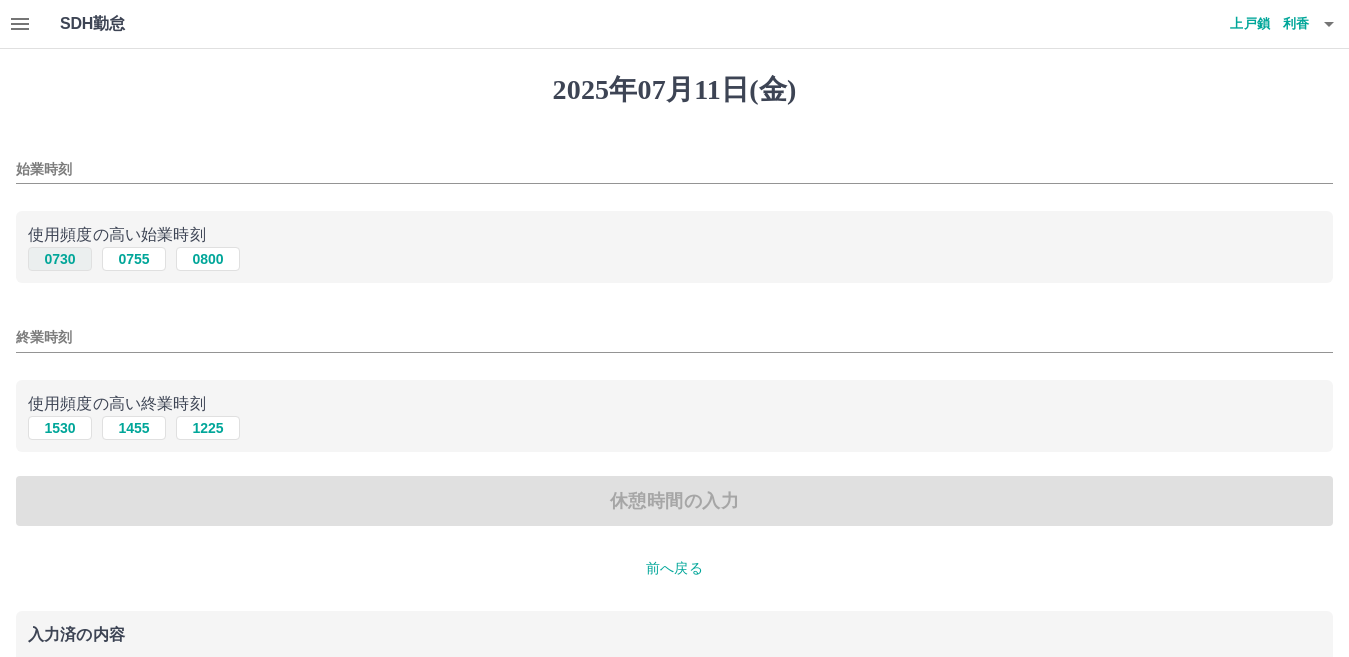 click on "0730" at bounding box center [60, 259] 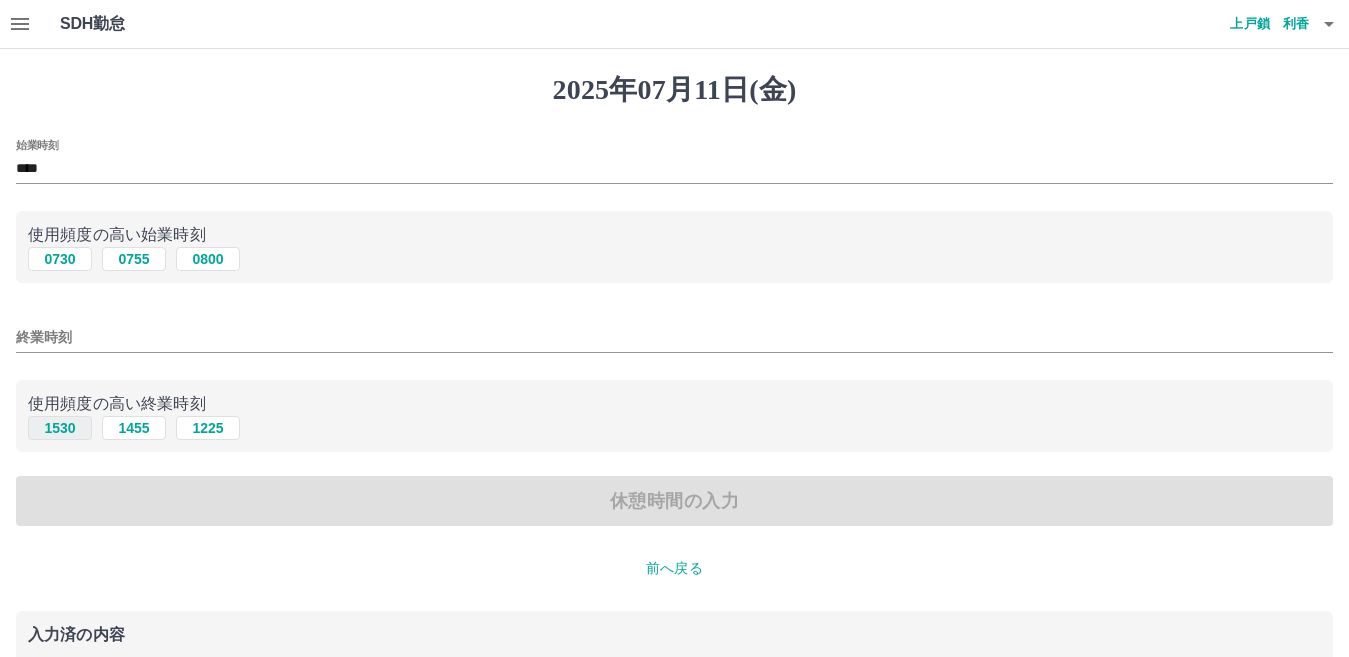 click on "1530" at bounding box center (60, 428) 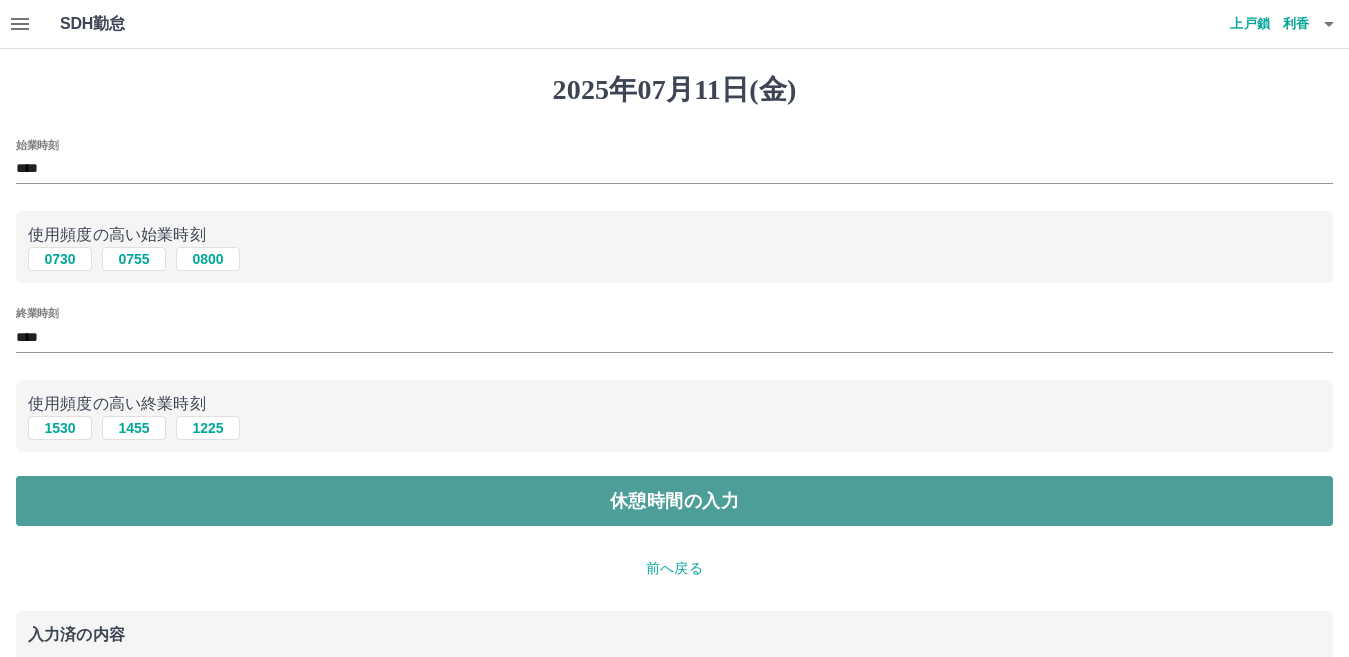click on "休憩時間の入力" at bounding box center [674, 501] 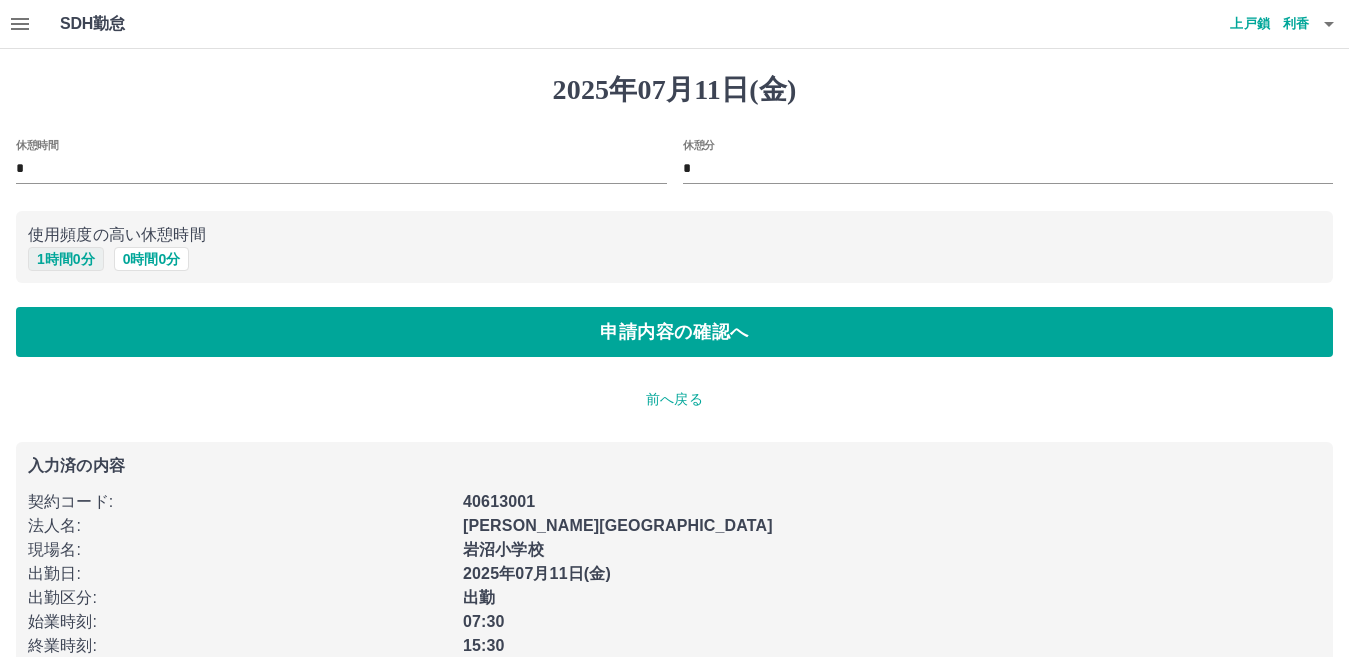 click on "1 時間 0 分" at bounding box center [66, 259] 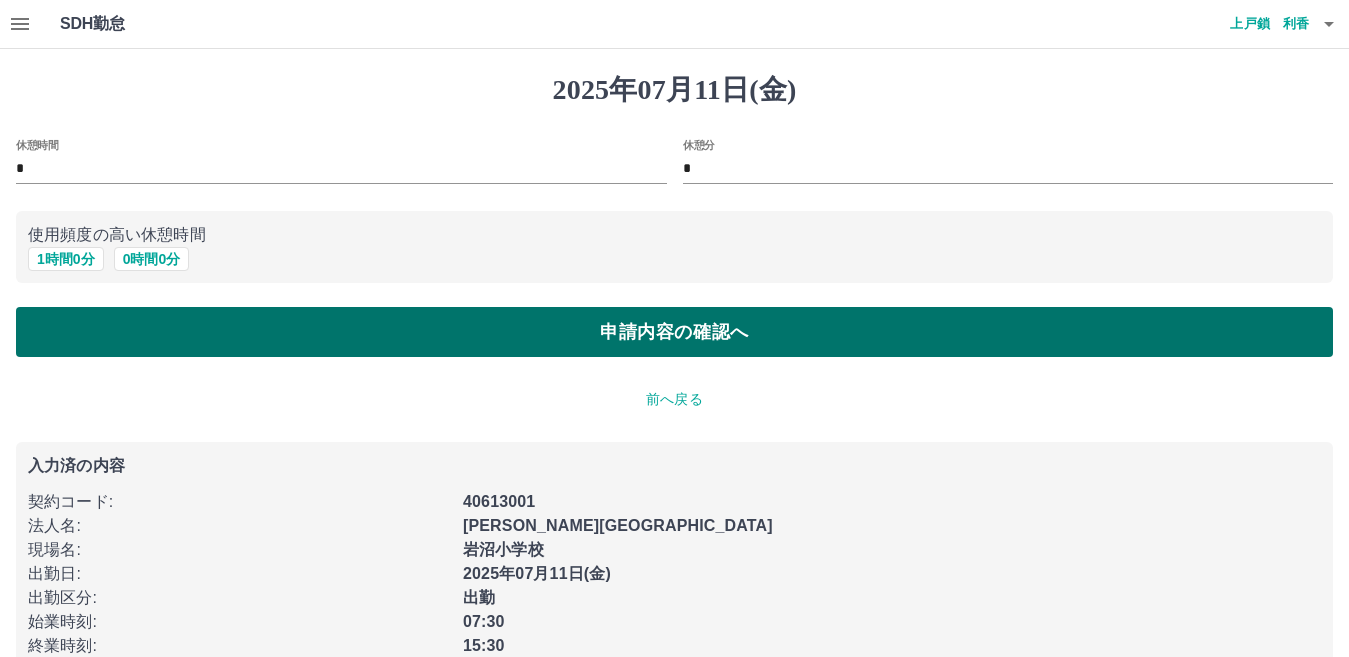 click on "申請内容の確認へ" at bounding box center [674, 332] 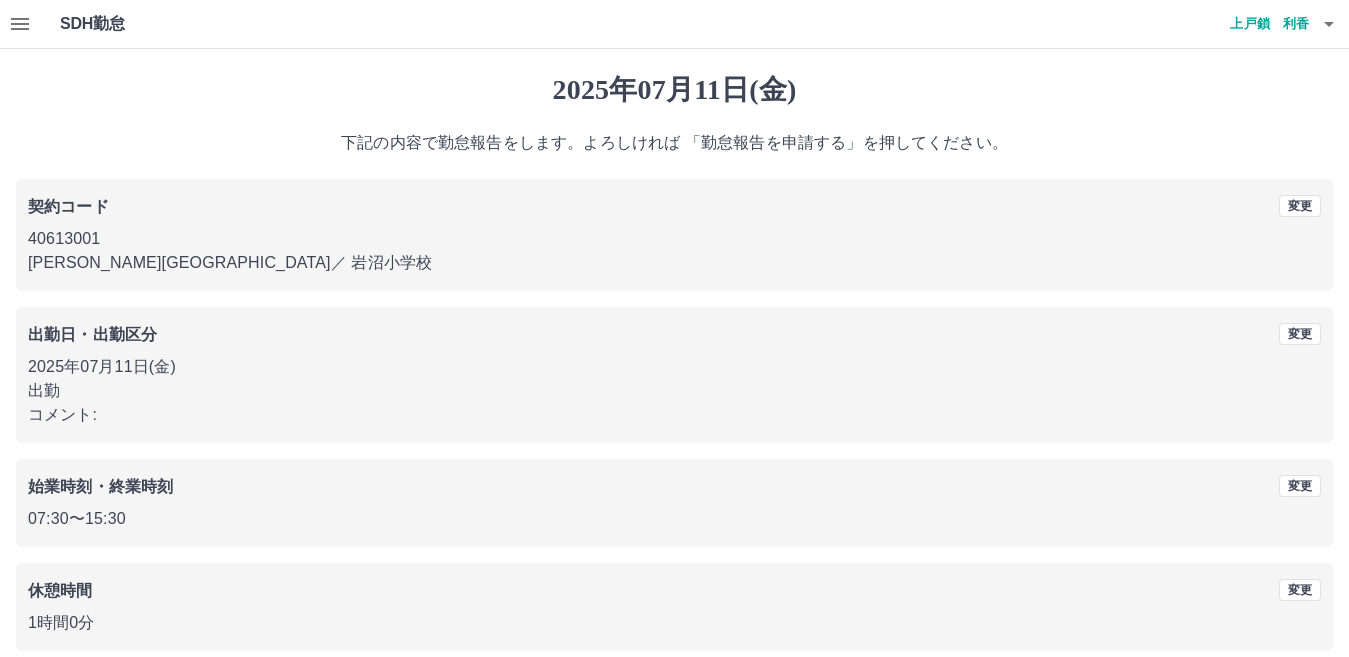 scroll, scrollTop: 92, scrollLeft: 0, axis: vertical 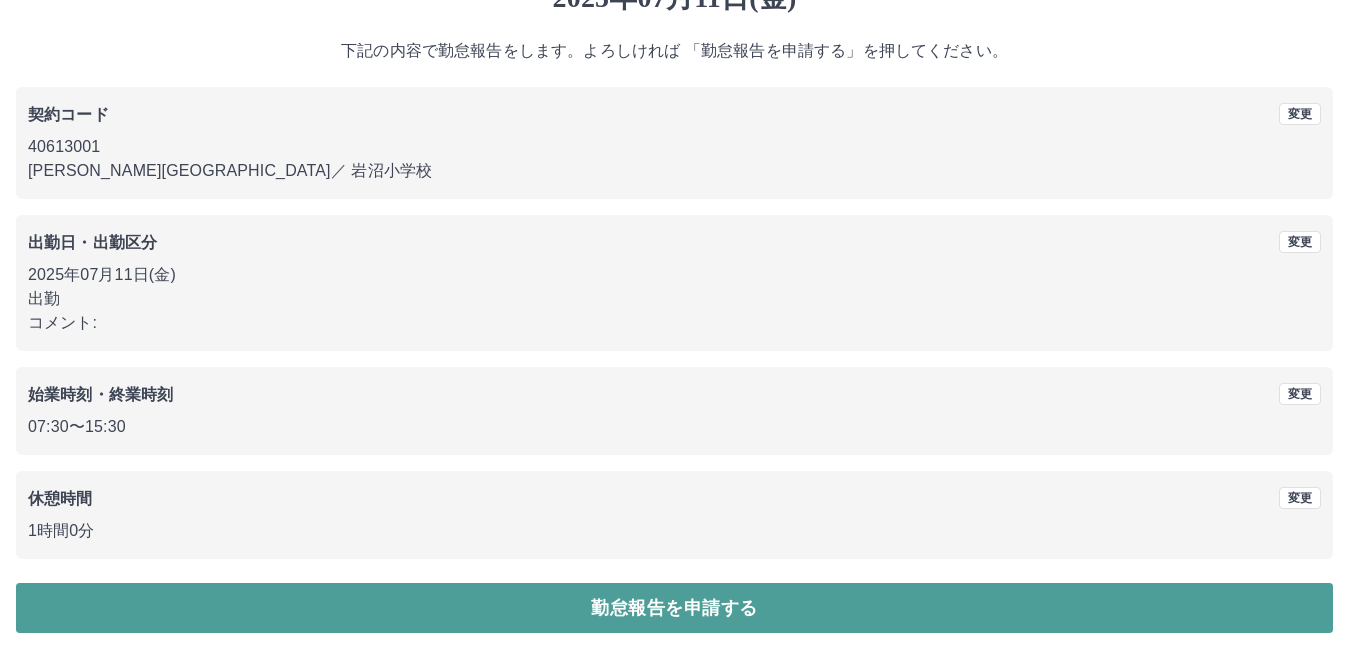 click on "勤怠報告を申請する" at bounding box center [674, 608] 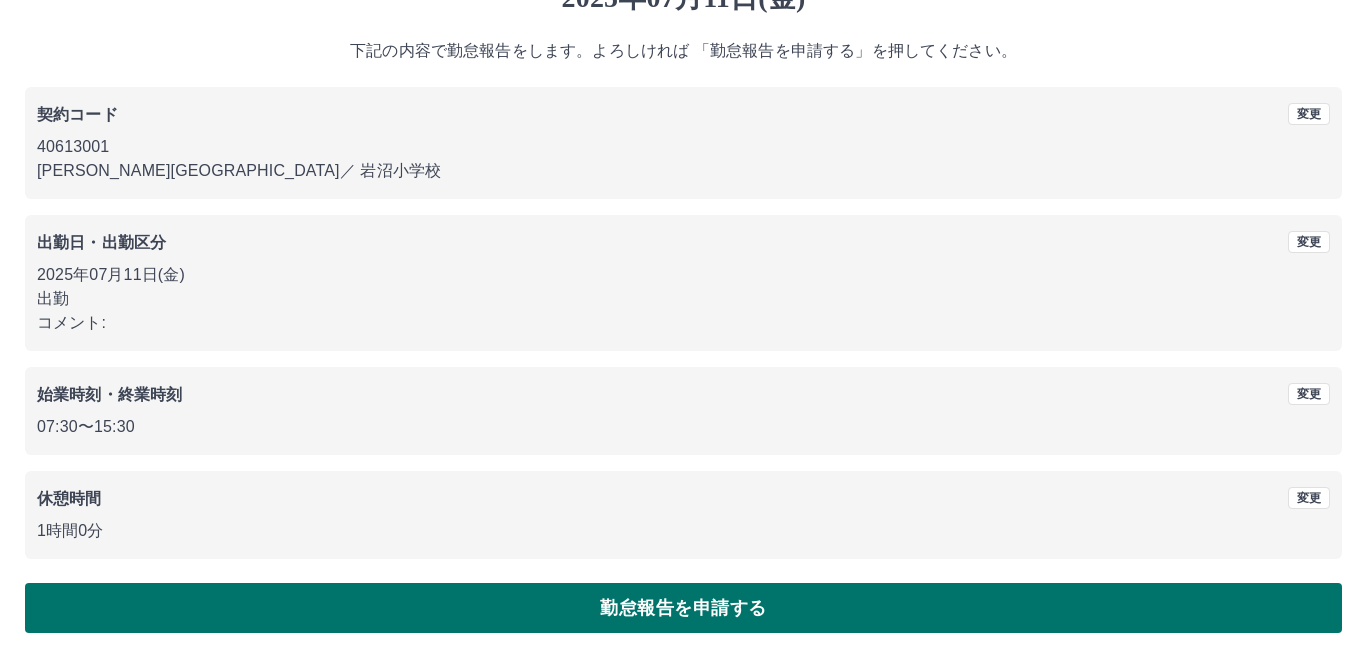 scroll, scrollTop: 0, scrollLeft: 0, axis: both 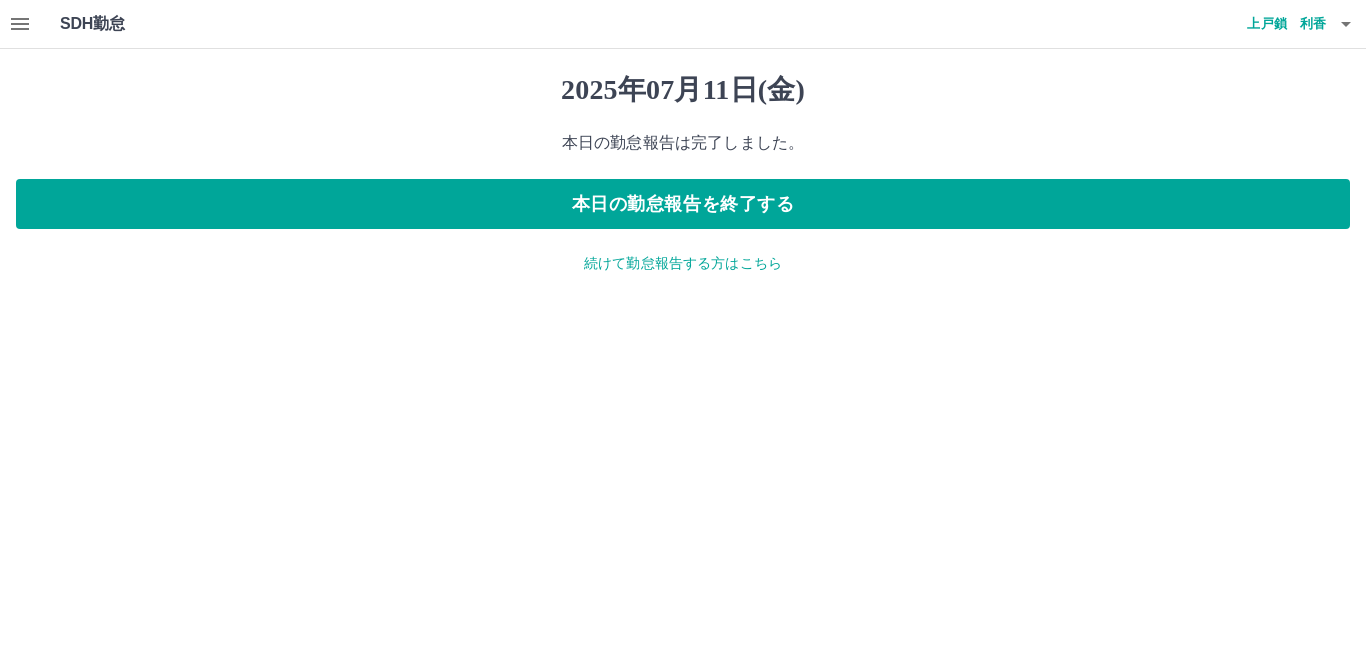 click on "2025年07月11日(金) 本日の勤怠報告は完了しました。 本日の勤怠報告を終了する 続けて勤怠報告する方はこちら" at bounding box center (683, 173) 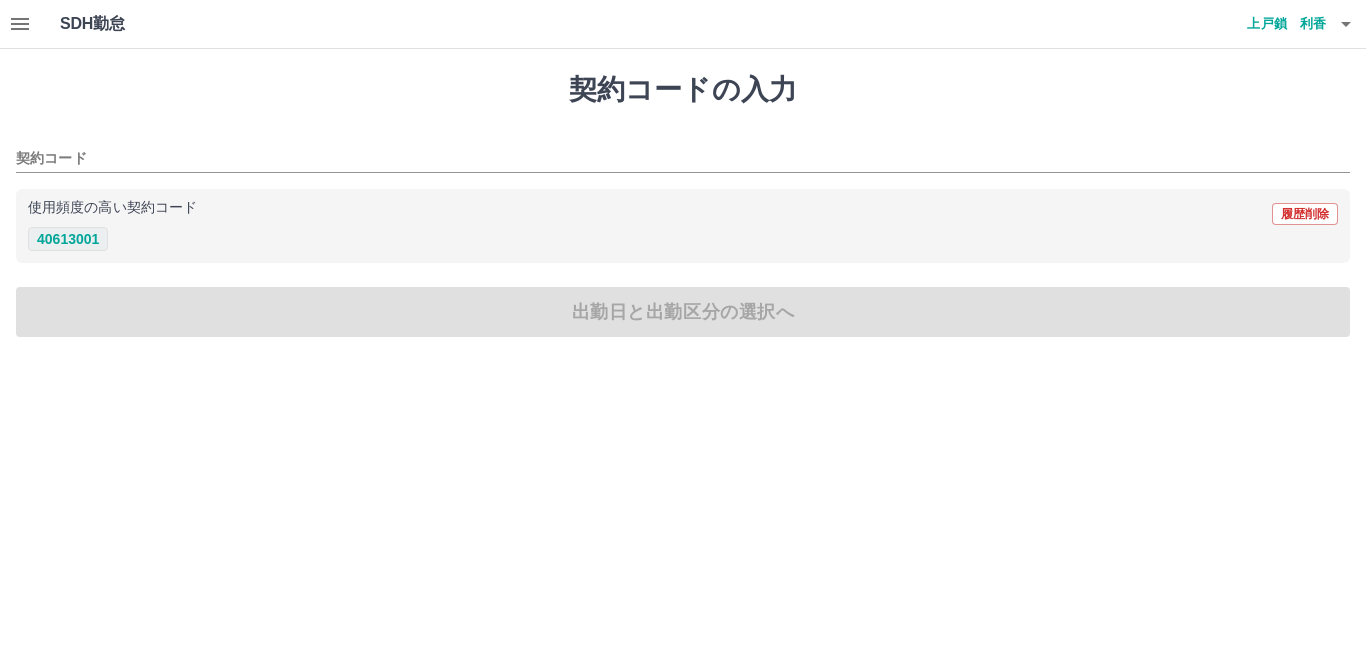 click on "40613001" at bounding box center (68, 239) 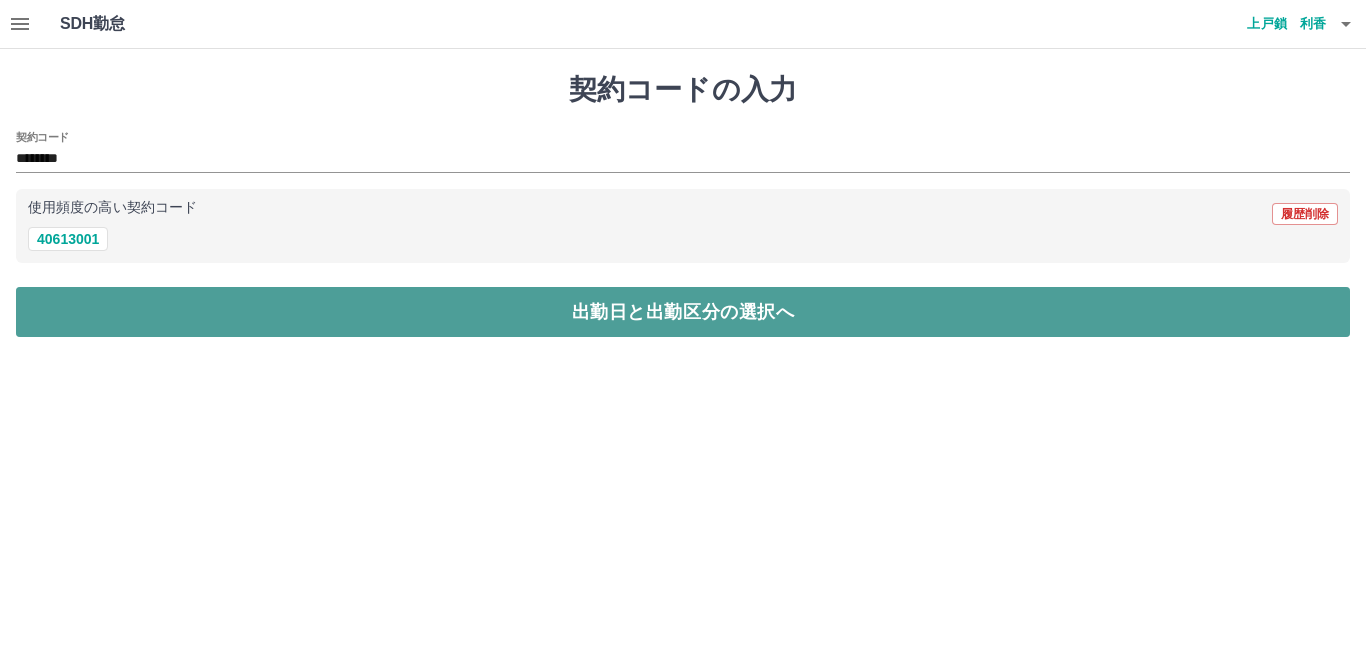 click on "出勤日と出勤区分の選択へ" at bounding box center (683, 312) 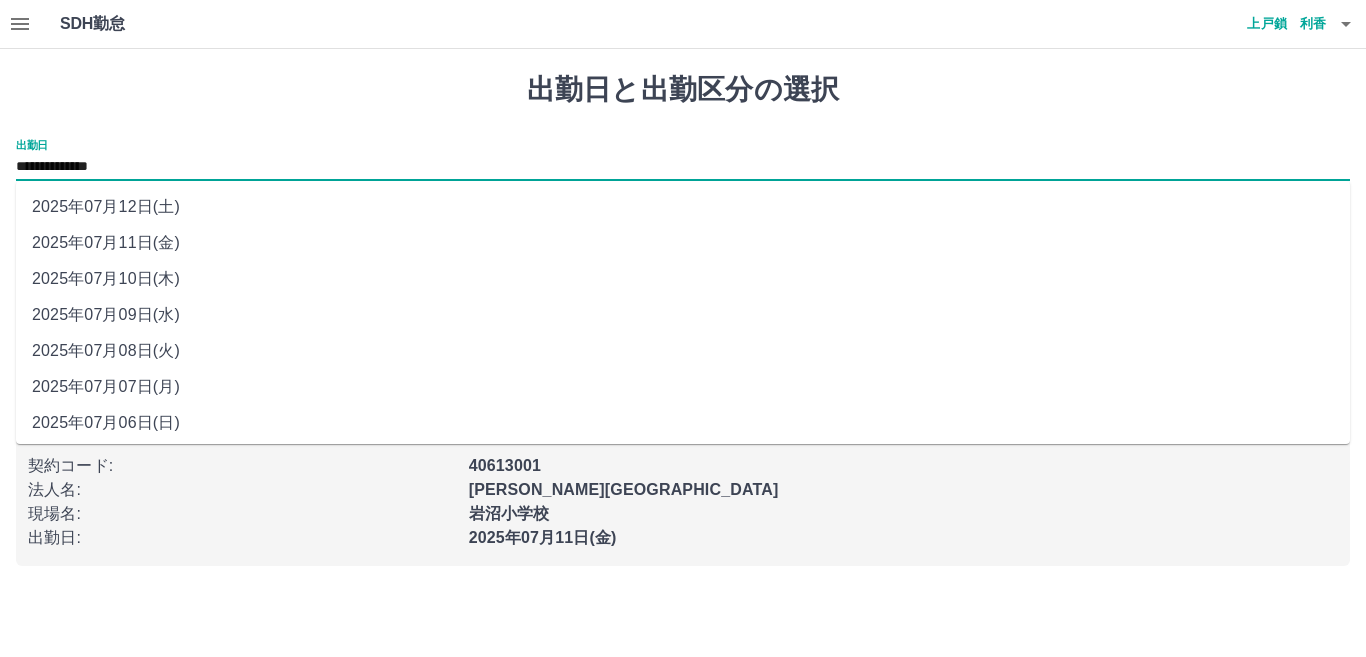 click on "**********" at bounding box center (683, 167) 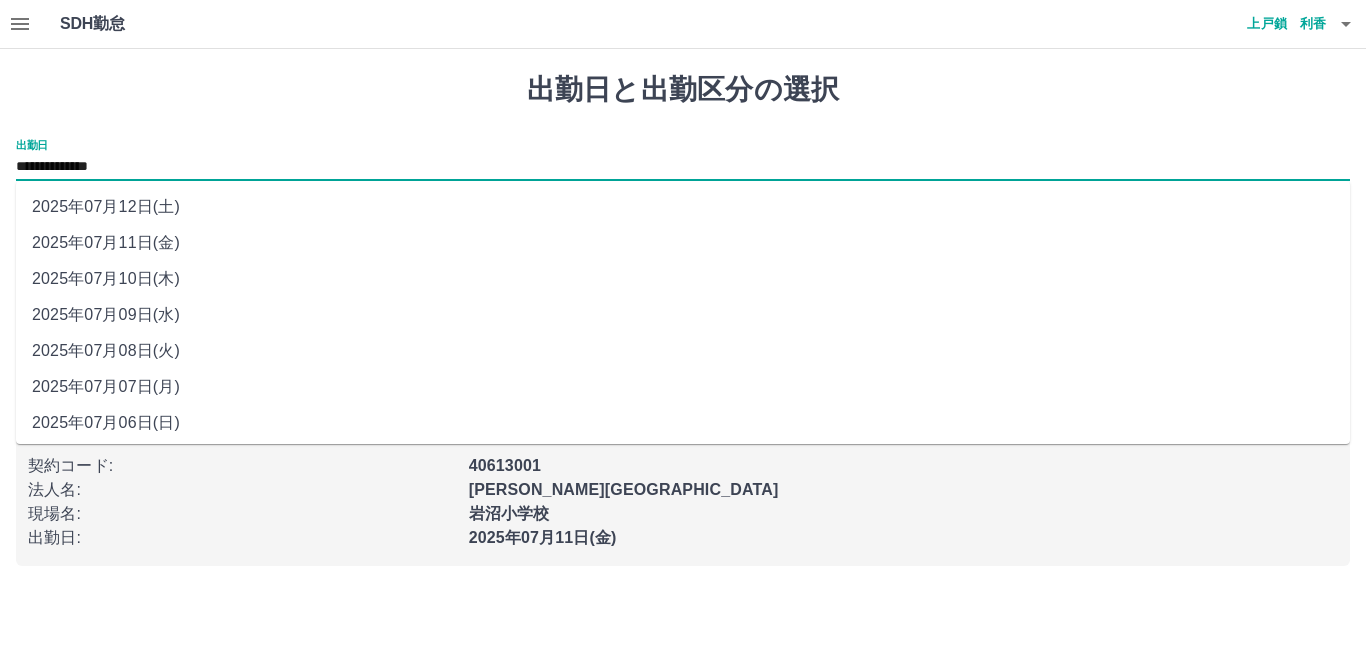click on "2025年07月12日(土)" at bounding box center [683, 207] 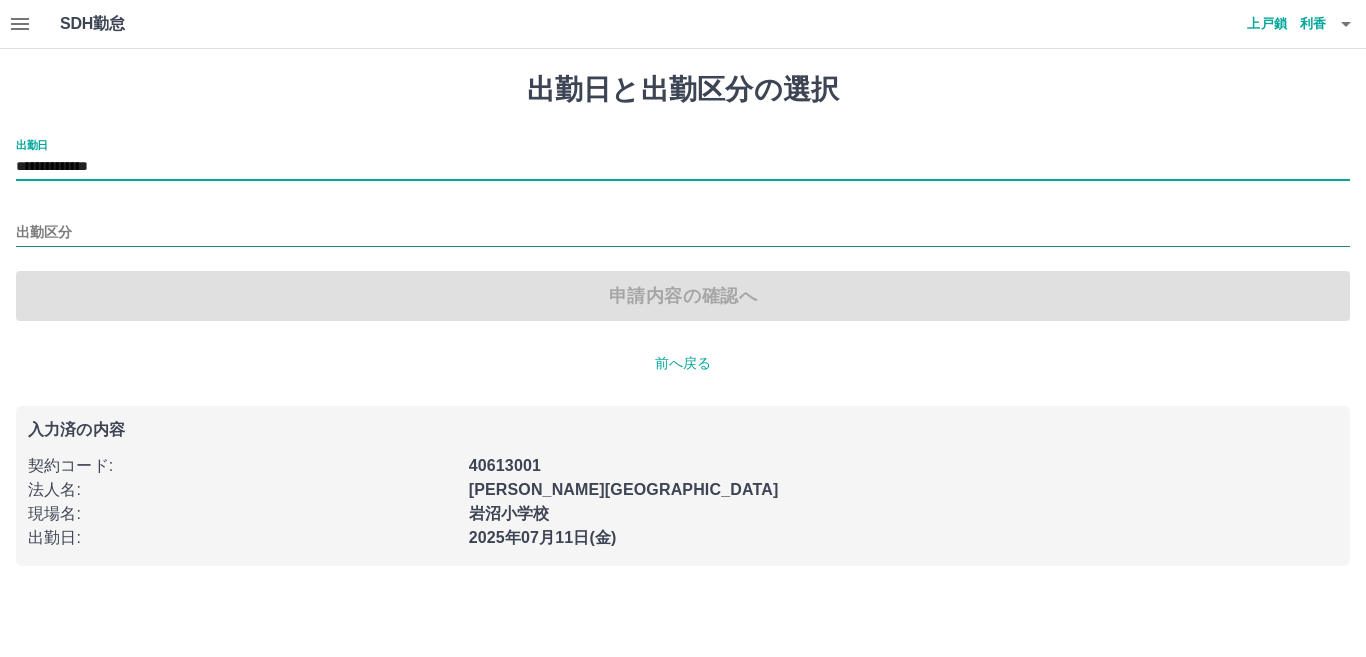 click on "出勤区分" at bounding box center (683, 233) 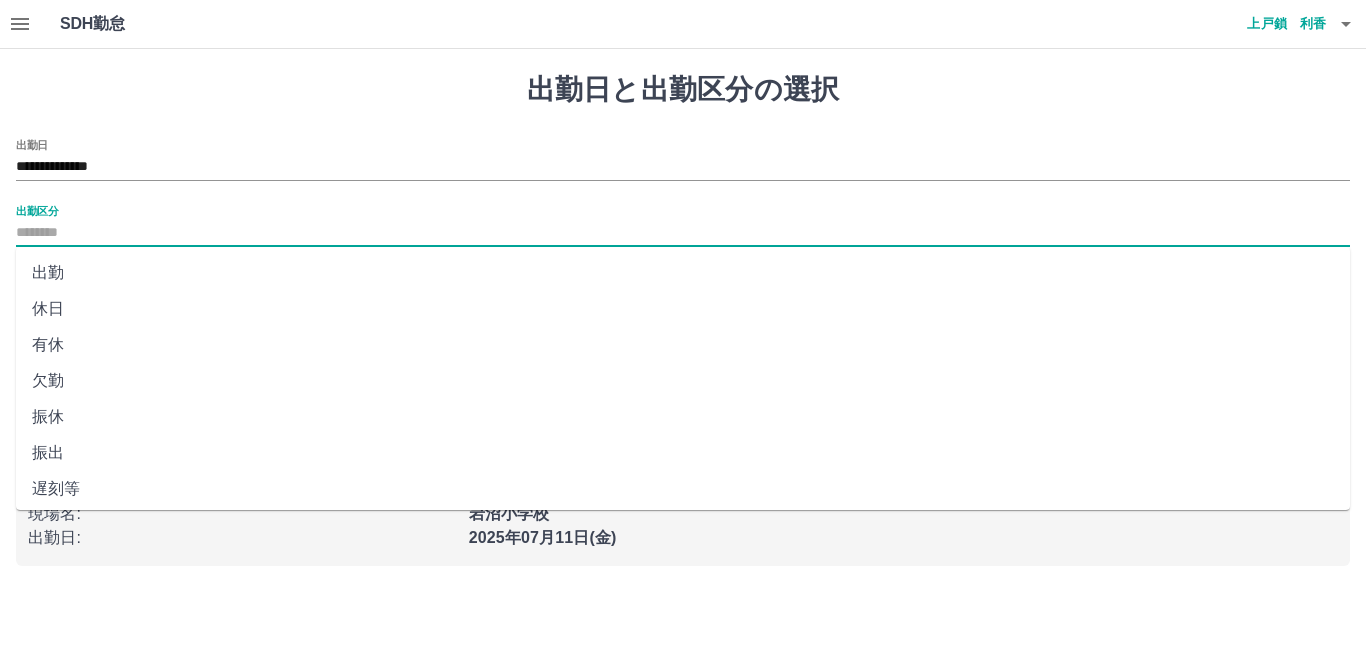 click on "休日" at bounding box center (683, 309) 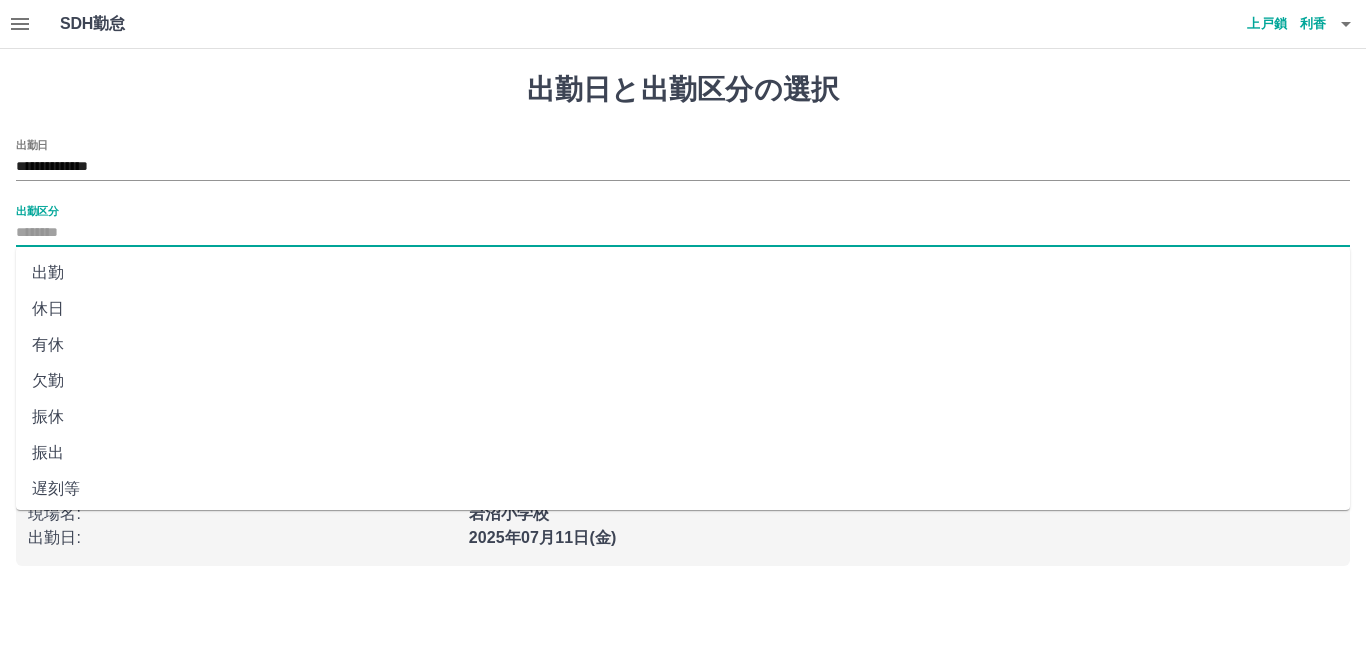 type on "**" 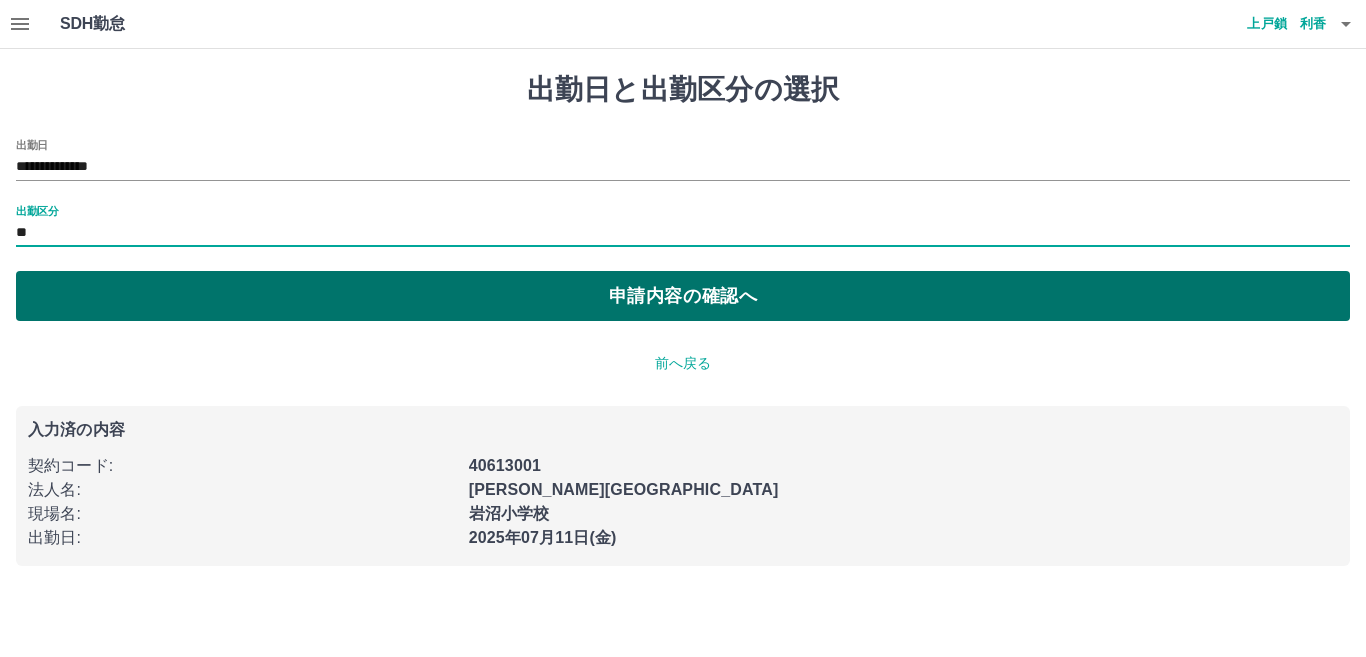 click on "申請内容の確認へ" at bounding box center [683, 296] 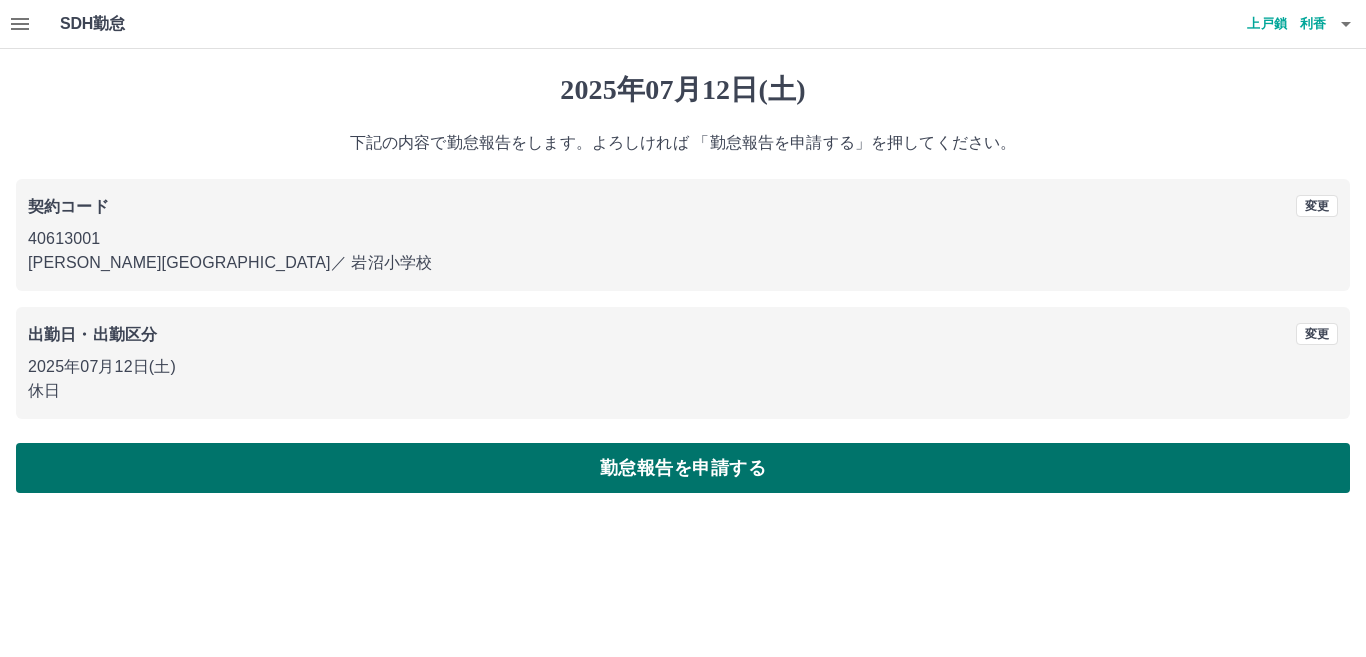 click on "勤怠報告を申請する" at bounding box center [683, 468] 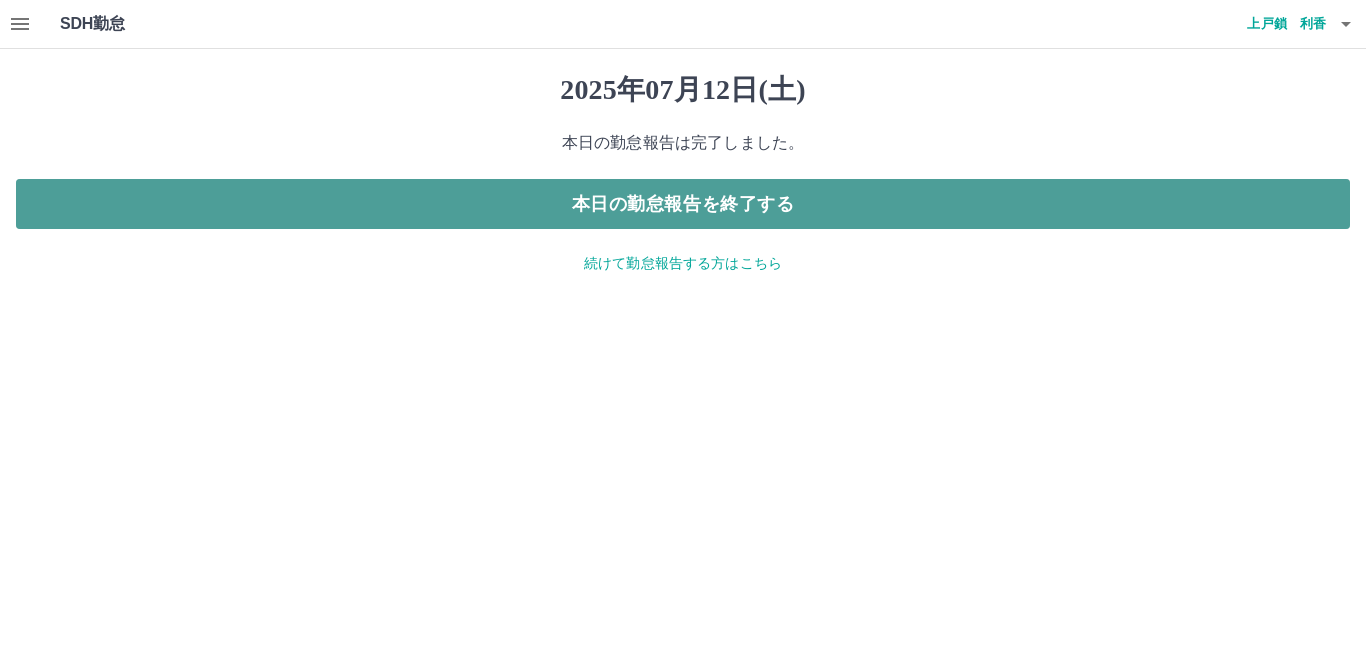 click on "本日の勤怠報告を終了する" at bounding box center [683, 204] 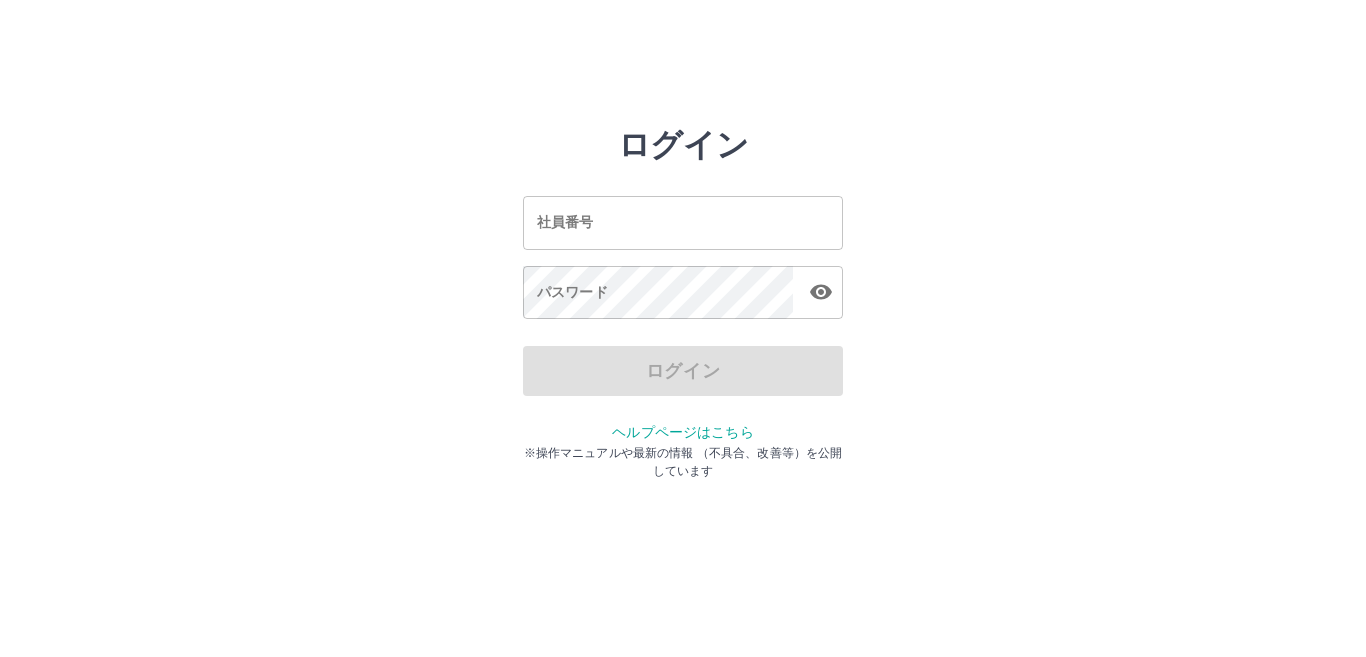 scroll, scrollTop: 0, scrollLeft: 0, axis: both 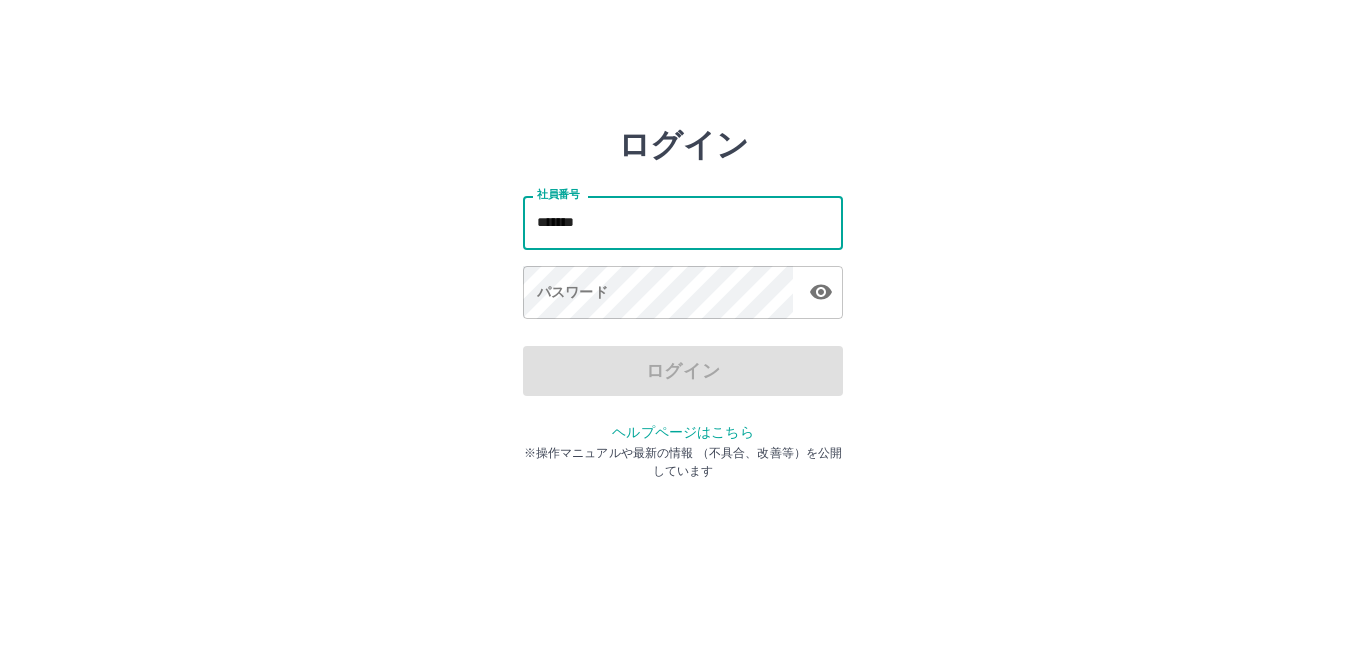 type on "*******" 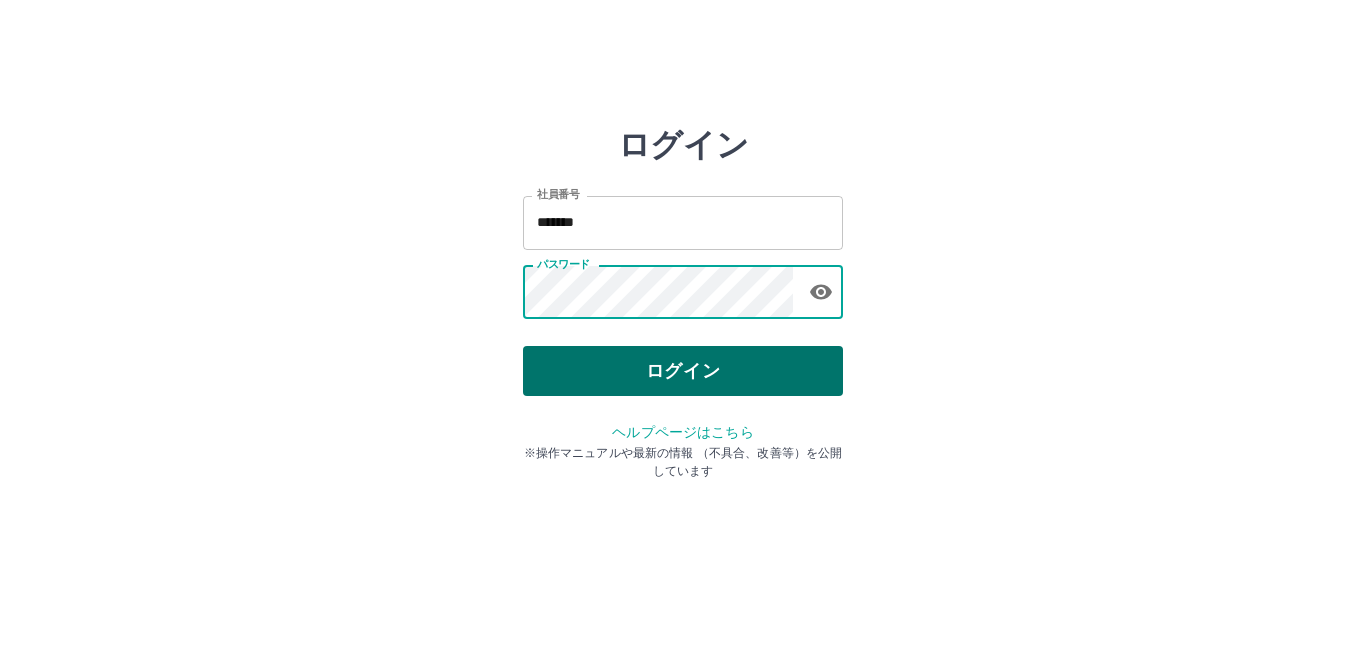 click on "ログイン" at bounding box center (683, 371) 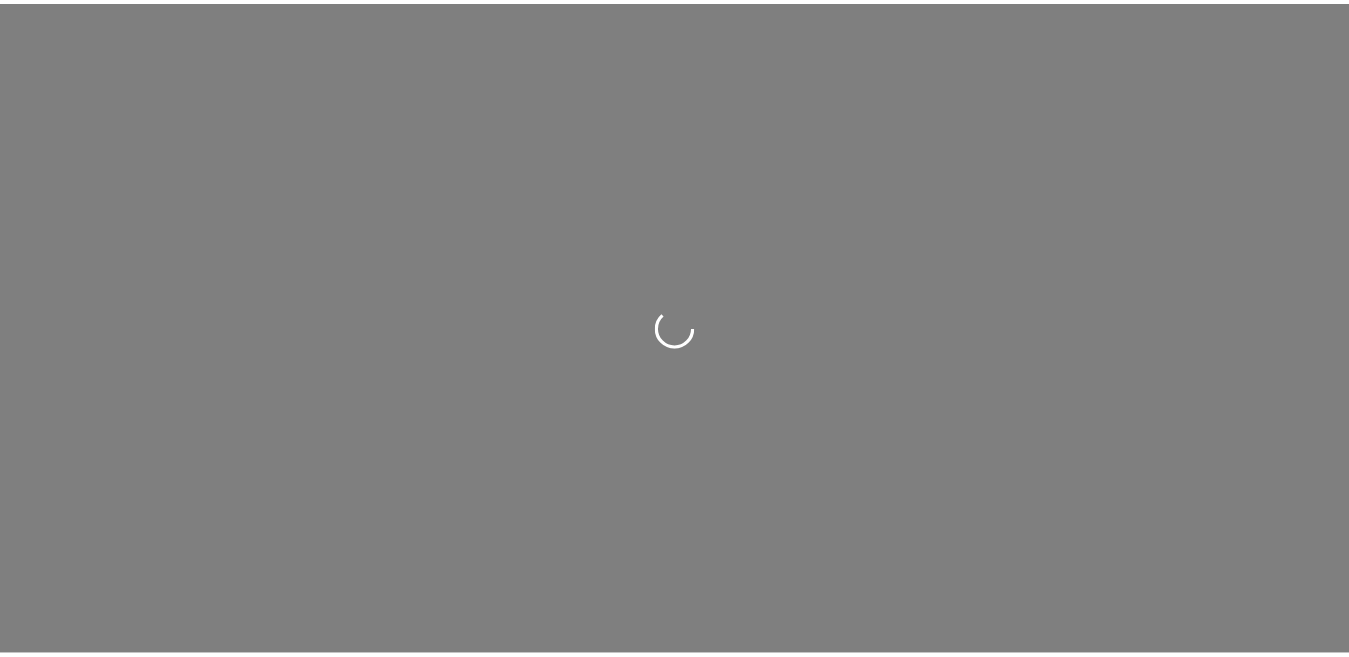 scroll, scrollTop: 0, scrollLeft: 0, axis: both 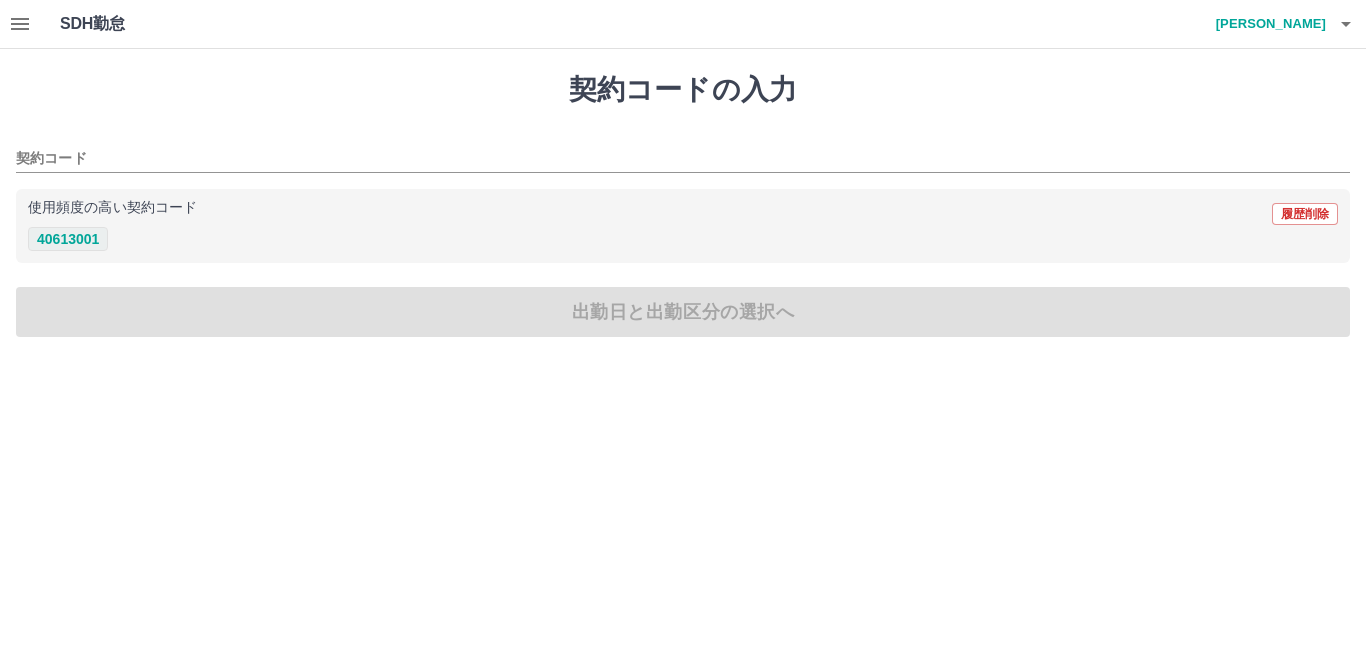 click on "40613001" at bounding box center [68, 239] 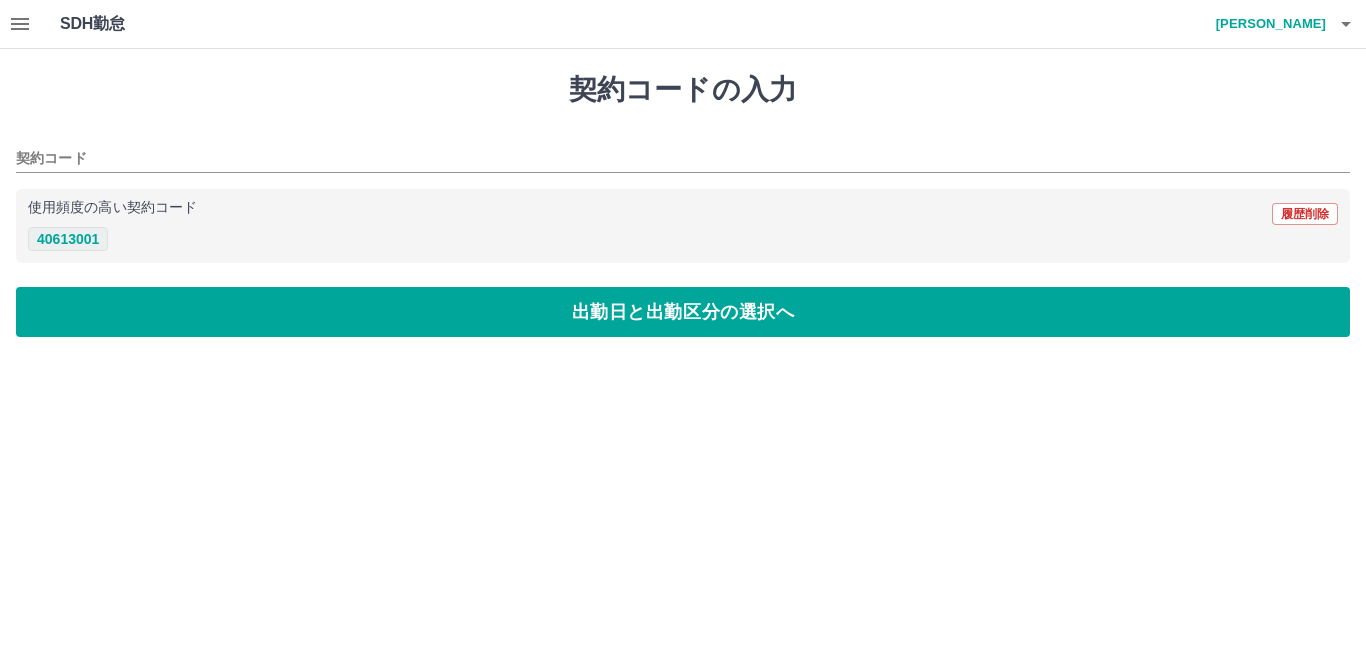 type on "********" 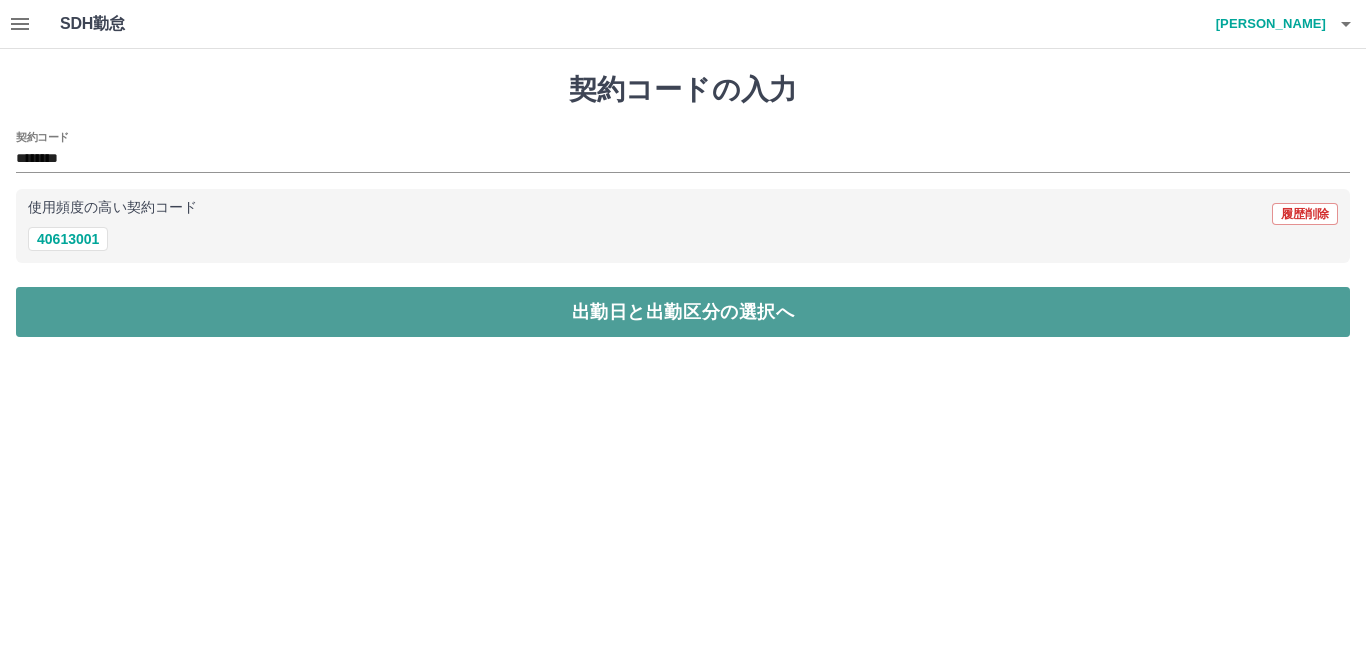 click on "出勤日と出勤区分の選択へ" at bounding box center (683, 312) 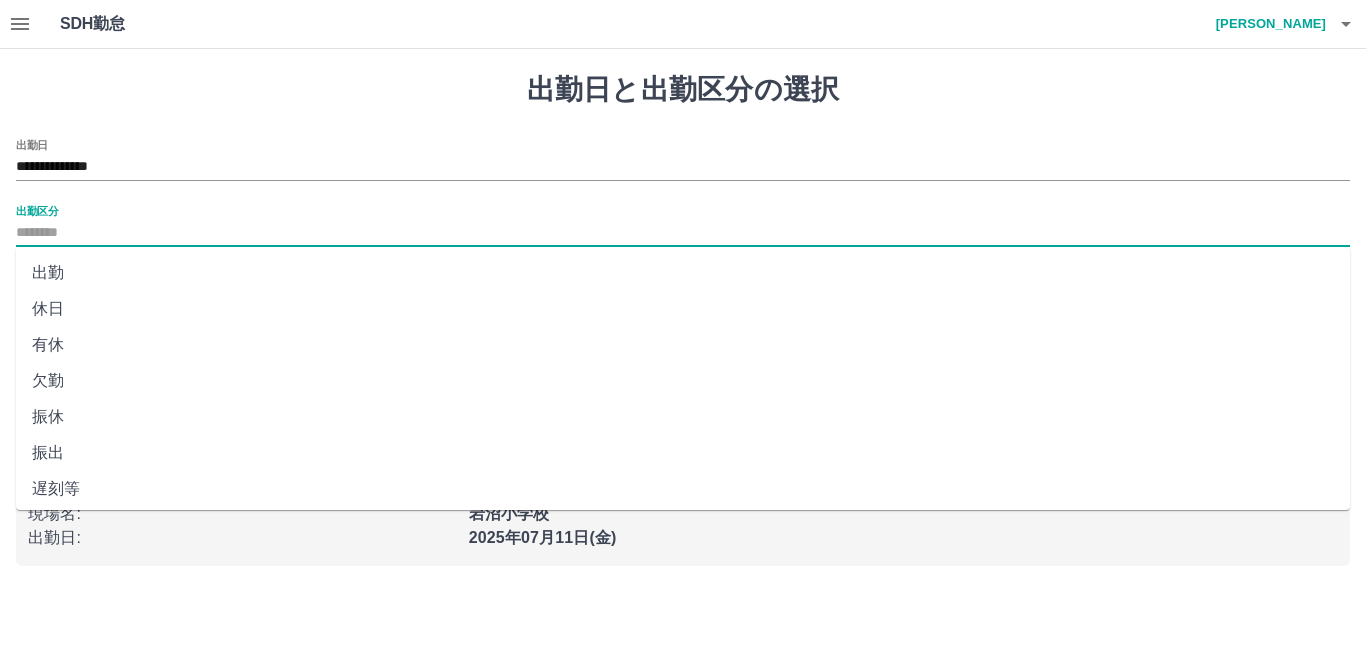 click on "出勤区分" at bounding box center [683, 233] 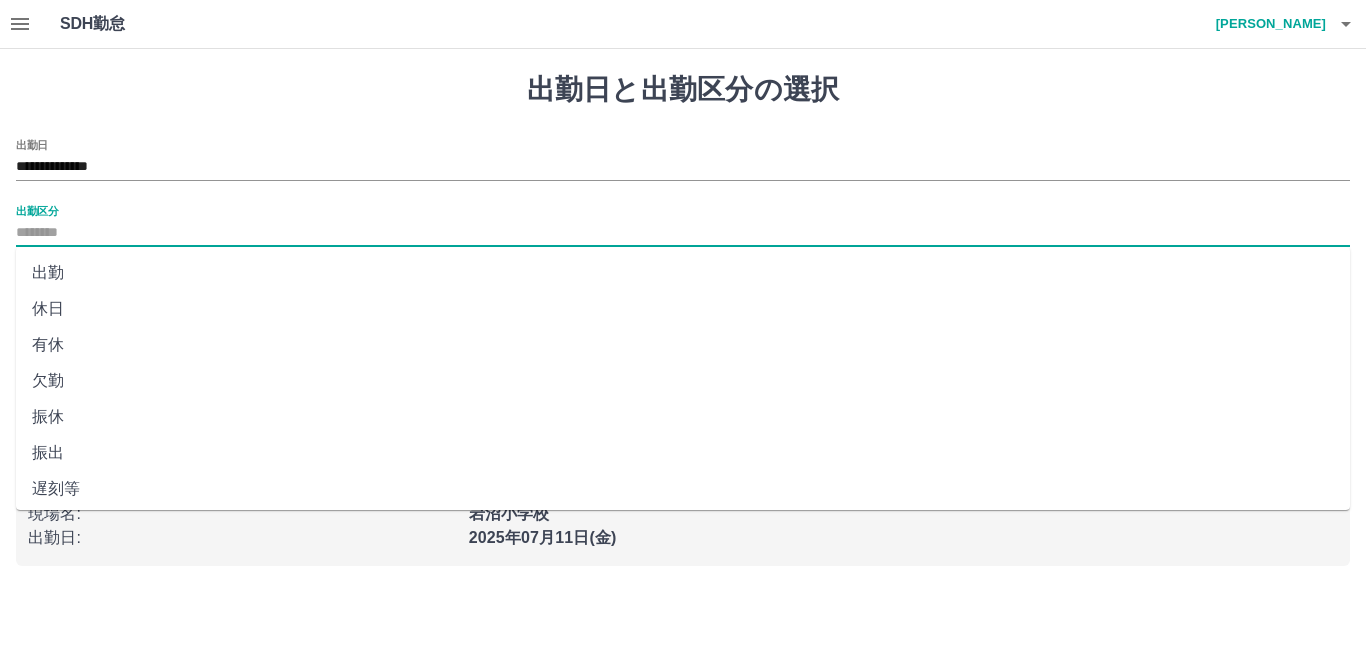 click on "出勤" at bounding box center (683, 273) 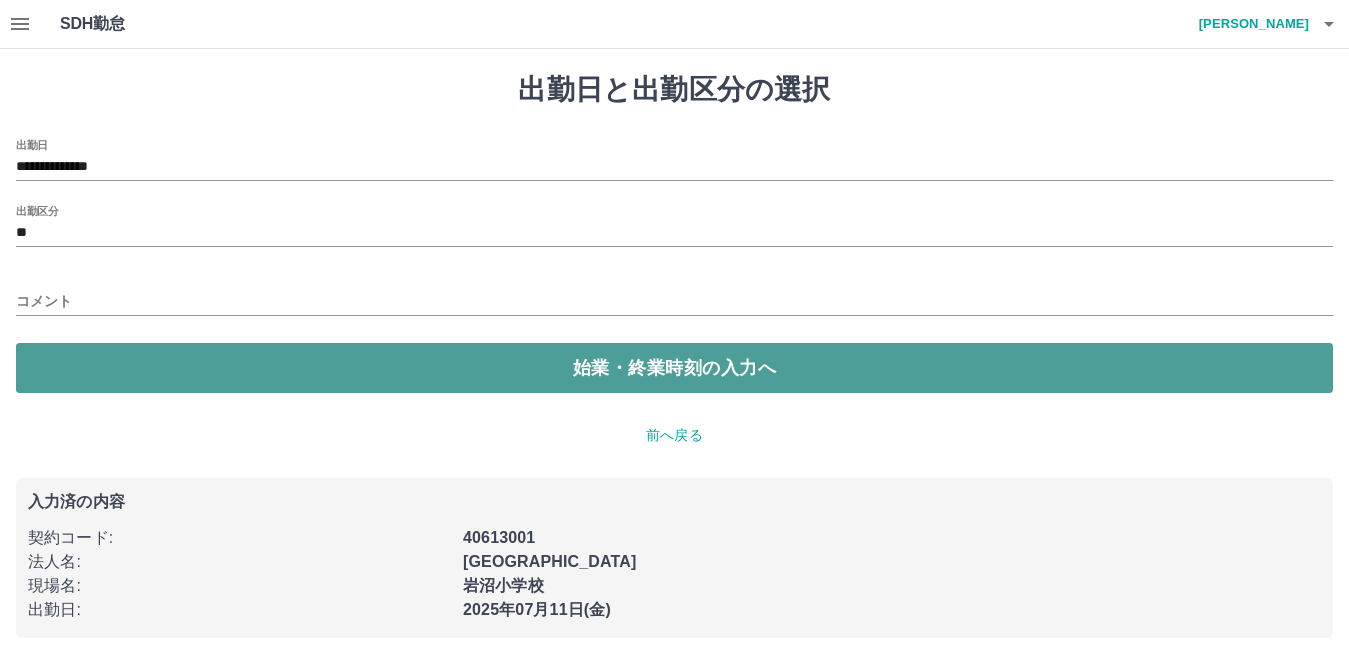 click on "始業・終業時刻の入力へ" at bounding box center (674, 368) 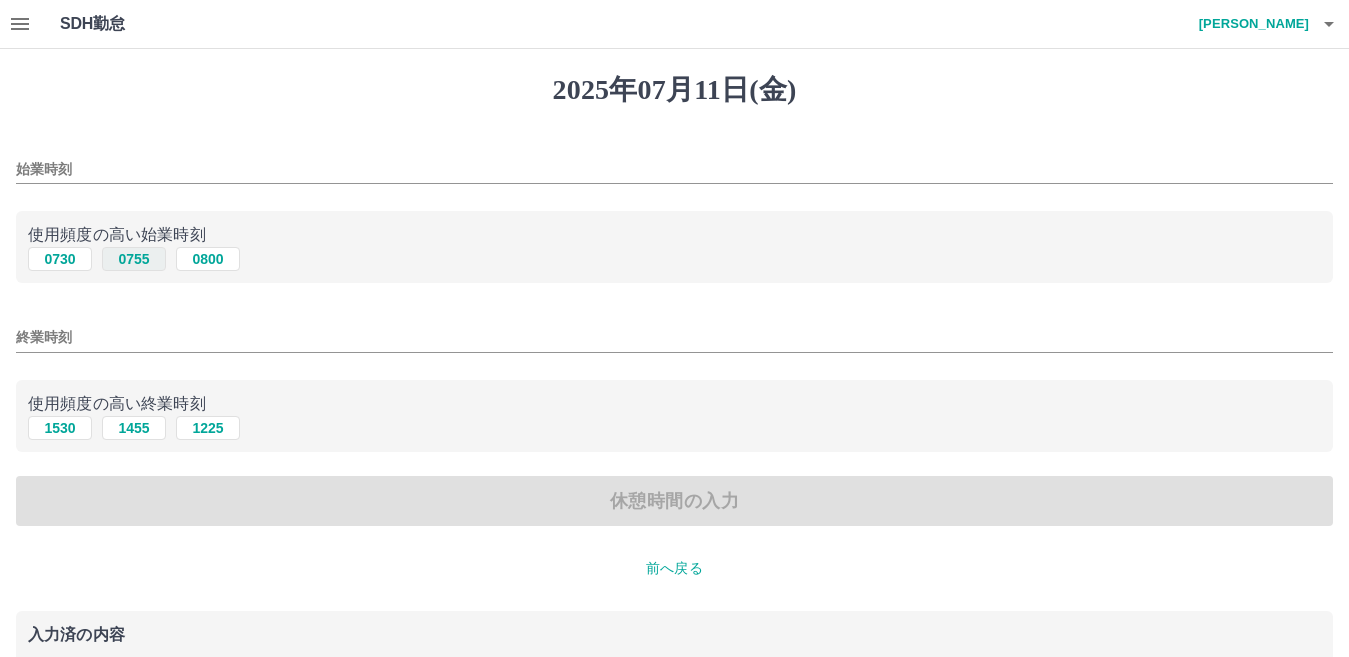 click on "0755" at bounding box center [134, 259] 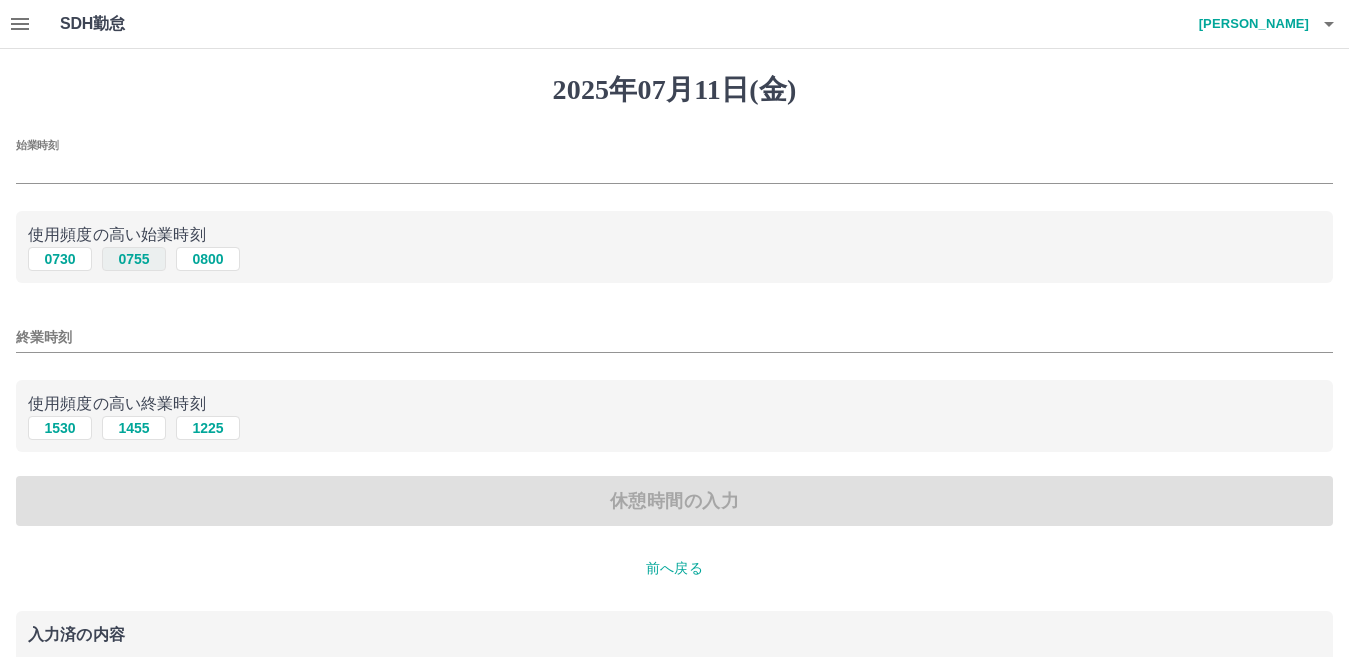 type on "****" 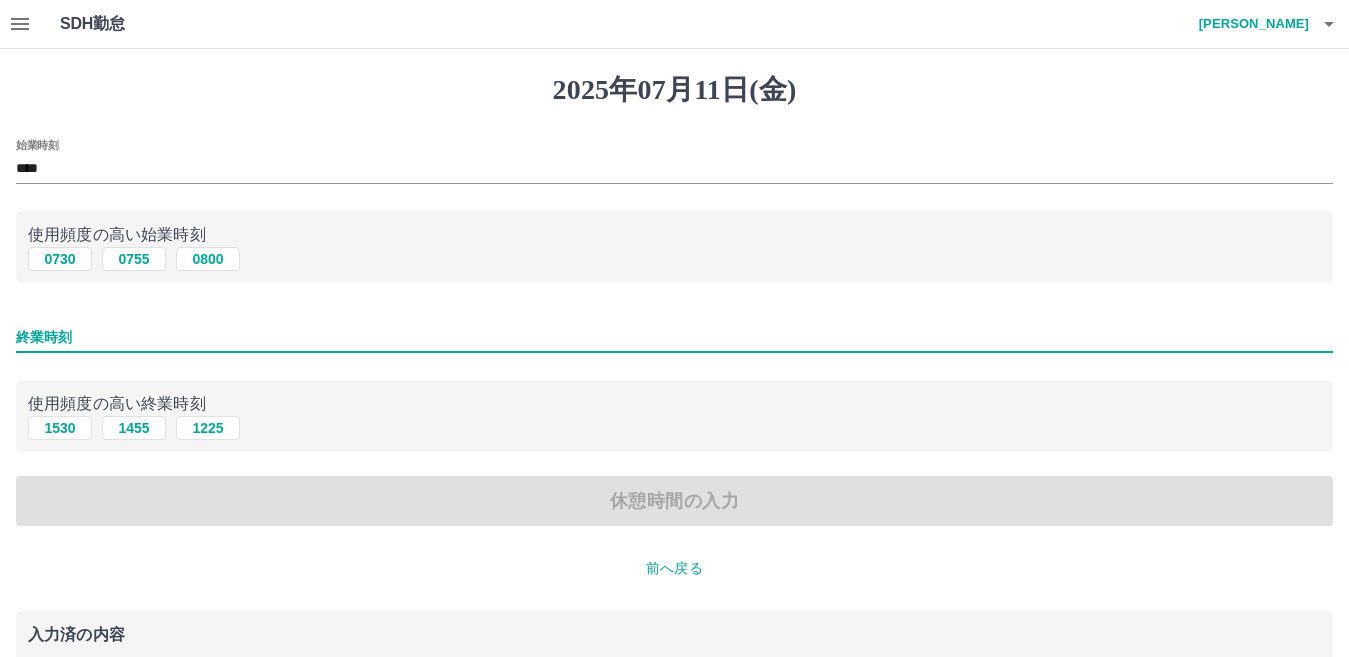 click on "終業時刻" at bounding box center [674, 337] 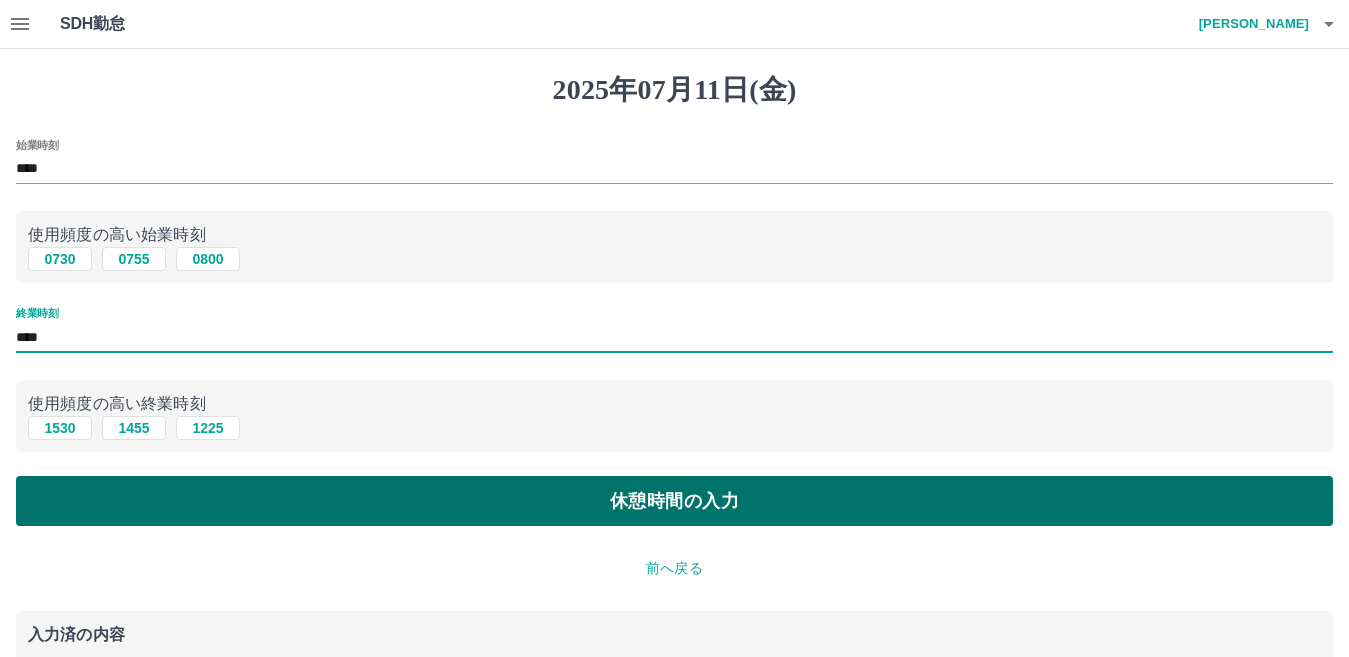 click on "休憩時間の入力" at bounding box center (674, 501) 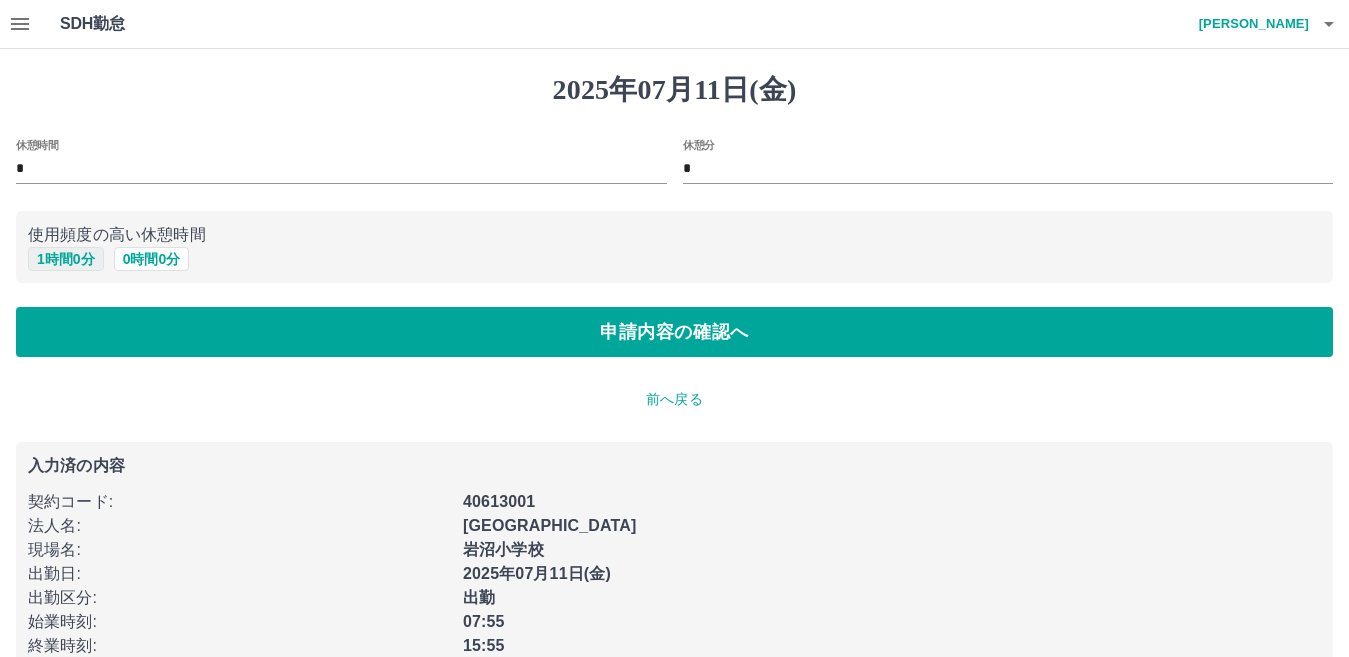 click on "1 時間 0 分" at bounding box center [66, 259] 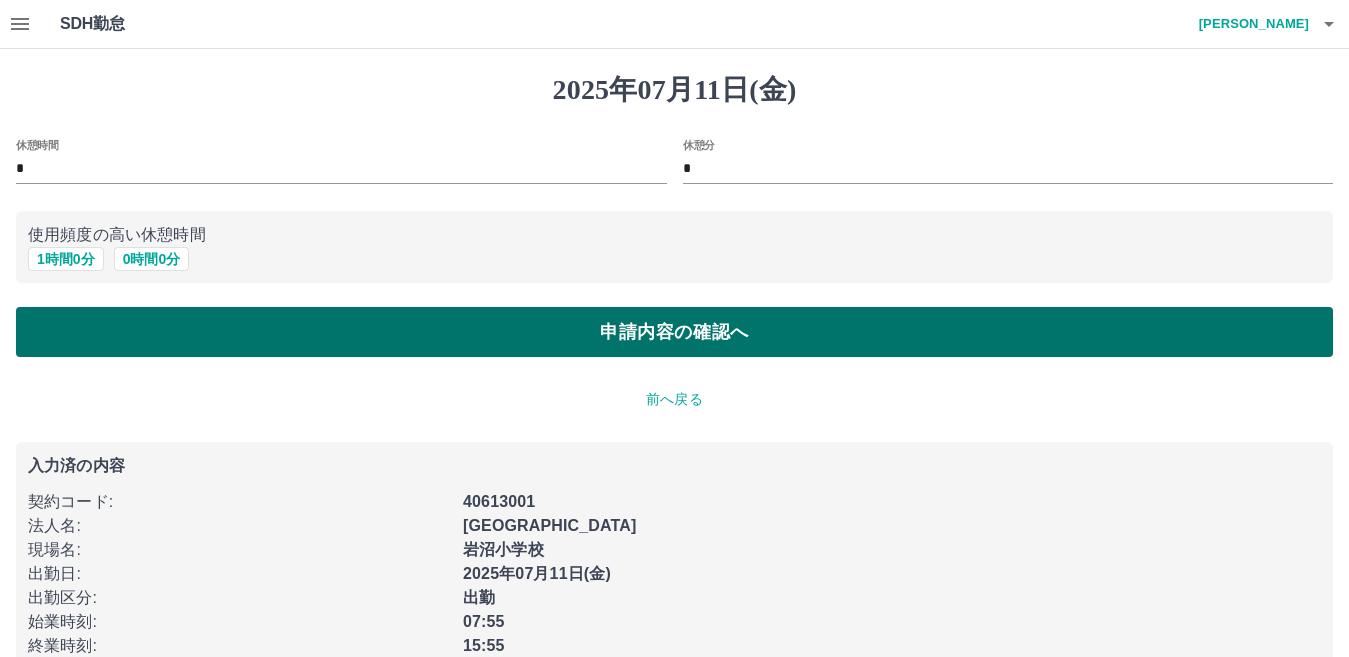 click on "申請内容の確認へ" at bounding box center (674, 332) 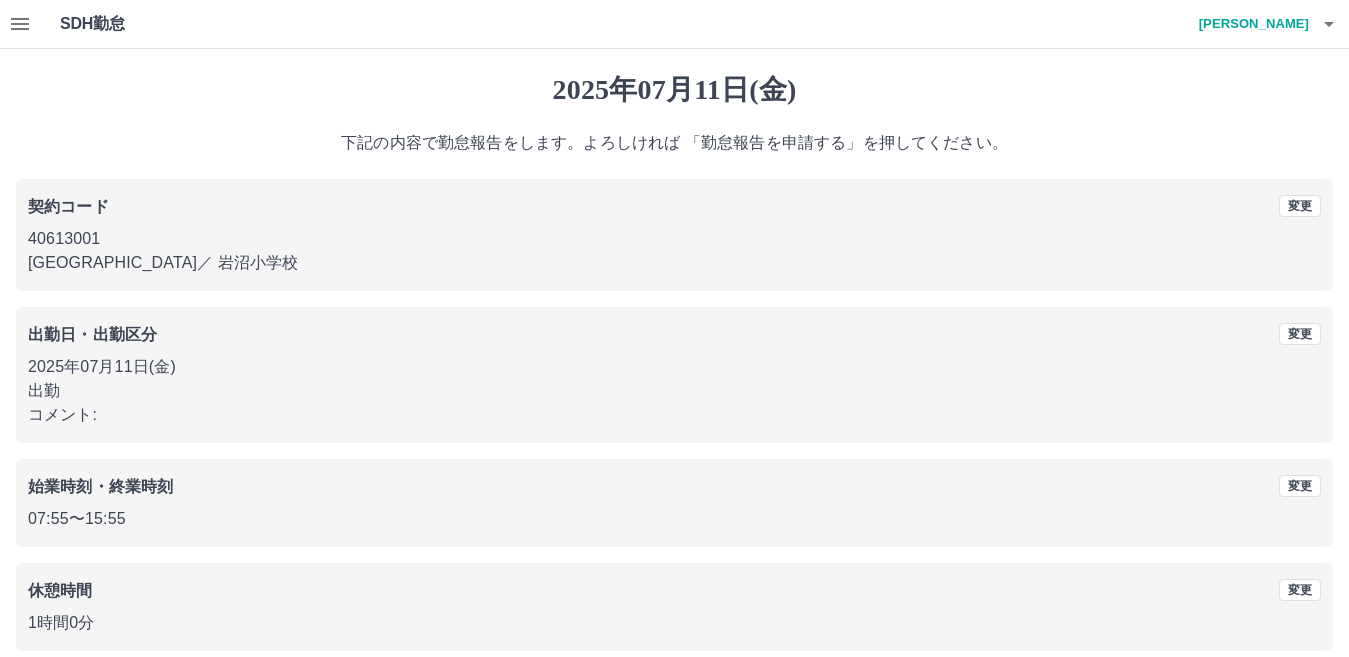 click on "出勤日・出勤区分" at bounding box center (92, 334) 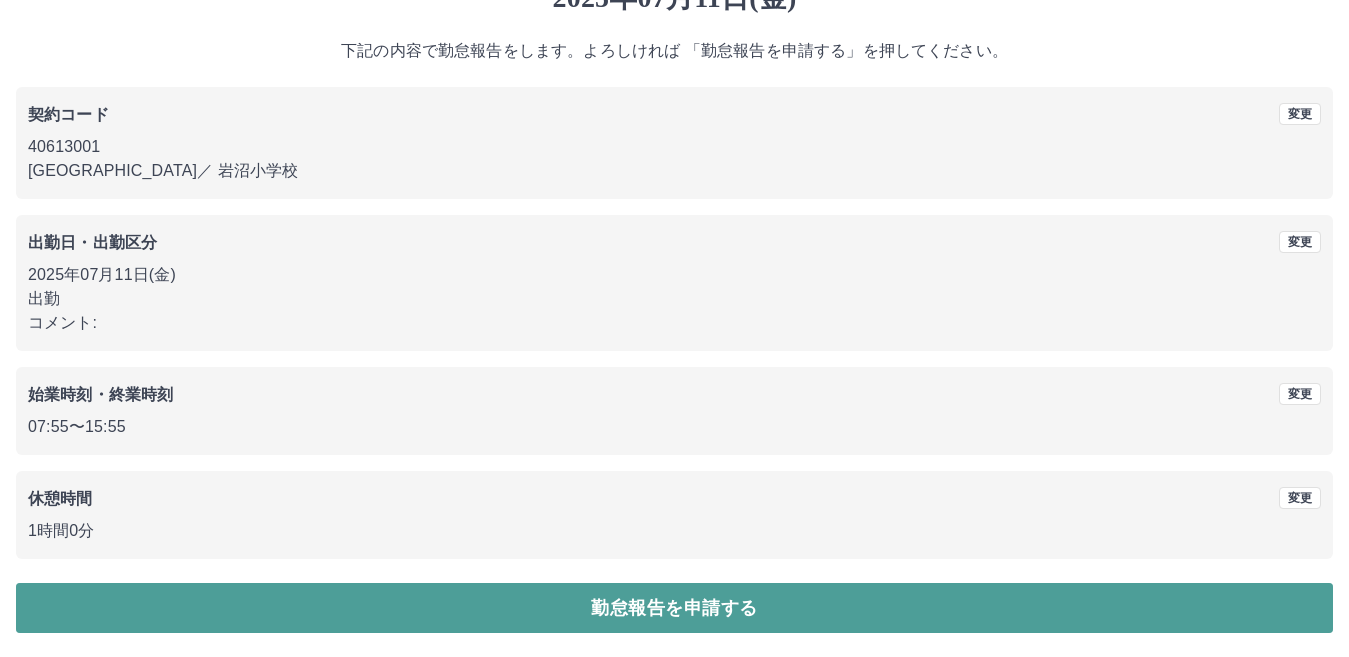 click on "勤怠報告を申請する" at bounding box center (674, 608) 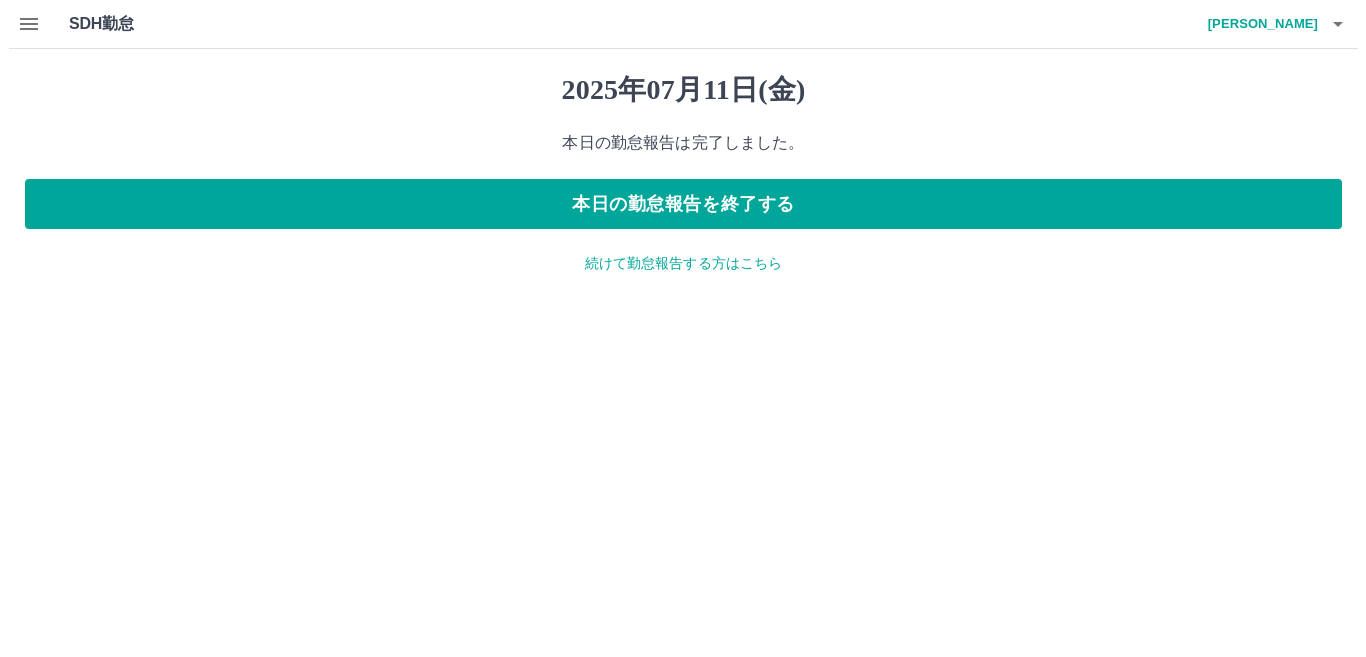 scroll, scrollTop: 0, scrollLeft: 0, axis: both 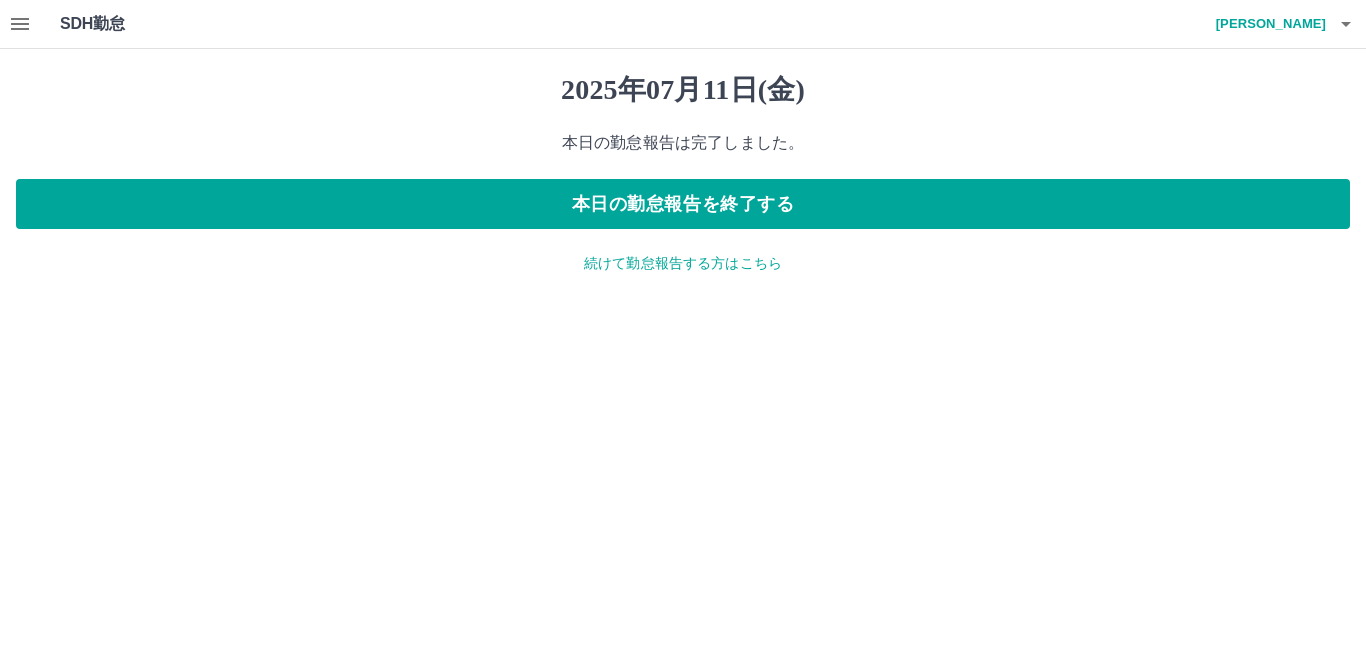 click on "続けて勤怠報告する方はこちら" at bounding box center (683, 263) 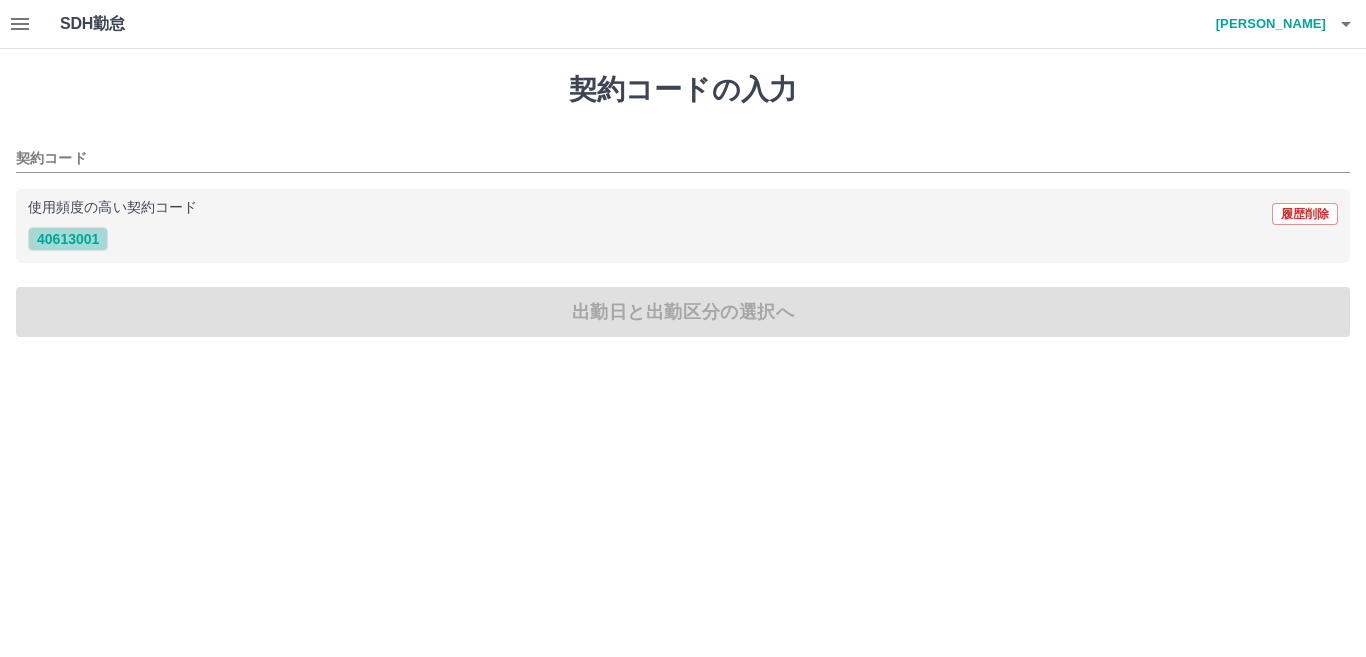 click on "40613001" at bounding box center (68, 239) 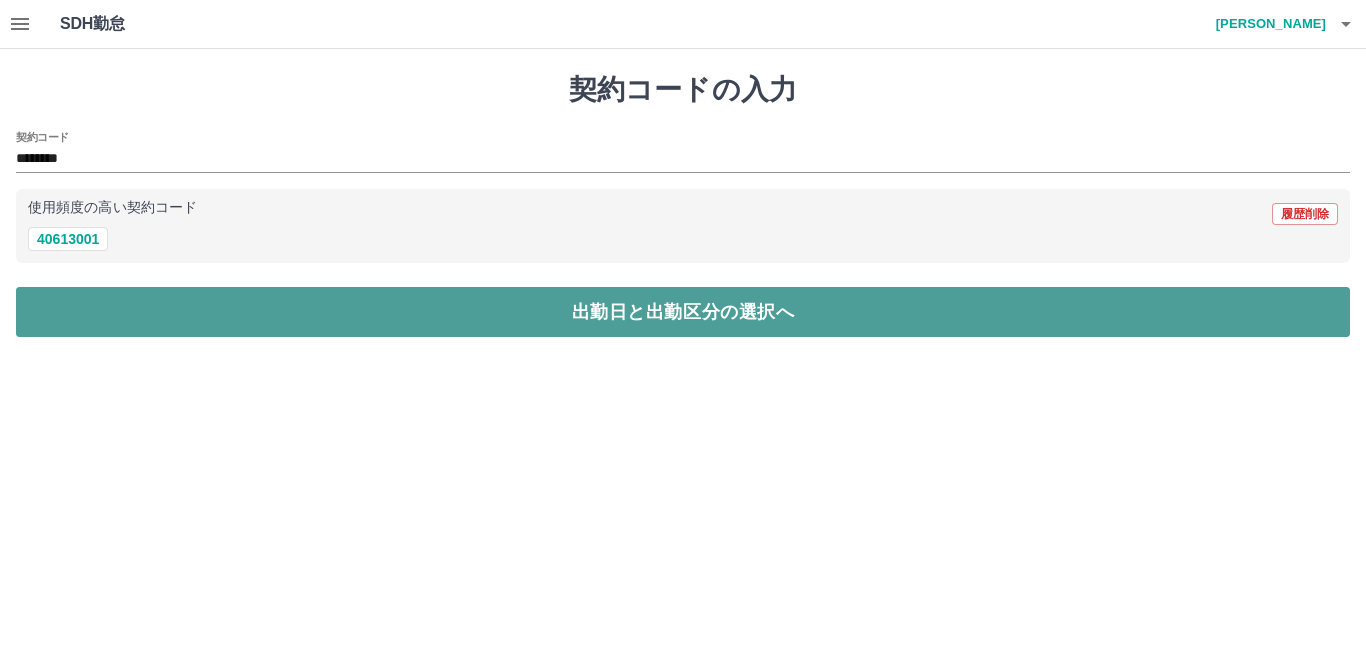 click on "出勤日と出勤区分の選択へ" at bounding box center [683, 312] 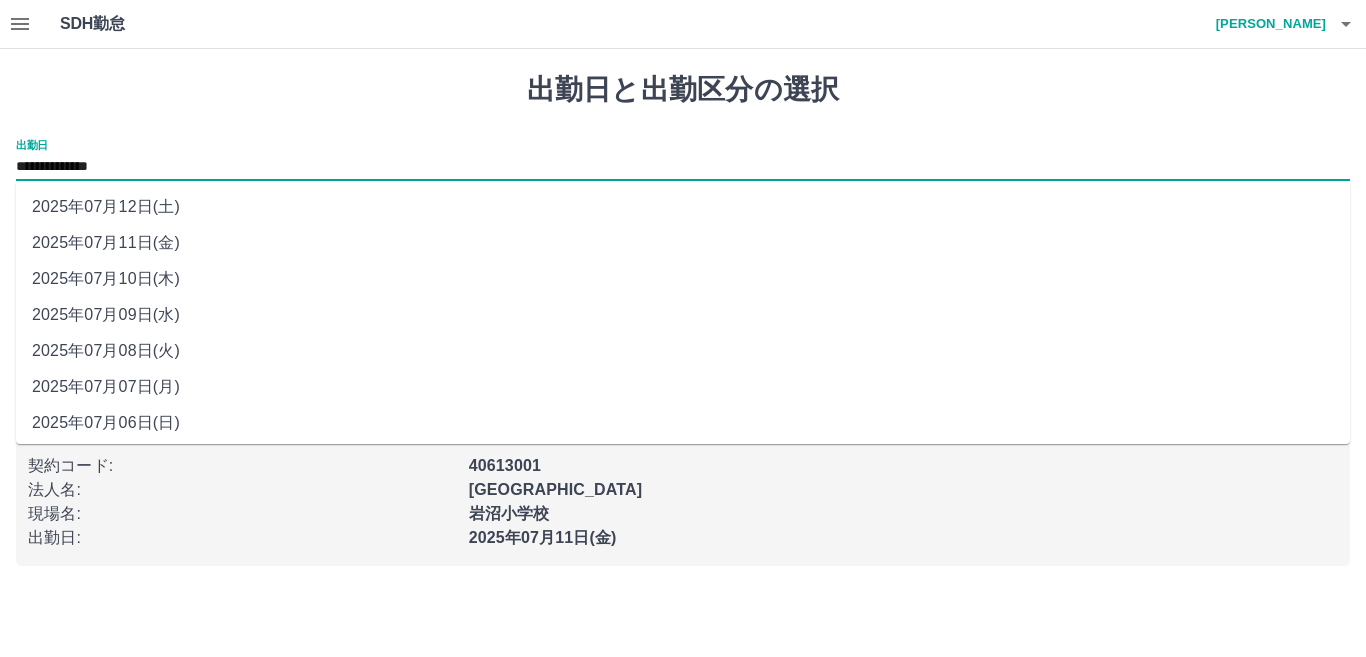 click on "**********" at bounding box center [683, 167] 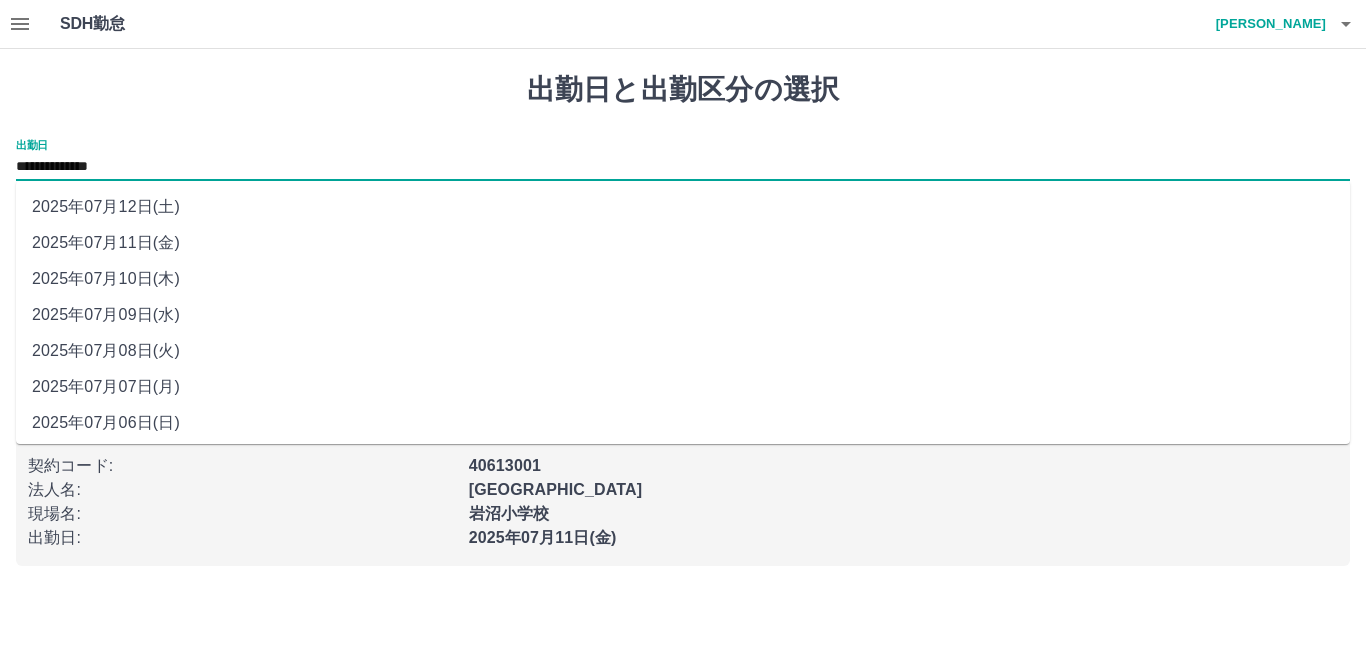 click on "2025年07月12日(土)" at bounding box center (683, 207) 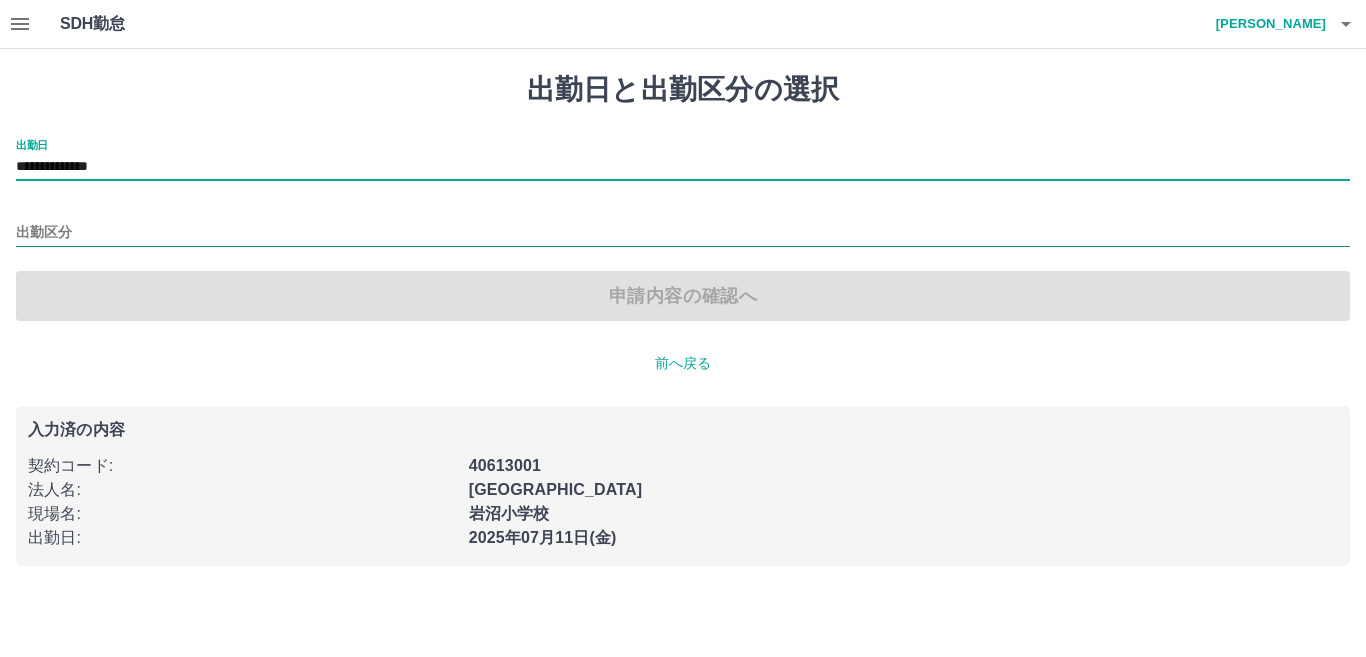 click on "出勤区分" at bounding box center [683, 233] 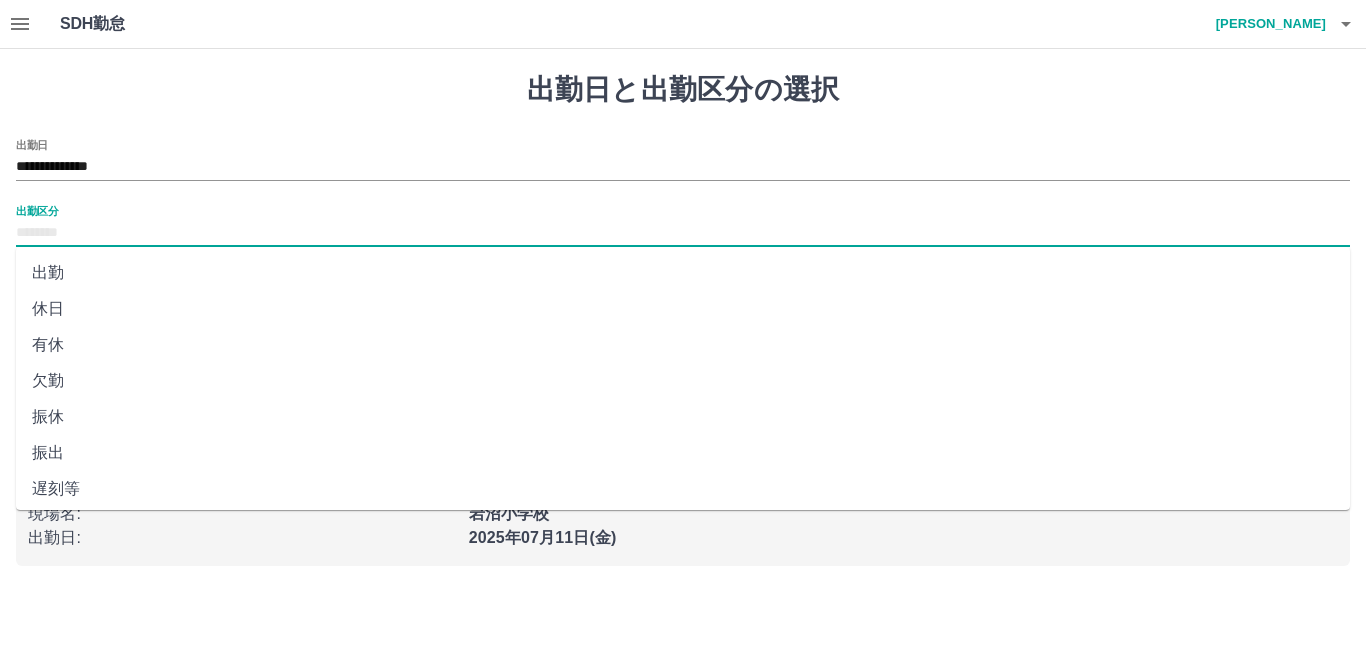 click on "休日" at bounding box center [683, 309] 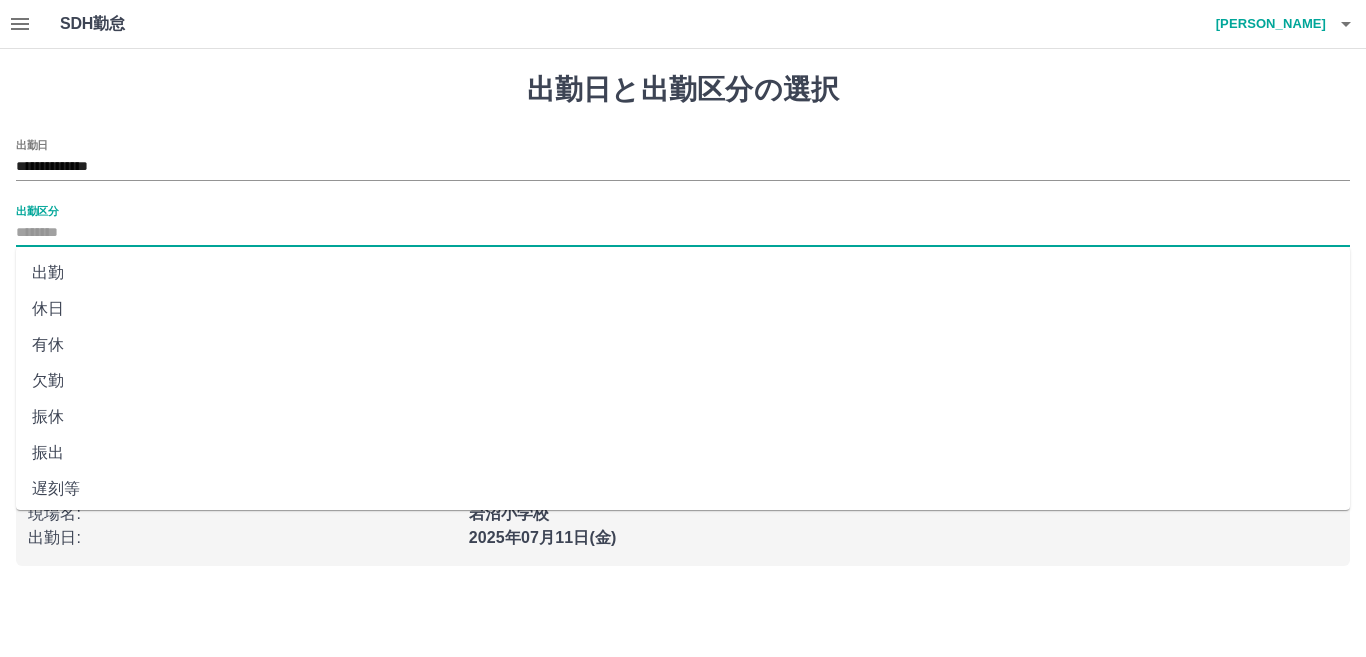 type on "**" 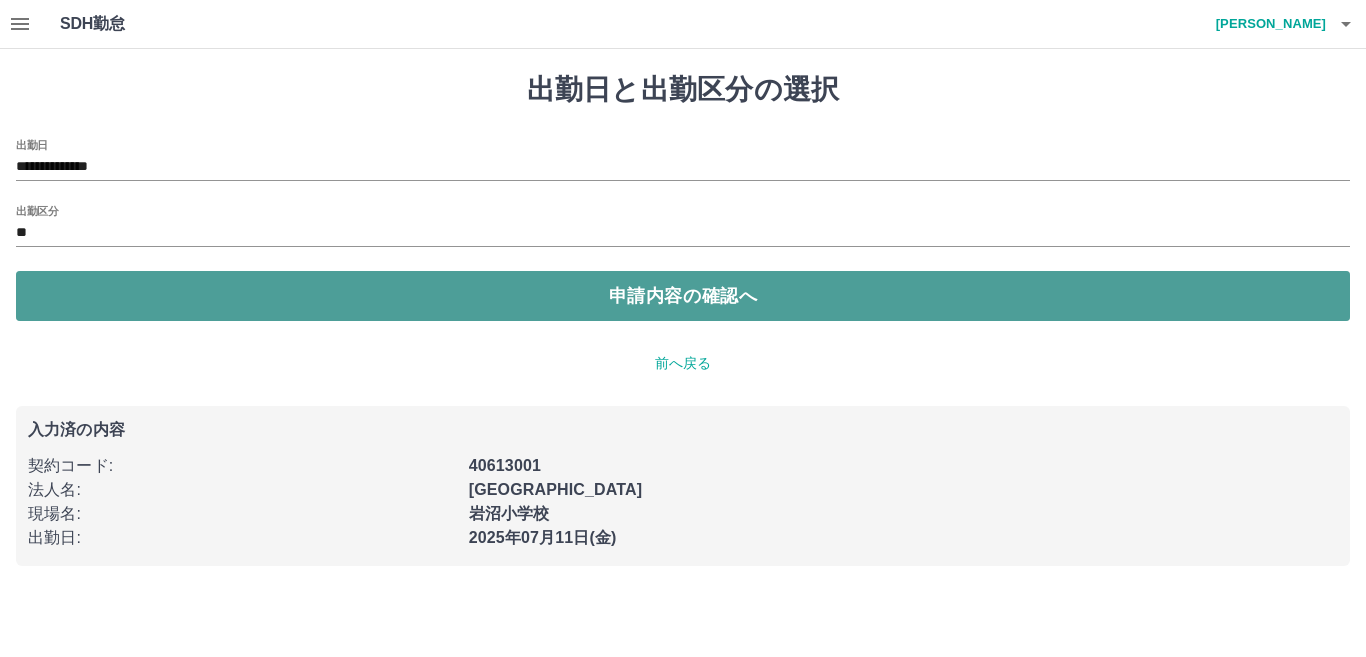 click on "申請内容の確認へ" at bounding box center [683, 296] 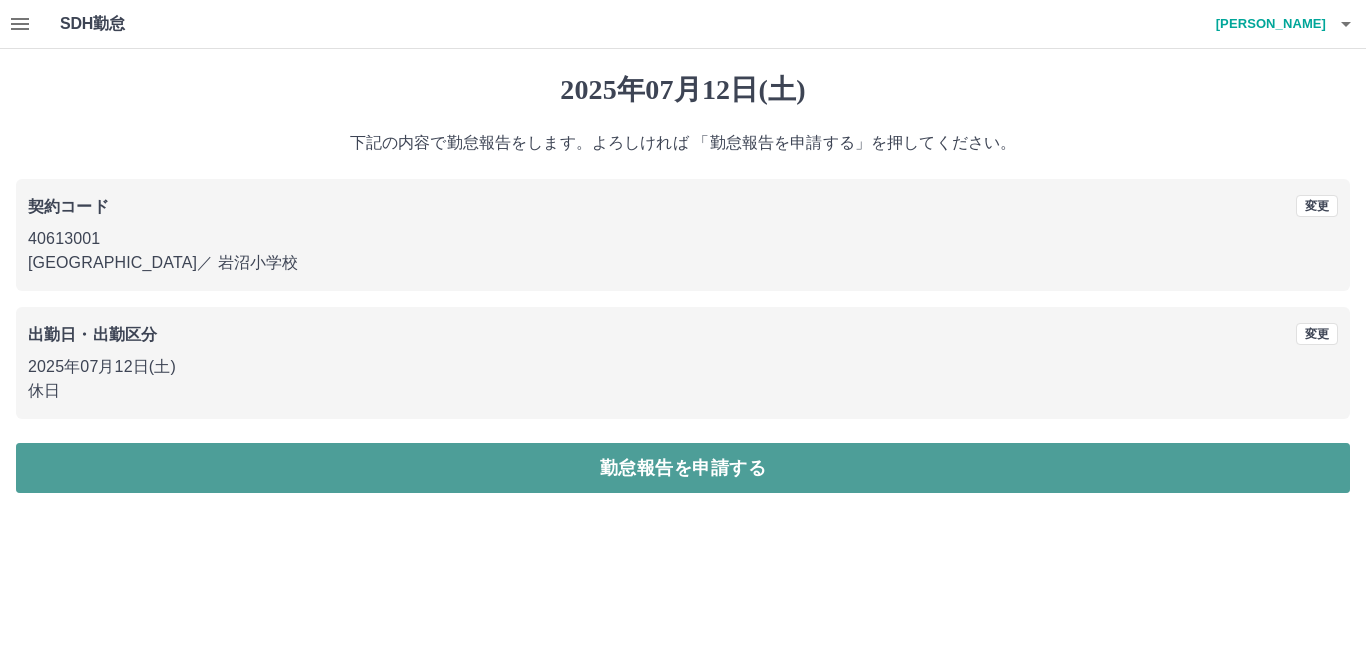 click on "勤怠報告を申請する" at bounding box center [683, 468] 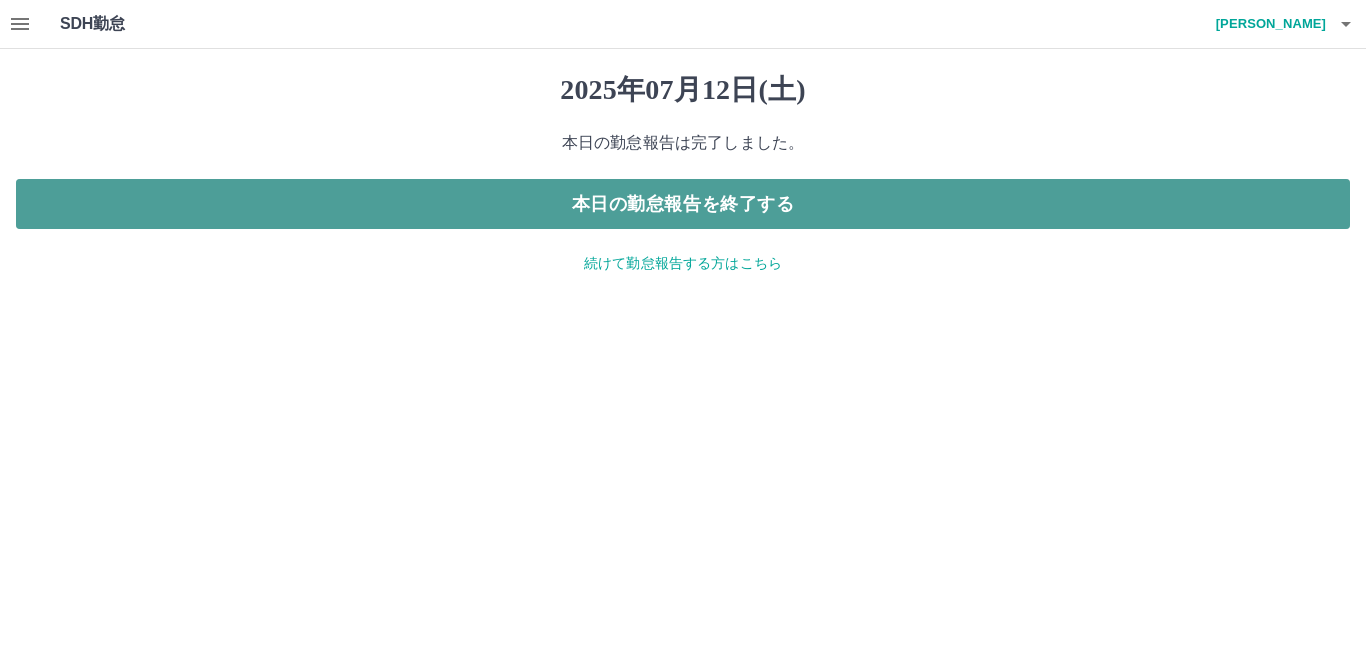 click on "本日の勤怠報告を終了する" at bounding box center (683, 204) 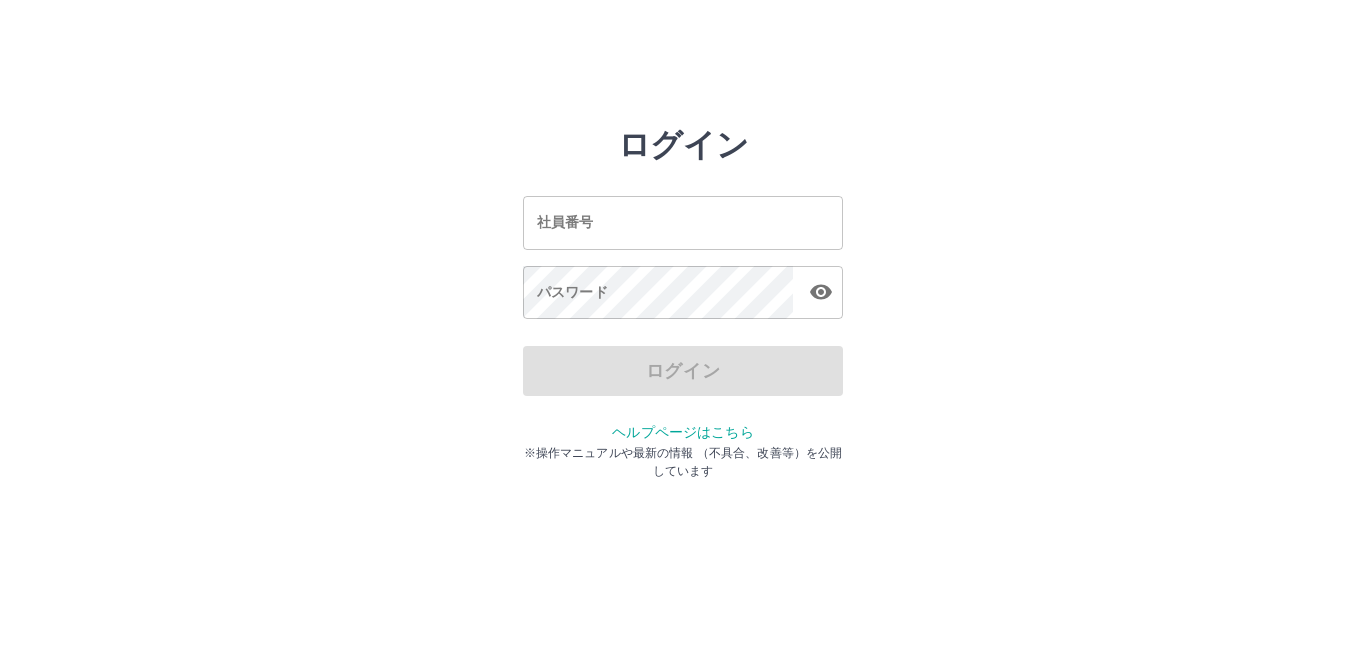scroll, scrollTop: 0, scrollLeft: 0, axis: both 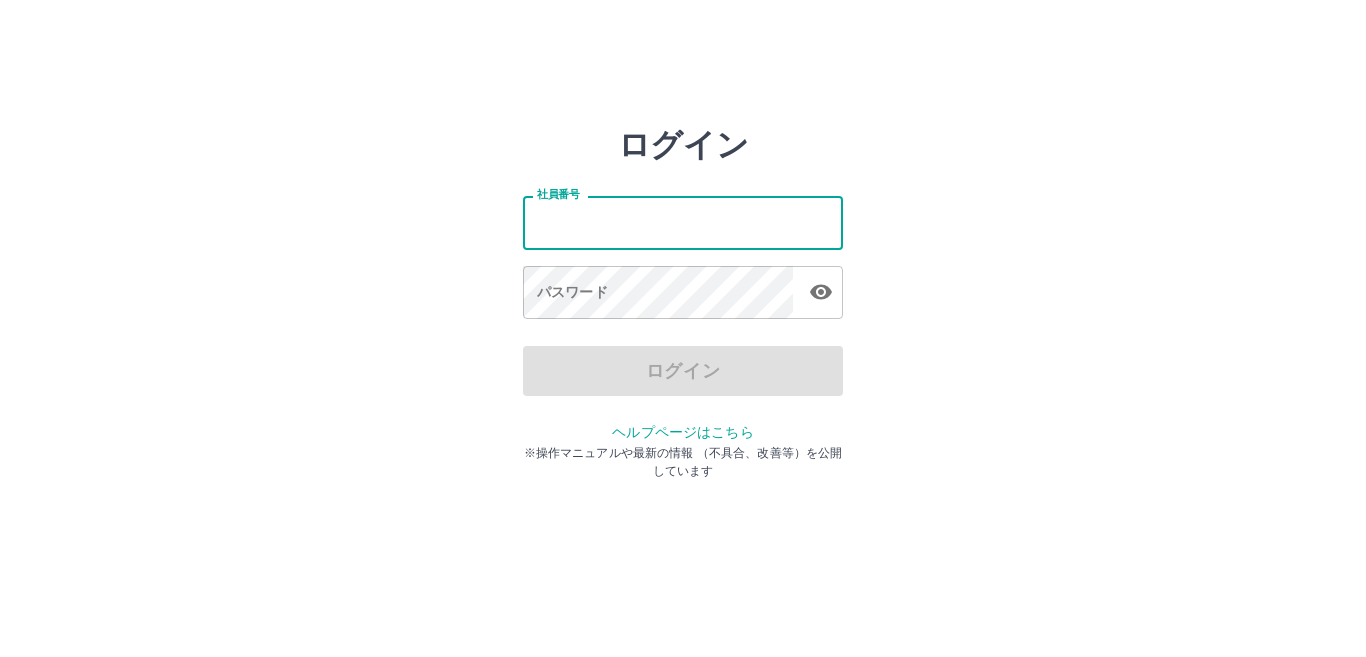 click on "社員番号" at bounding box center [683, 222] 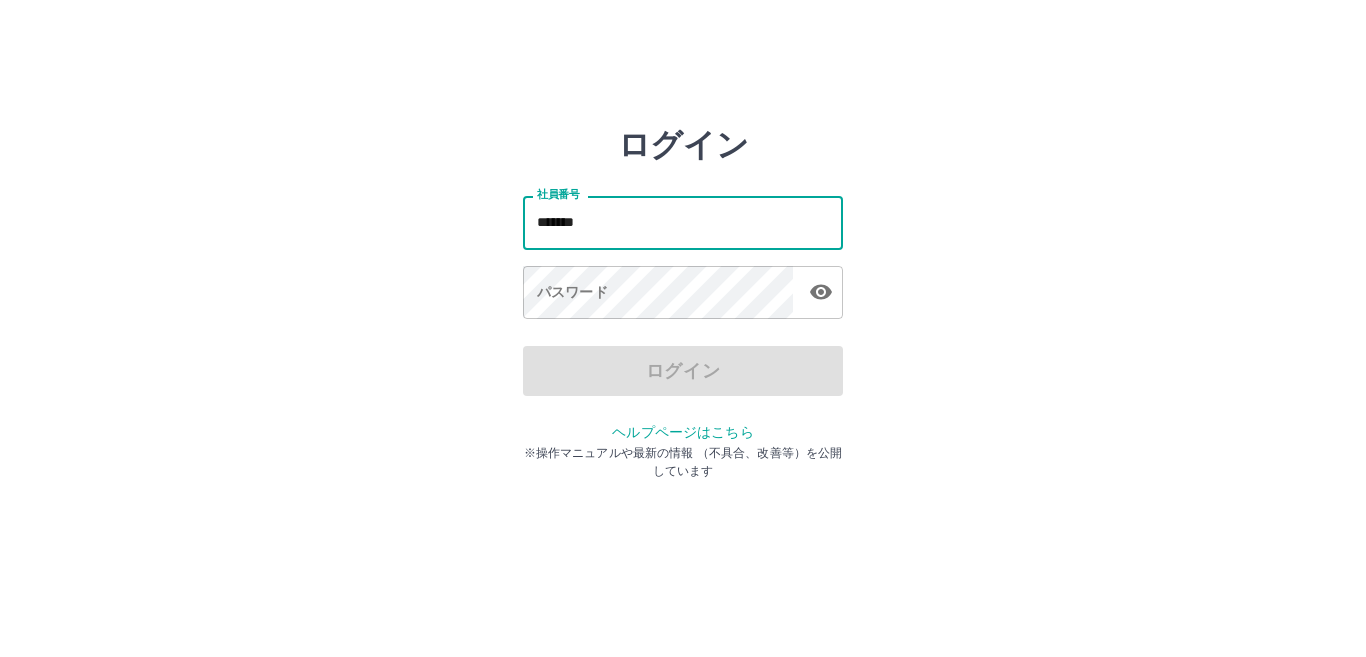 type on "*******" 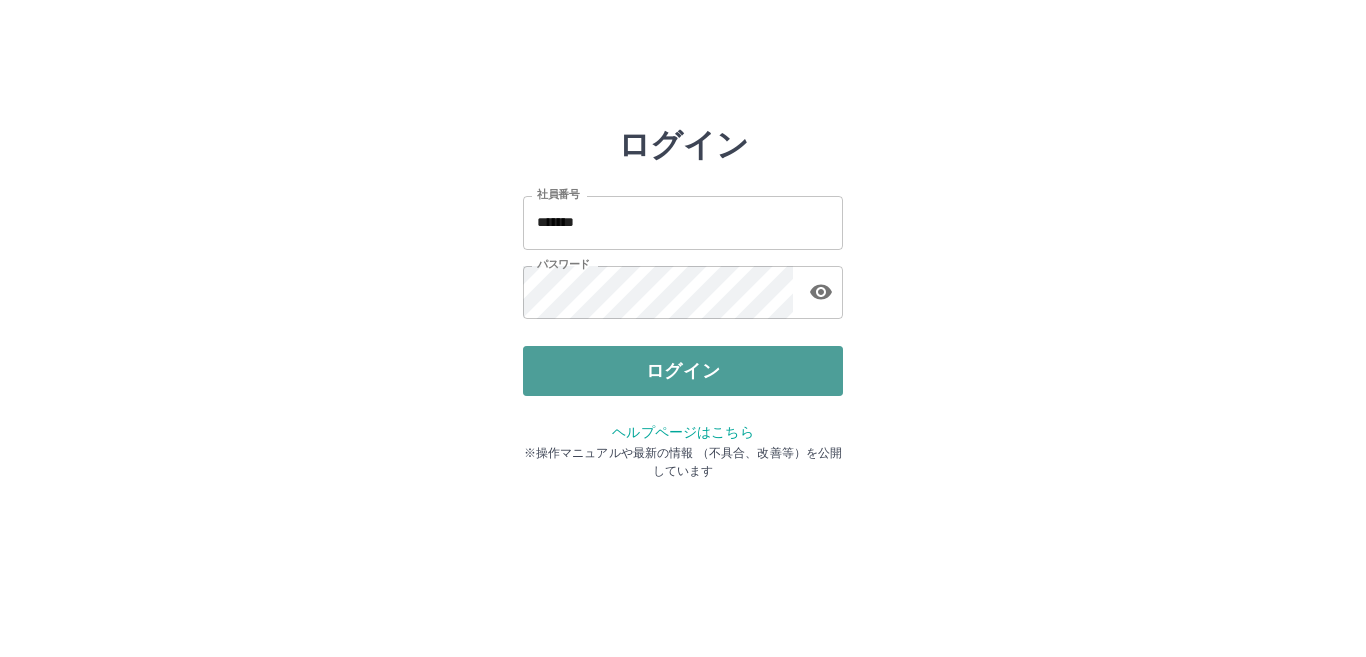 click on "ログイン" at bounding box center (683, 371) 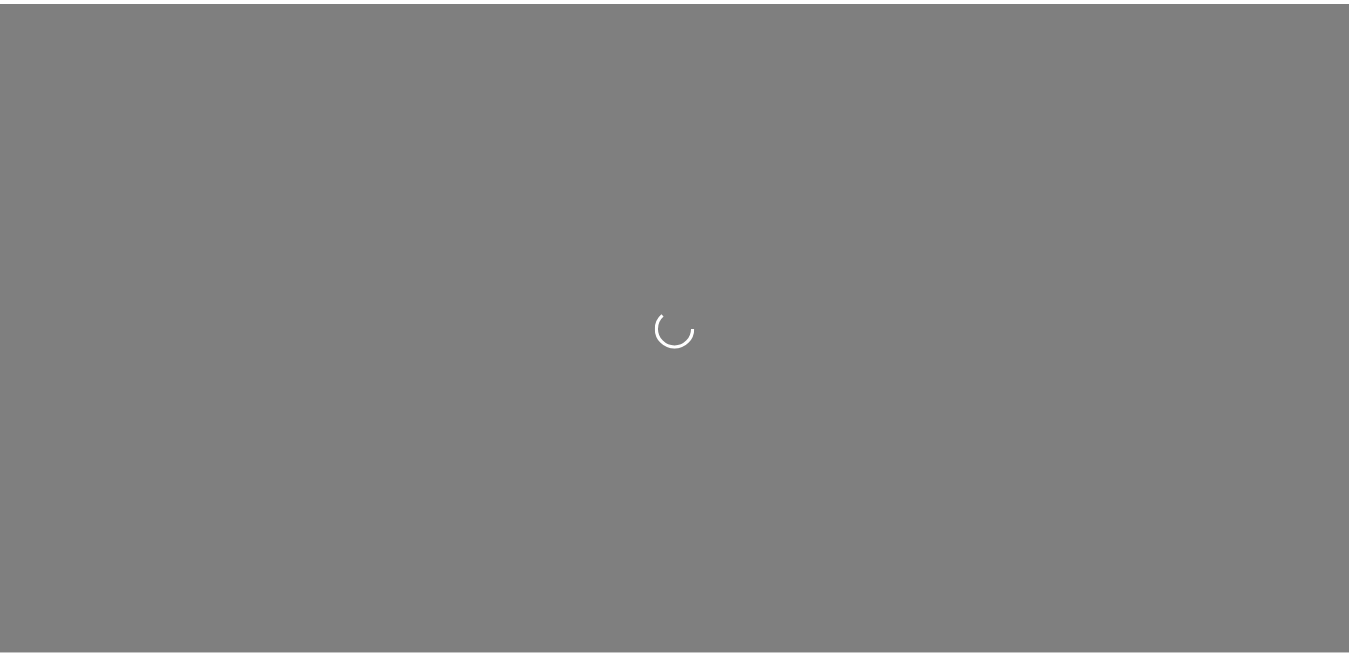 scroll, scrollTop: 0, scrollLeft: 0, axis: both 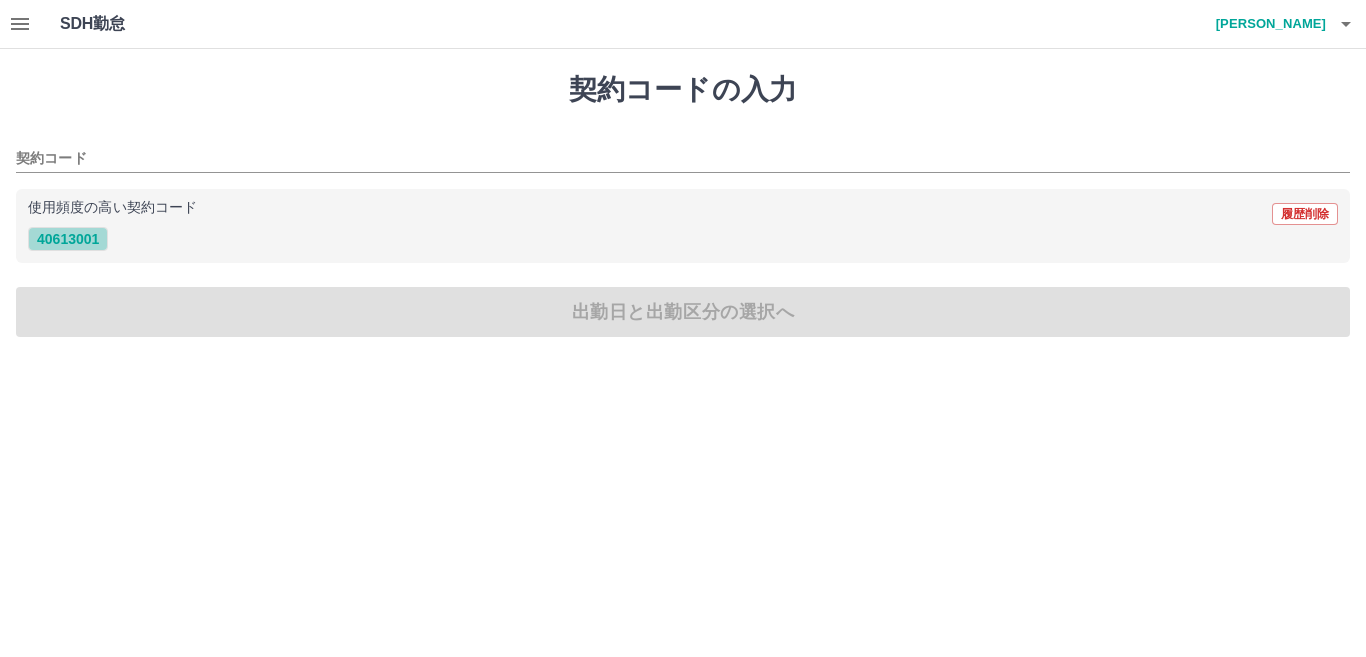 click on "40613001" at bounding box center [68, 239] 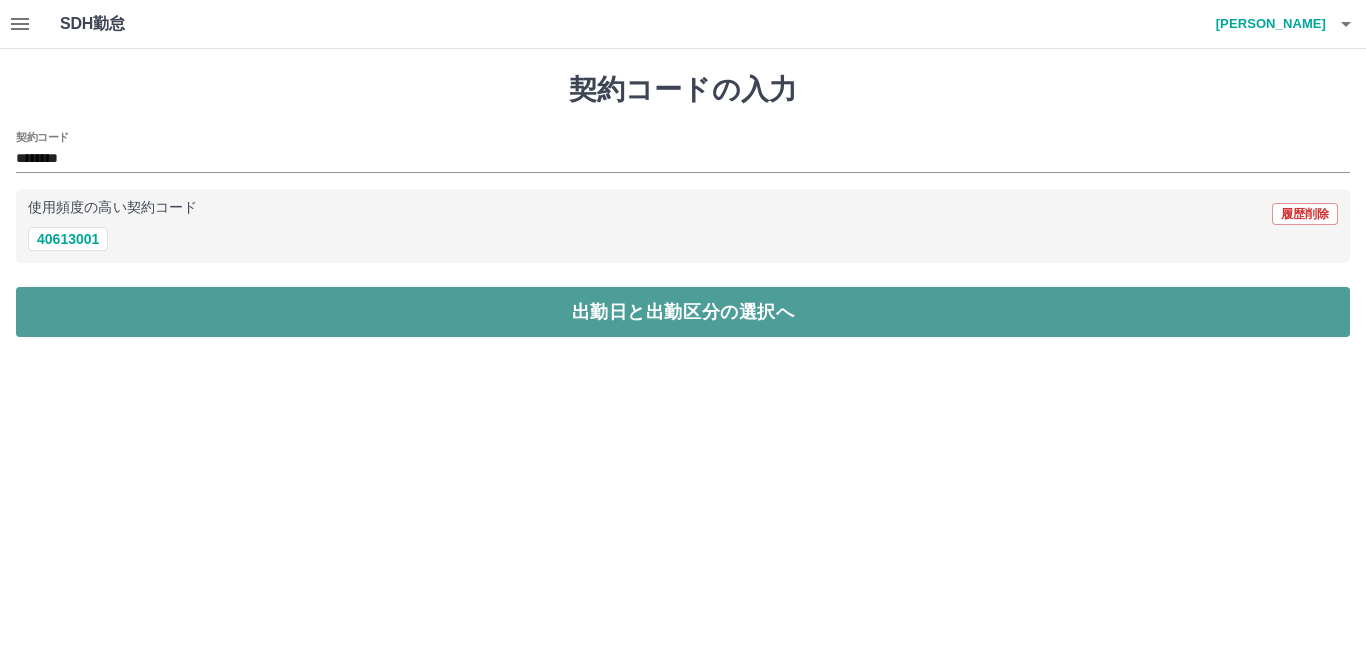 click on "出勤日と出勤区分の選択へ" at bounding box center [683, 312] 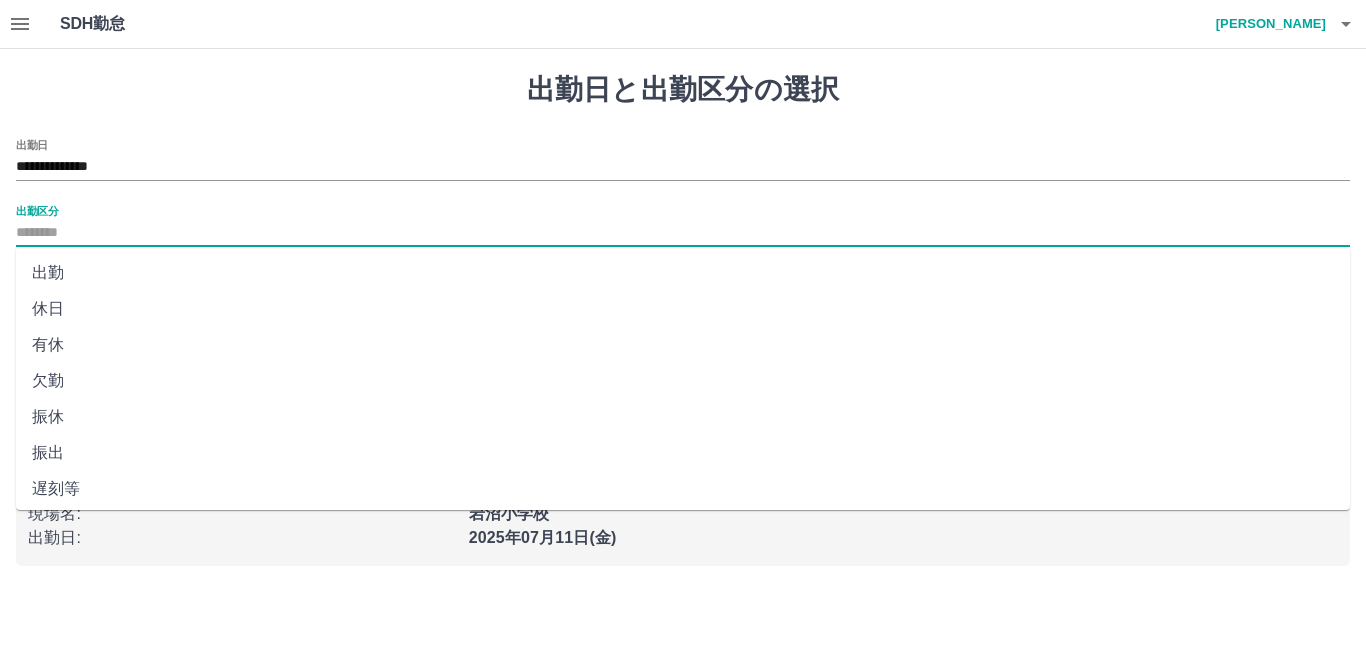 click on "出勤区分" at bounding box center [683, 233] 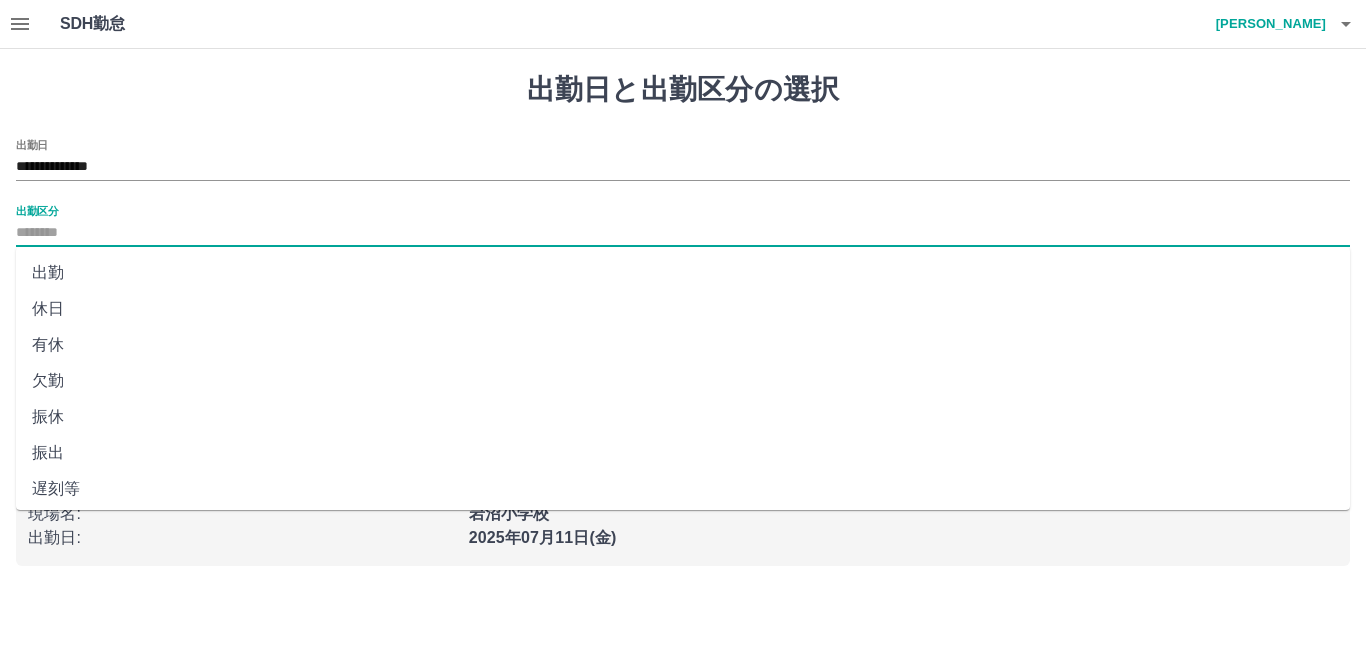 click on "出勤" at bounding box center [683, 273] 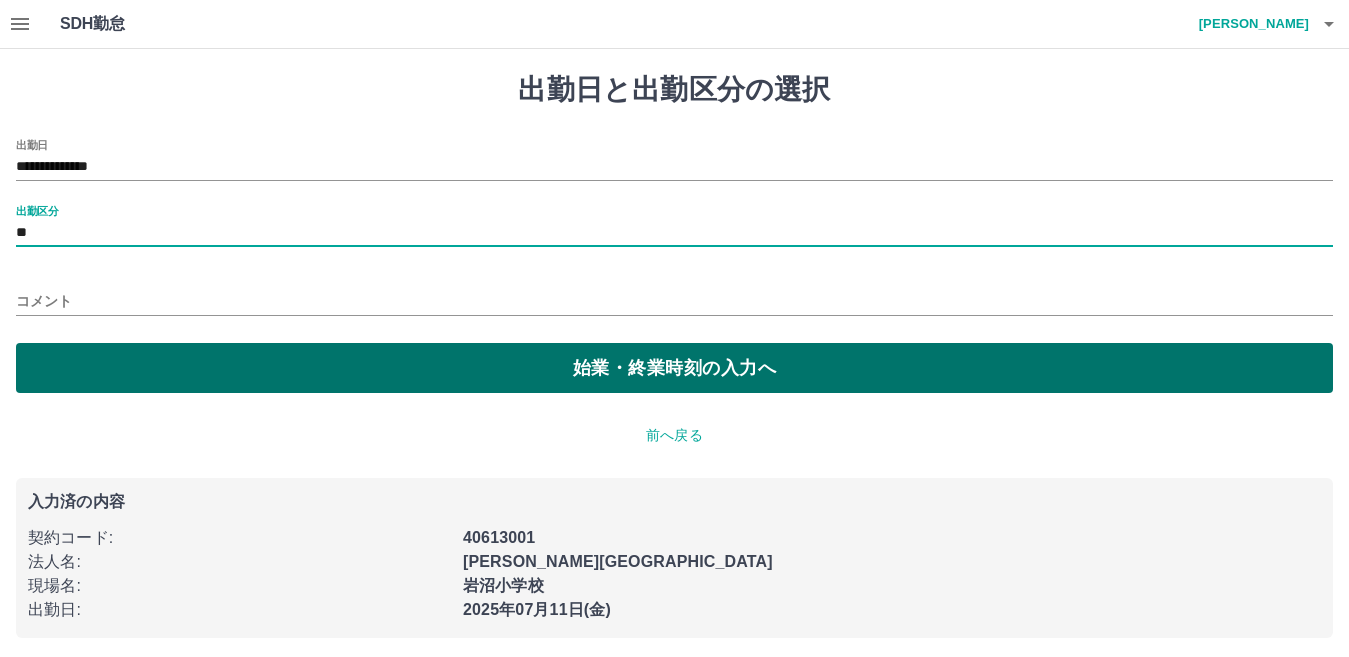 click on "始業・終業時刻の入力へ" at bounding box center [674, 368] 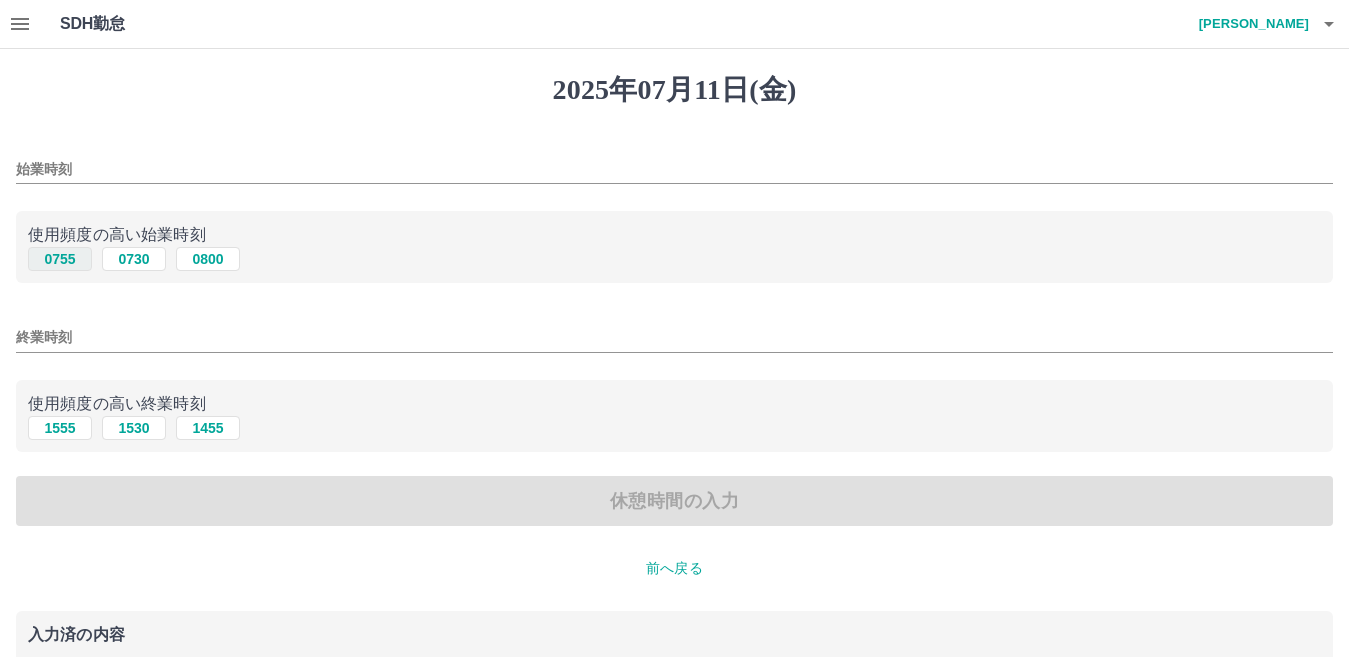 click on "0755" at bounding box center (60, 259) 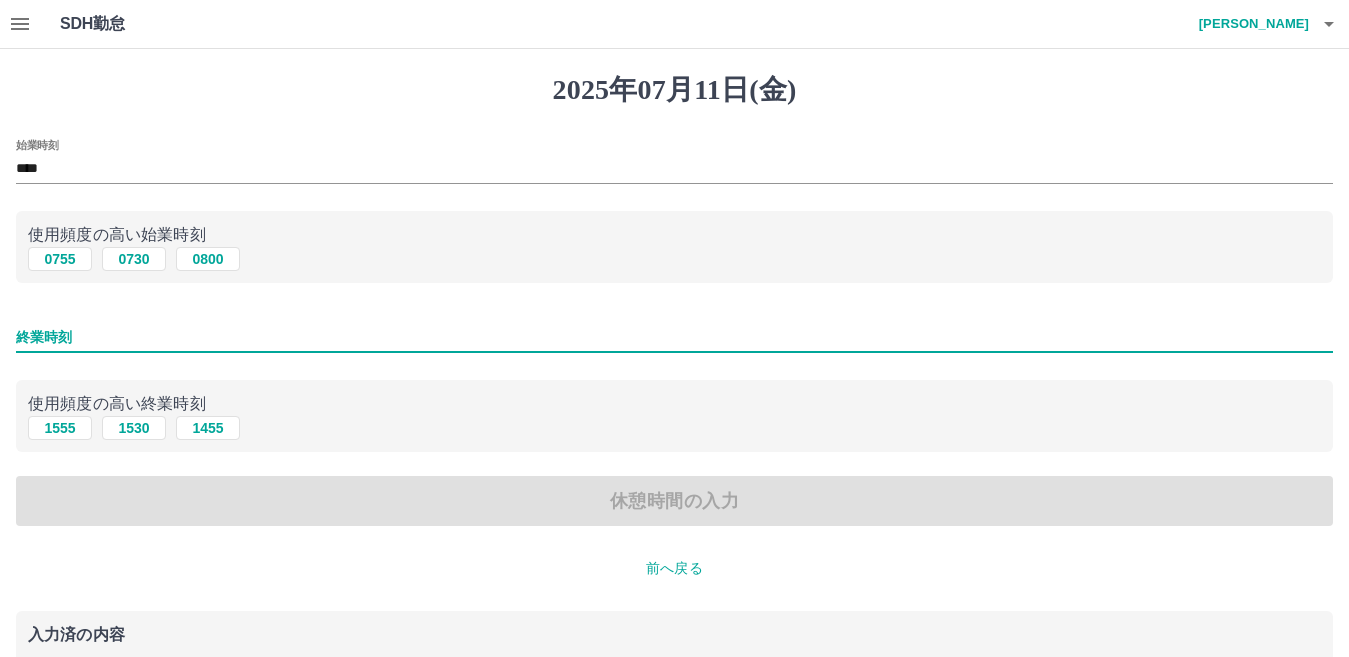 click on "終業時刻" at bounding box center (674, 337) 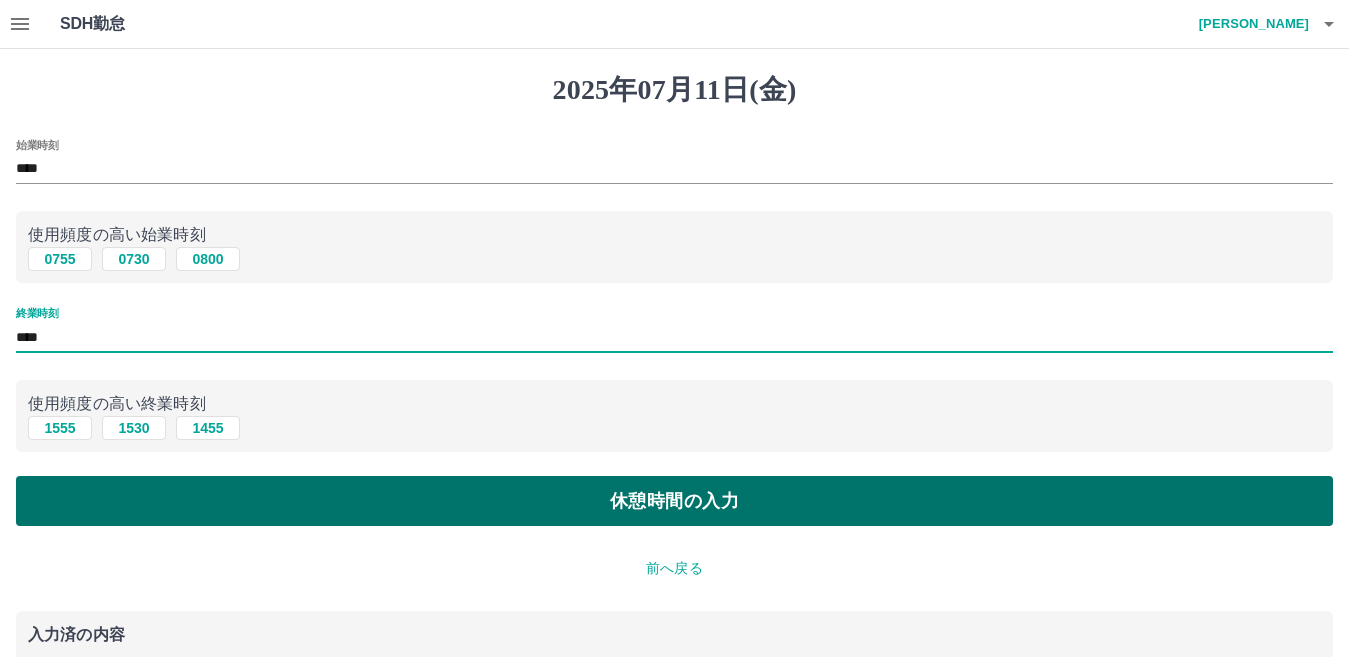 type on "****" 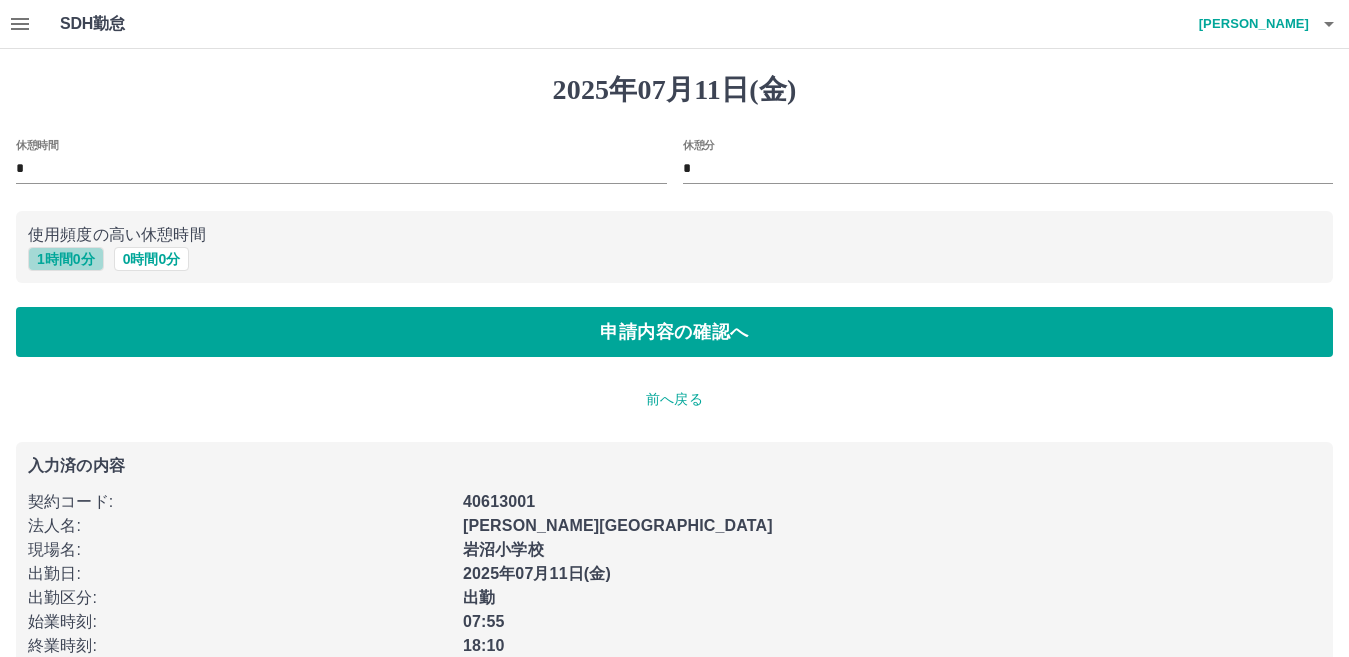 click on "1 時間 0 分" at bounding box center [66, 259] 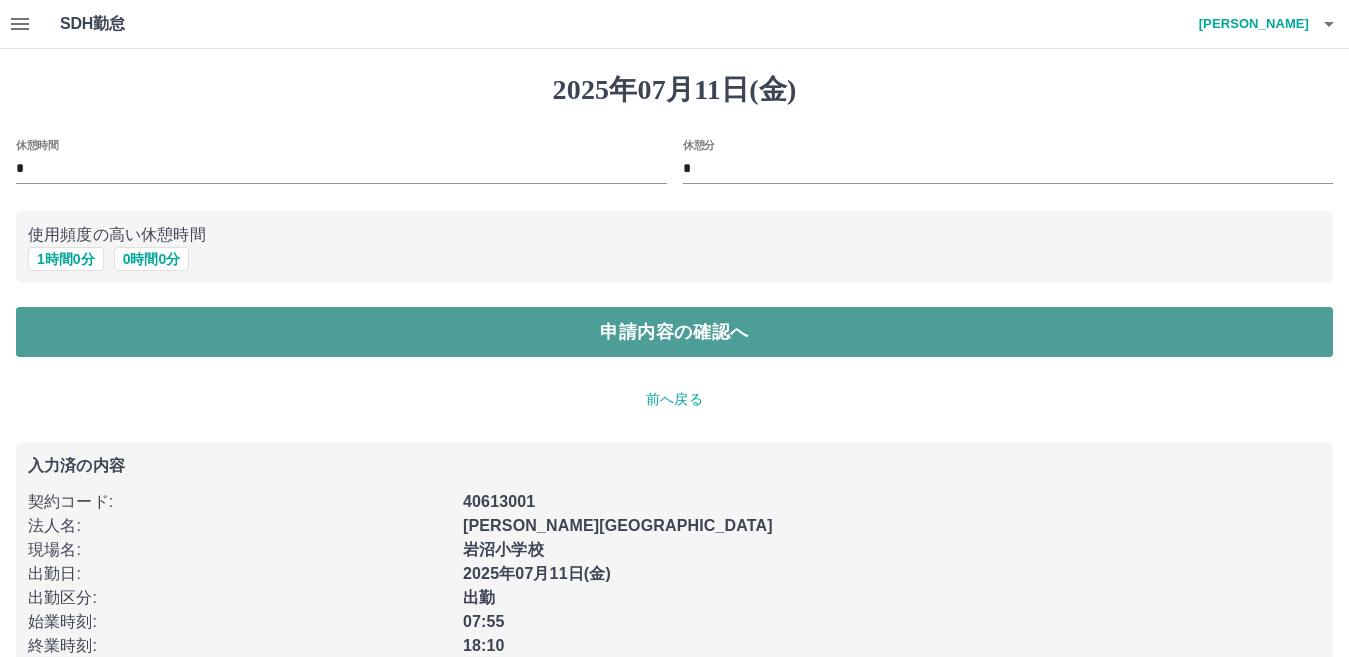 click on "申請内容の確認へ" at bounding box center [674, 332] 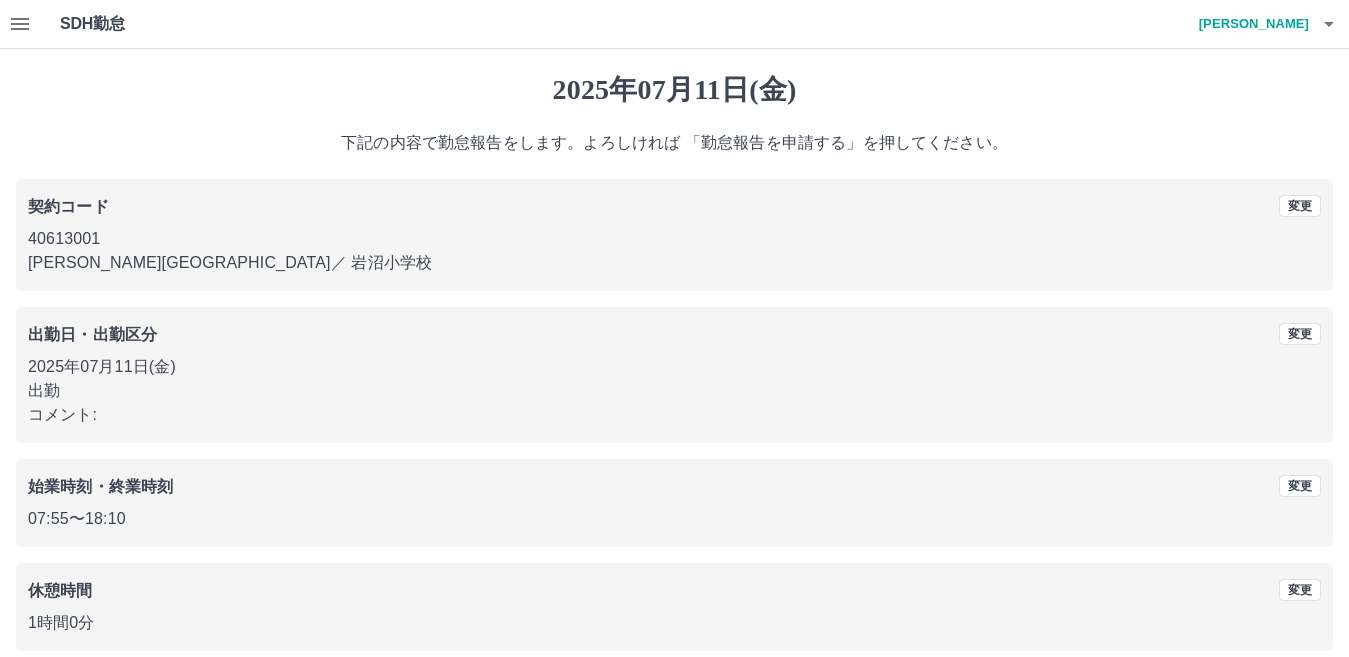 scroll, scrollTop: 92, scrollLeft: 0, axis: vertical 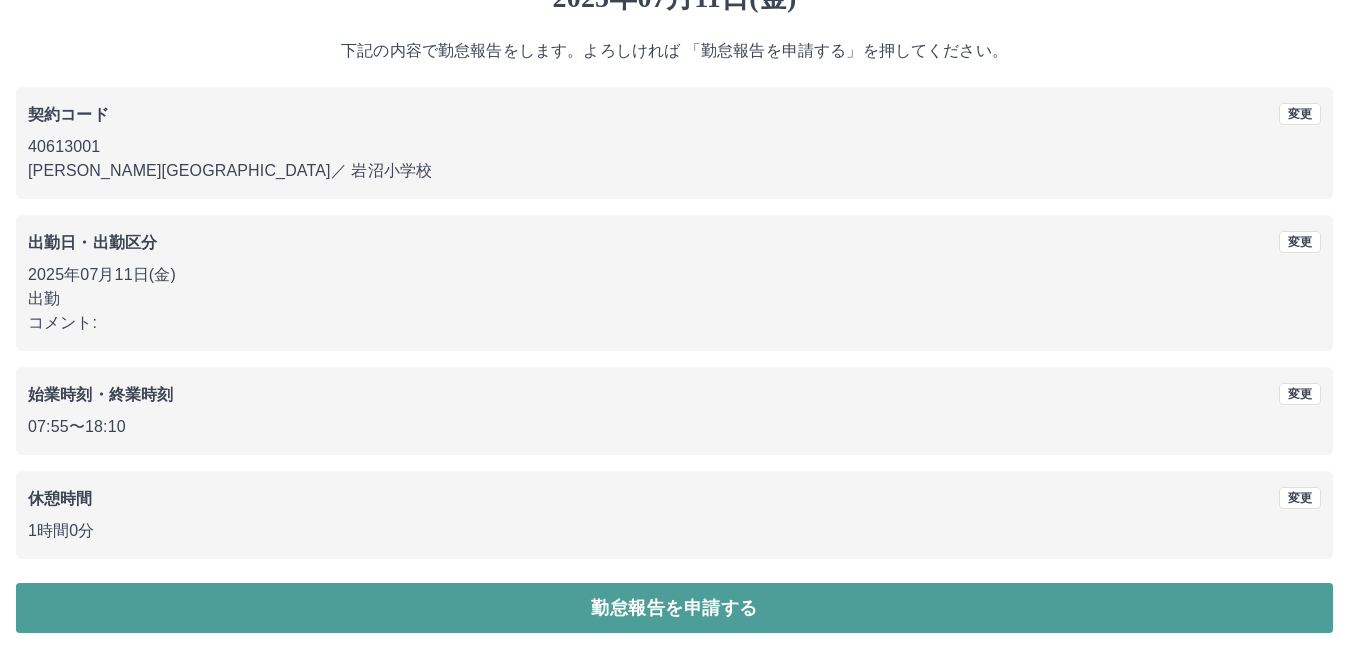 click on "勤怠報告を申請する" at bounding box center [674, 608] 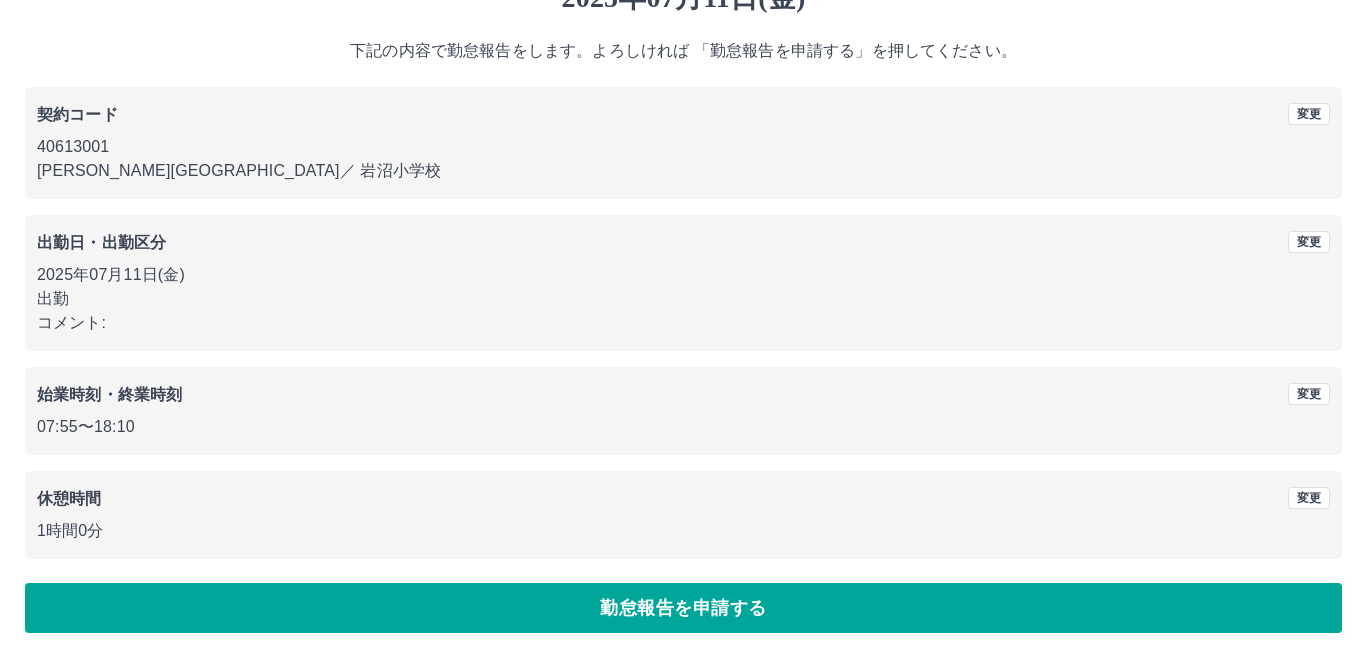 scroll, scrollTop: 0, scrollLeft: 0, axis: both 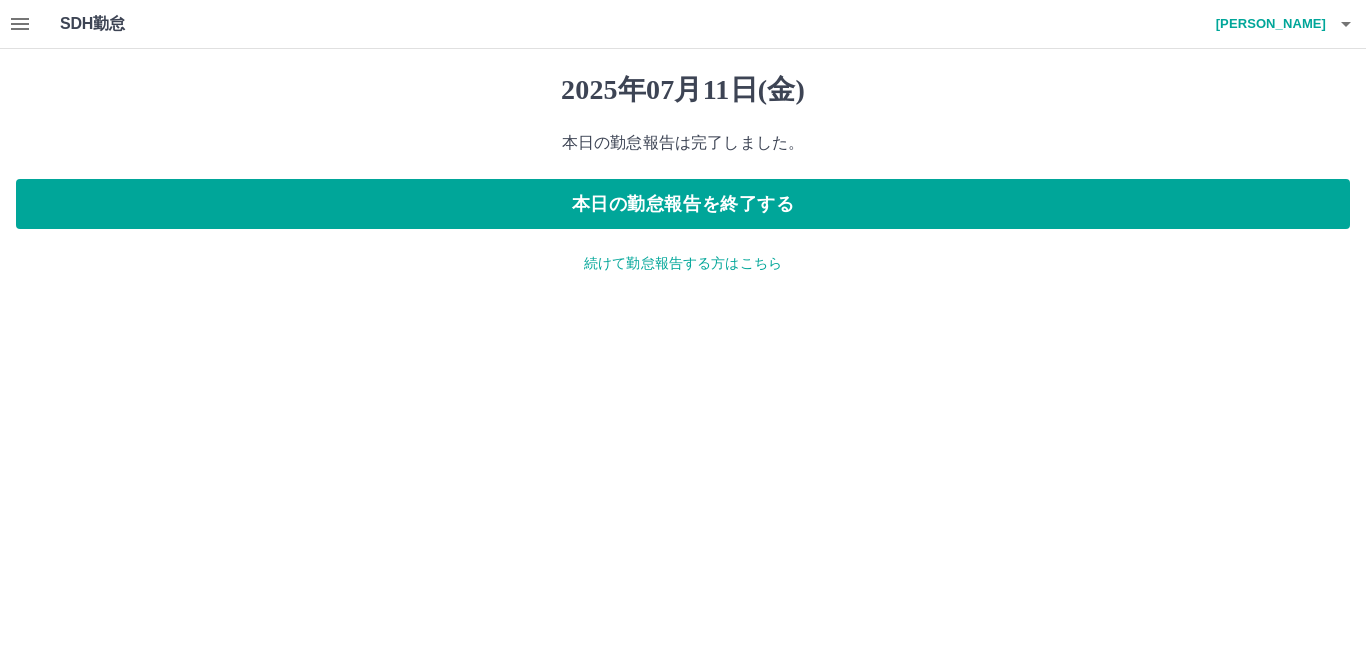 click on "続けて勤怠報告する方はこちら" at bounding box center [683, 263] 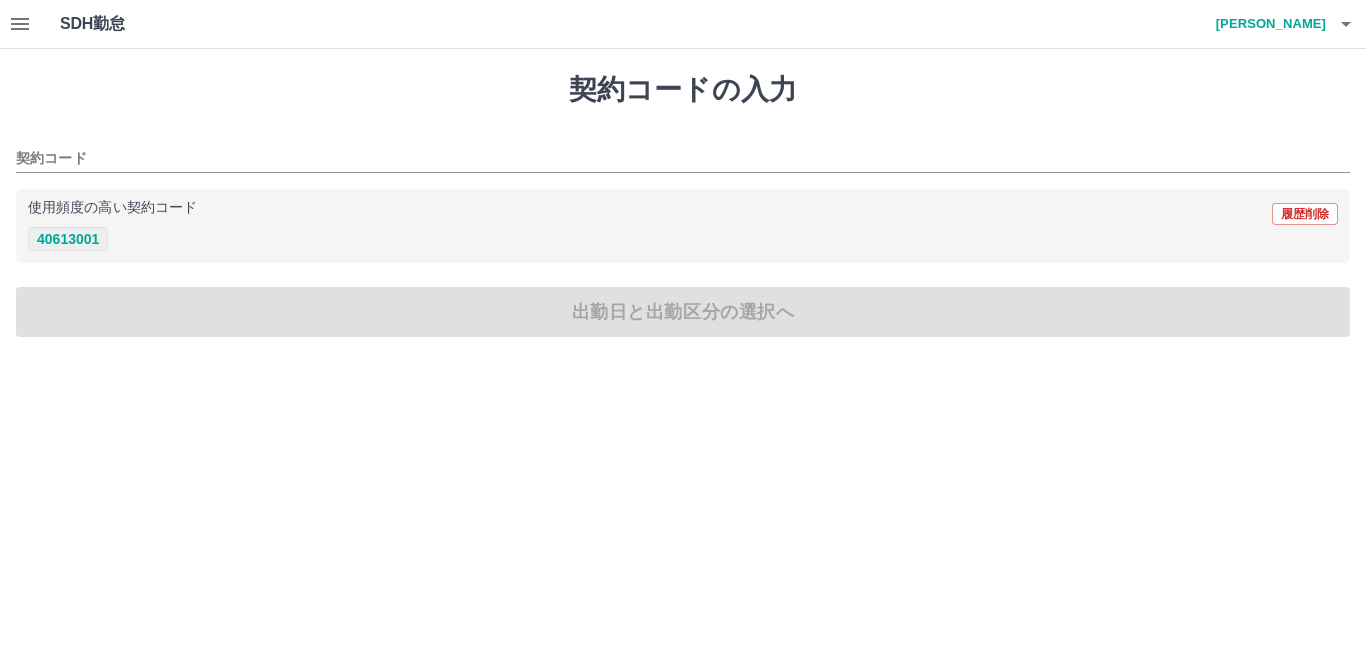 click on "40613001" at bounding box center [68, 239] 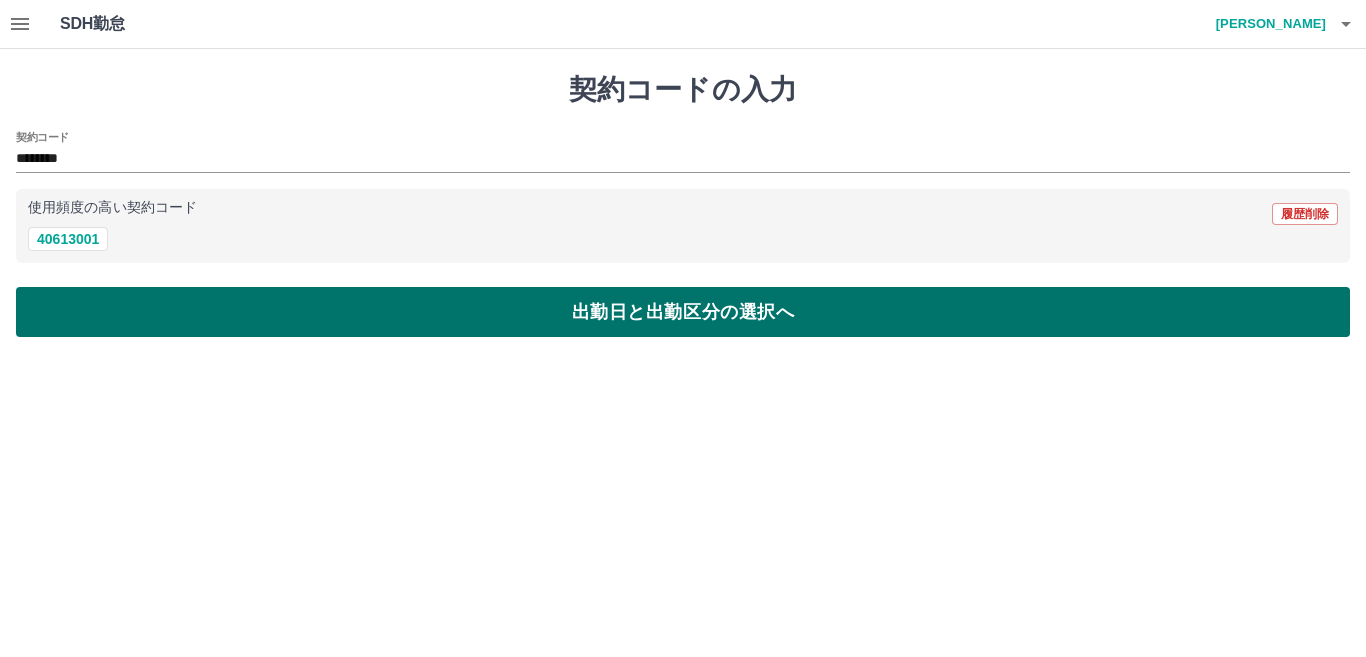 click on "出勤日と出勤区分の選択へ" at bounding box center (683, 312) 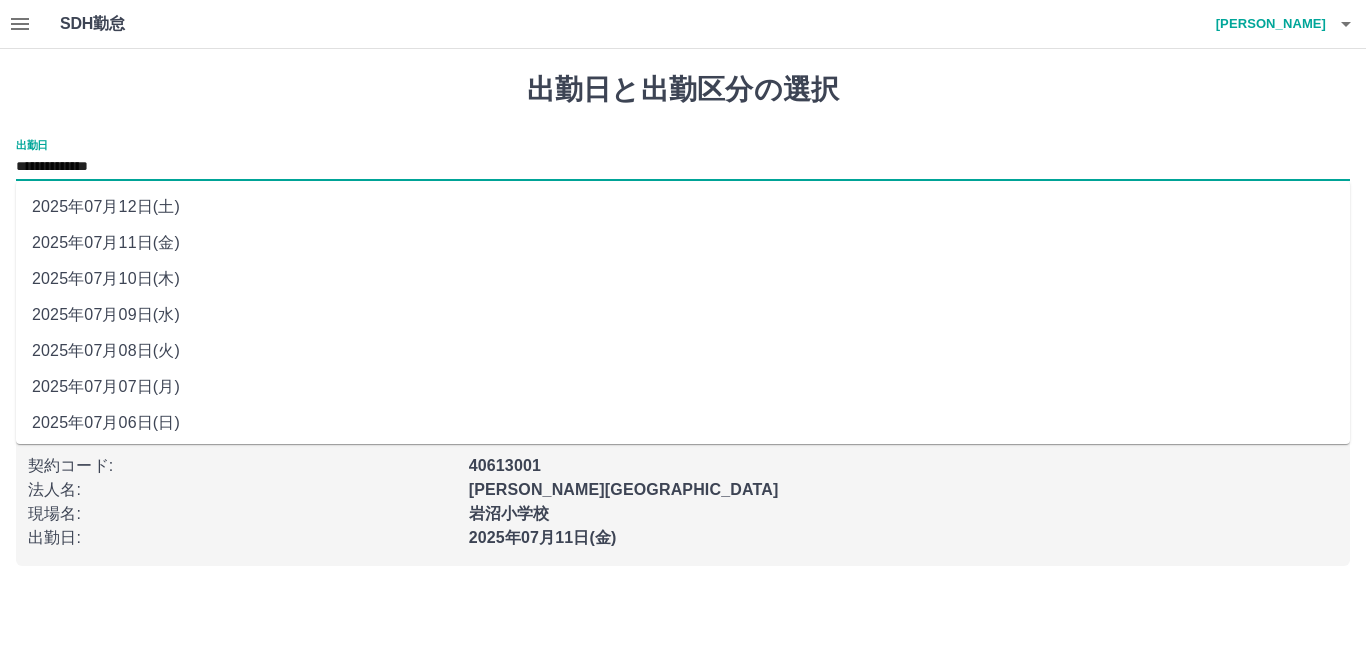 click on "**********" at bounding box center (683, 167) 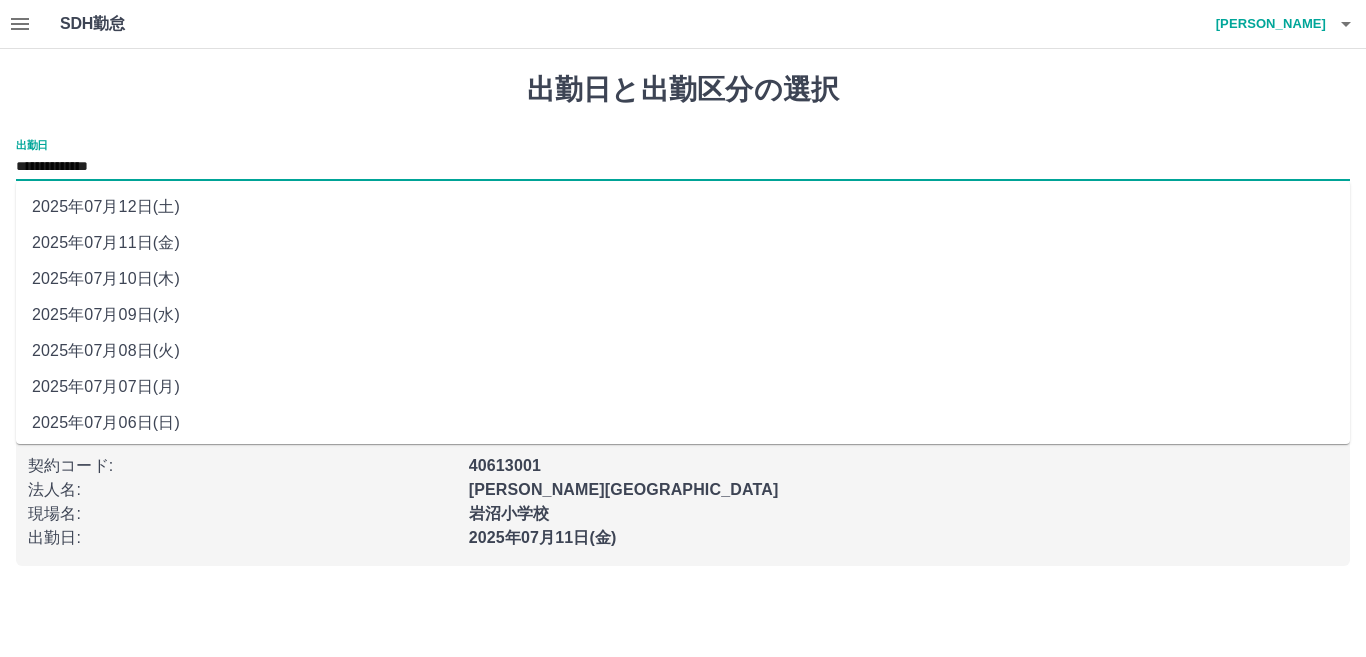 click on "2025年07月12日(土)" at bounding box center (683, 207) 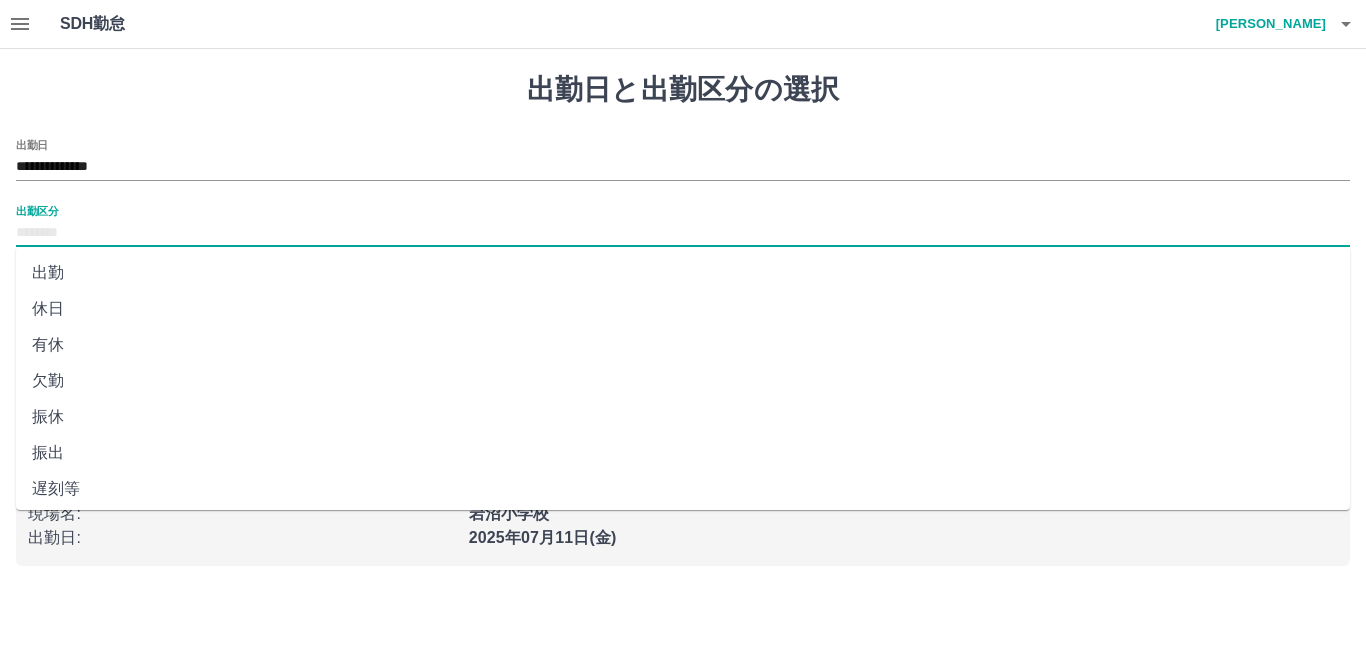 click on "出勤区分" at bounding box center (683, 233) 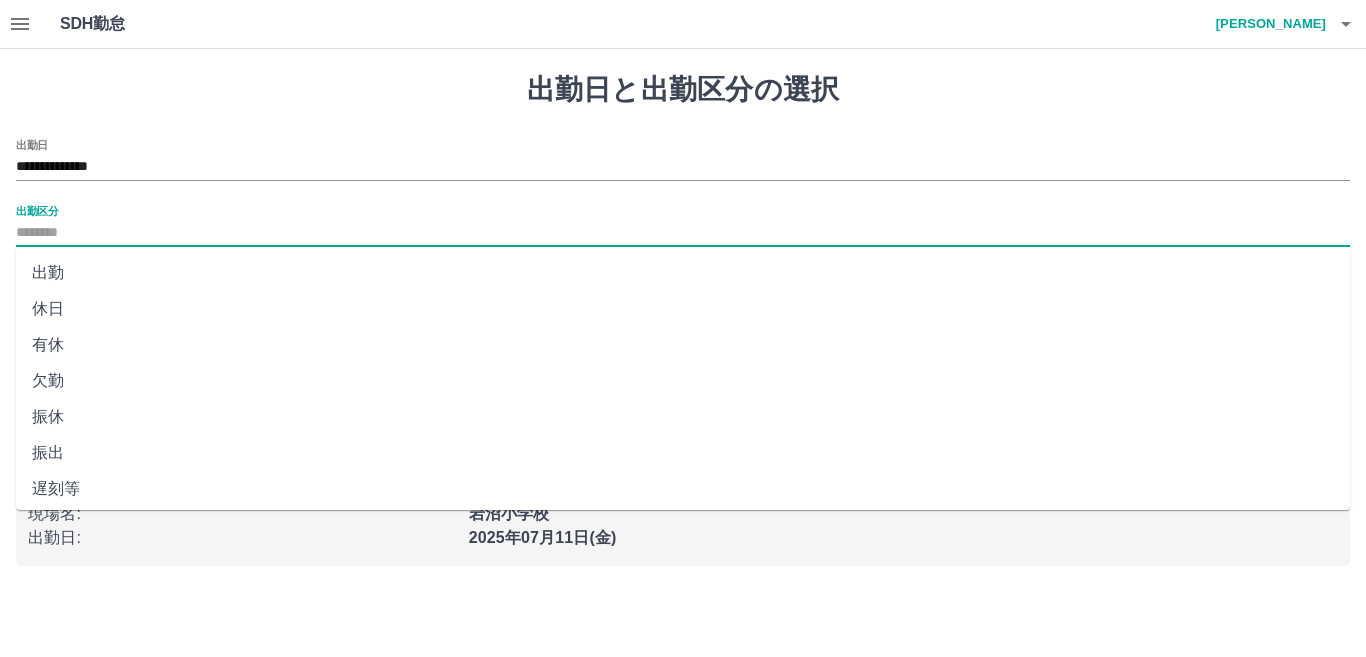 click on "休日" at bounding box center [683, 309] 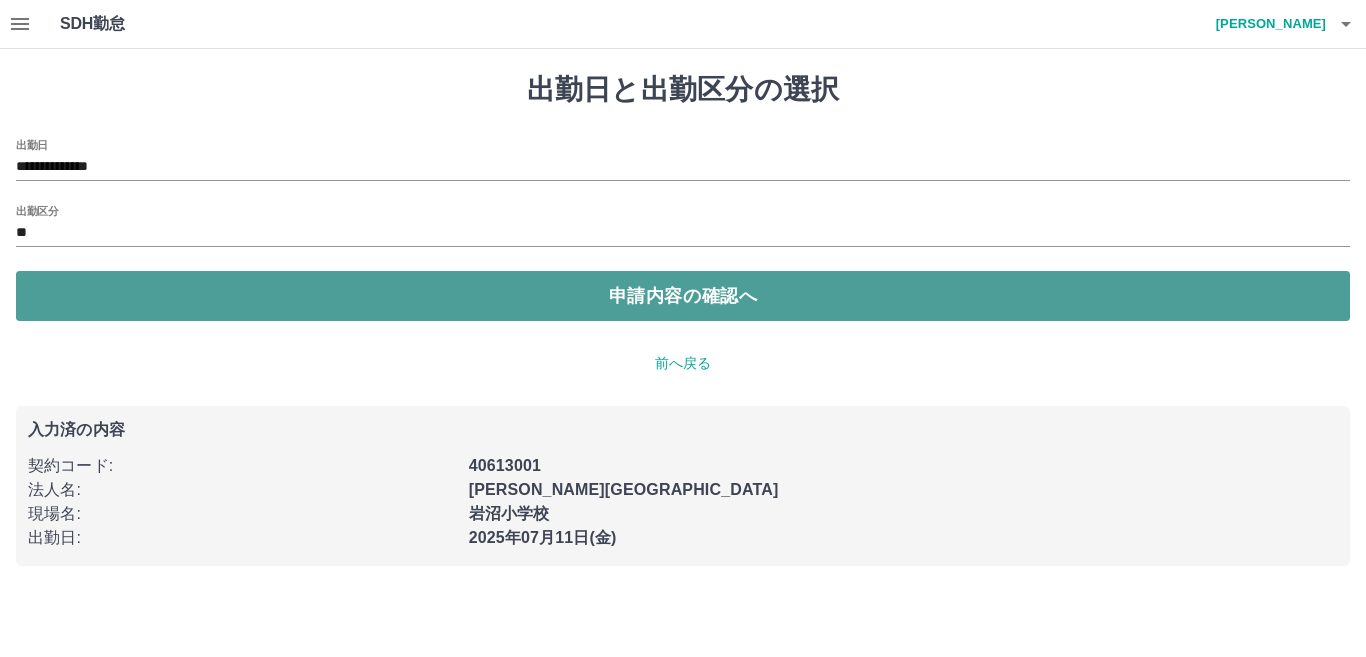 click on "申請内容の確認へ" at bounding box center (683, 296) 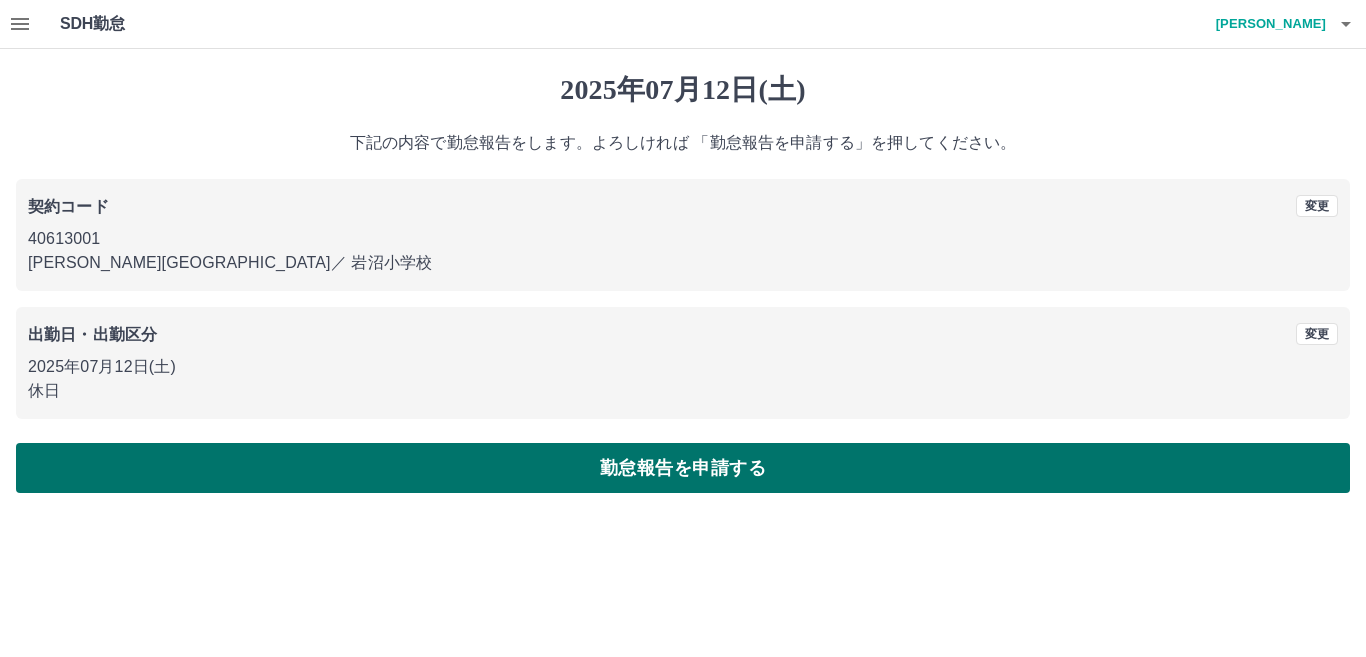 click on "勤怠報告を申請する" at bounding box center [683, 468] 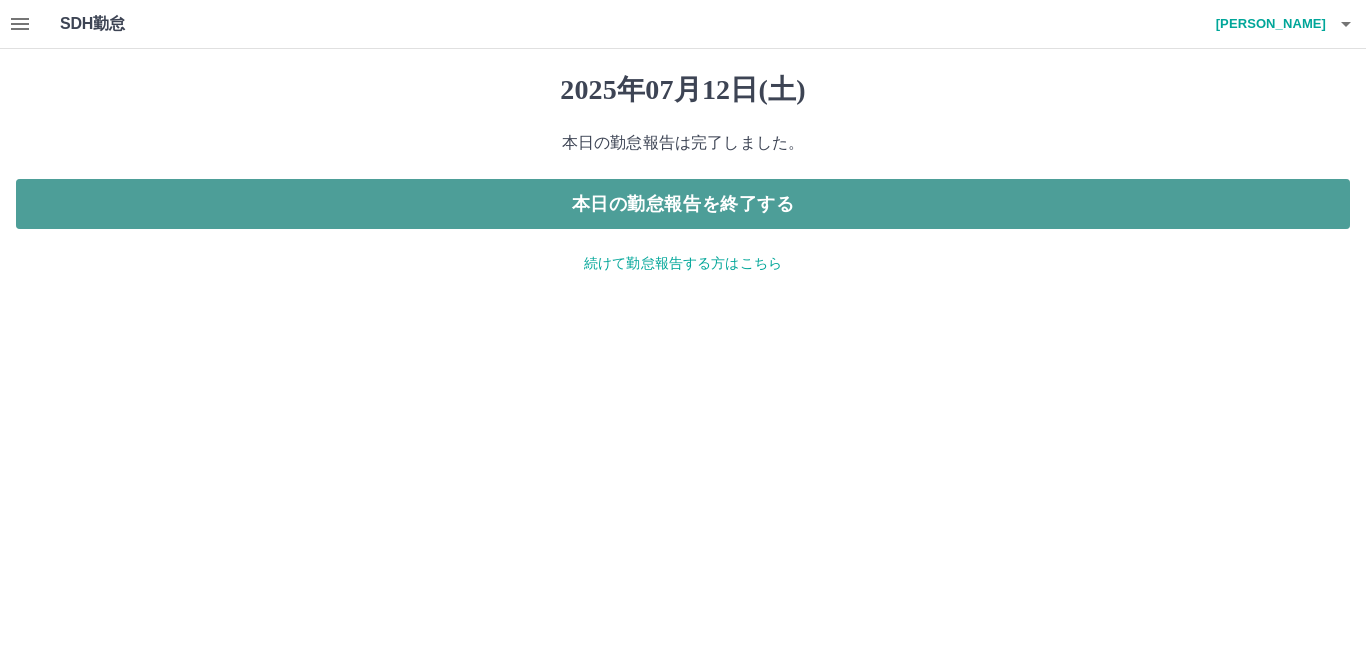 click on "本日の勤怠報告を終了する" at bounding box center (683, 204) 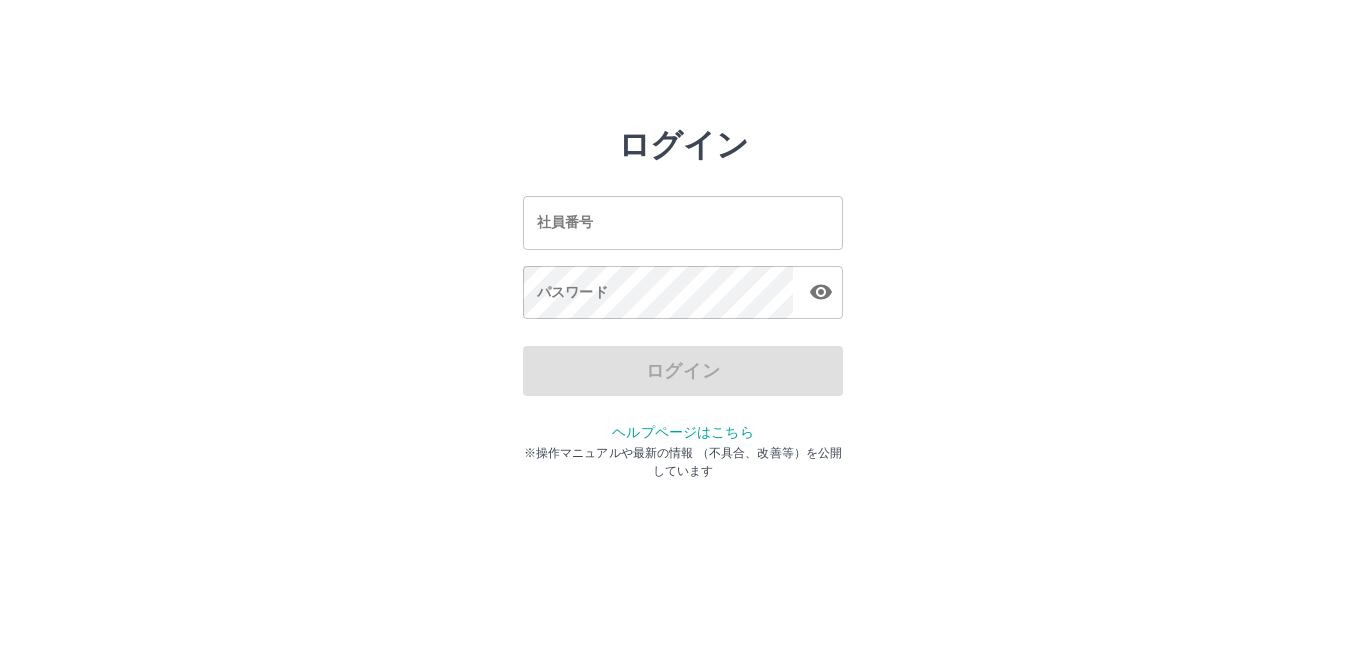 scroll, scrollTop: 0, scrollLeft: 0, axis: both 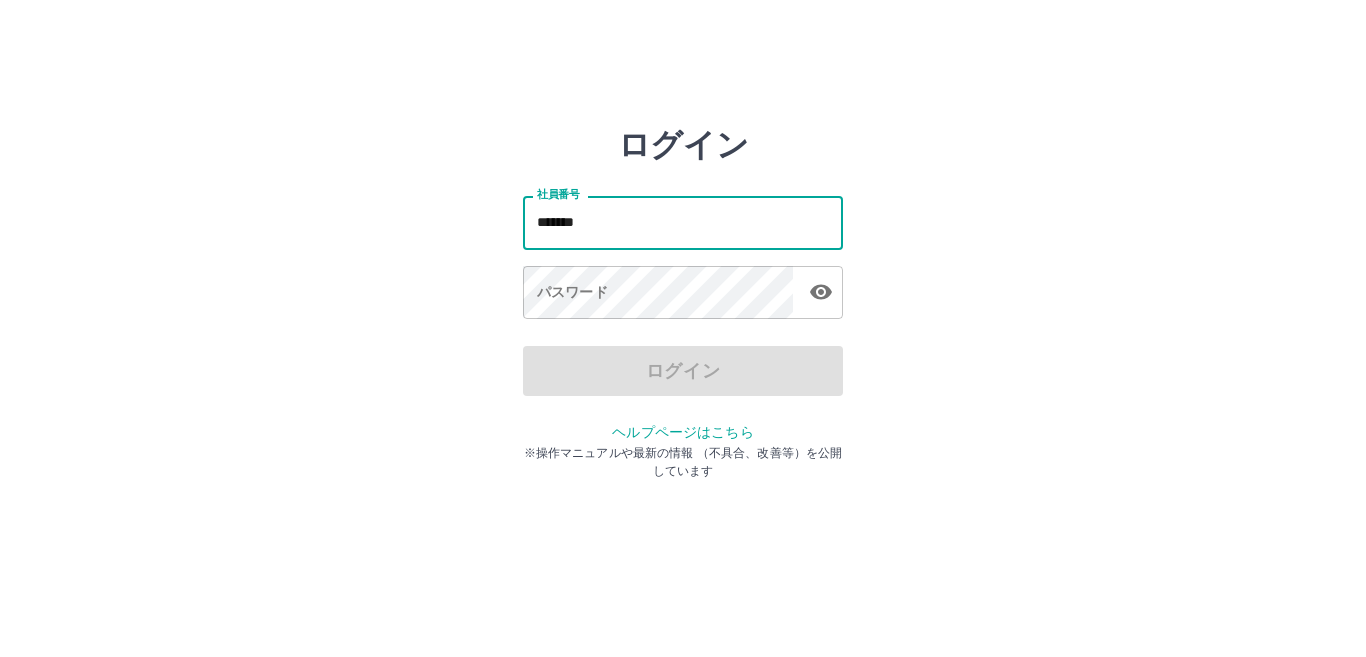 type on "*******" 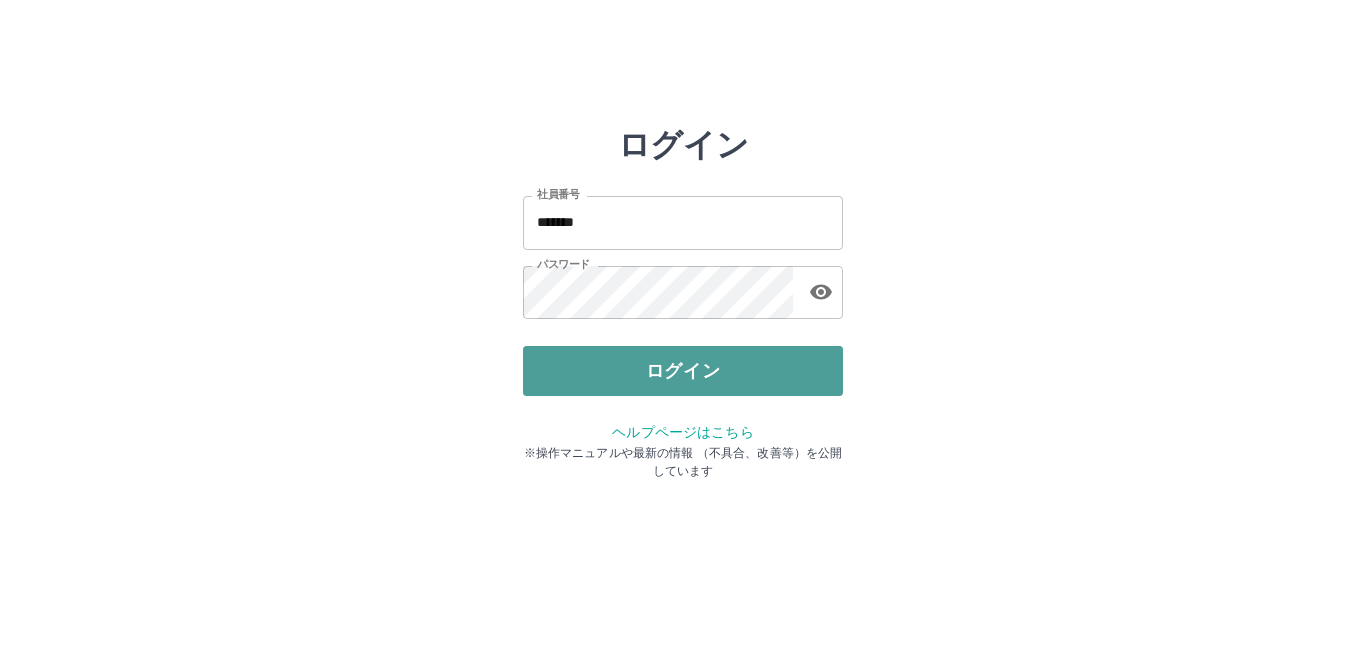 click on "ログイン" at bounding box center (683, 371) 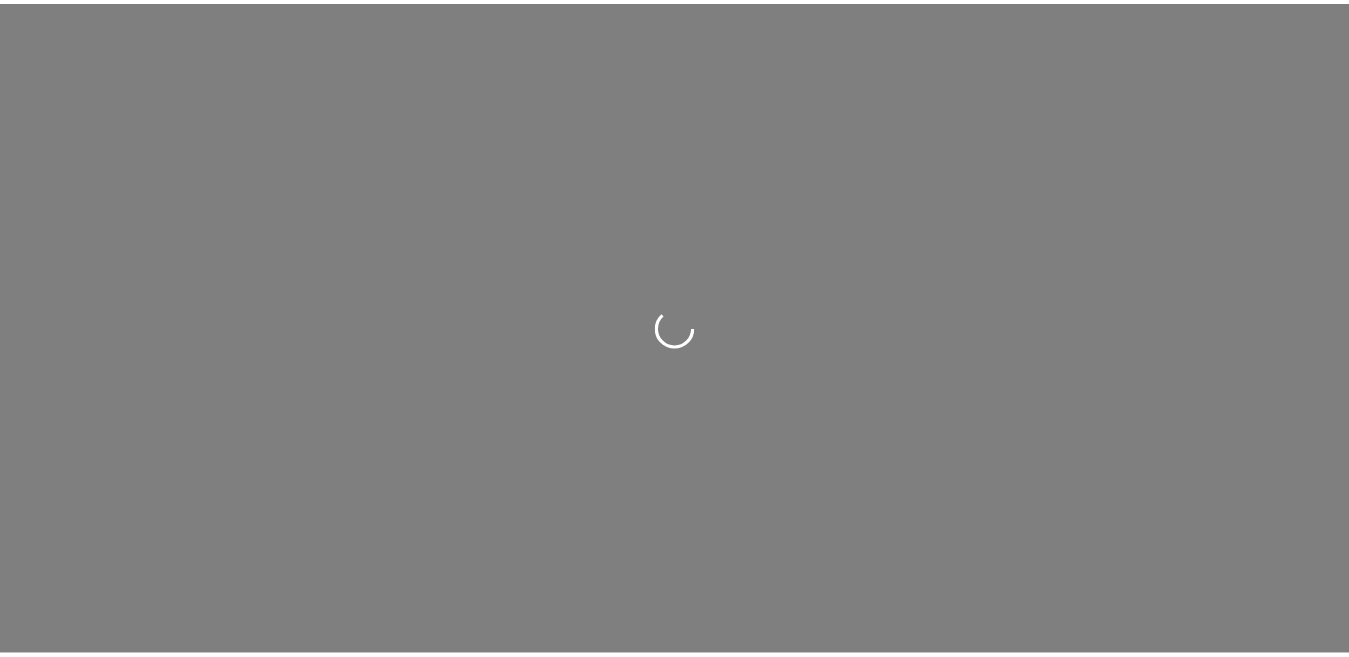 scroll, scrollTop: 0, scrollLeft: 0, axis: both 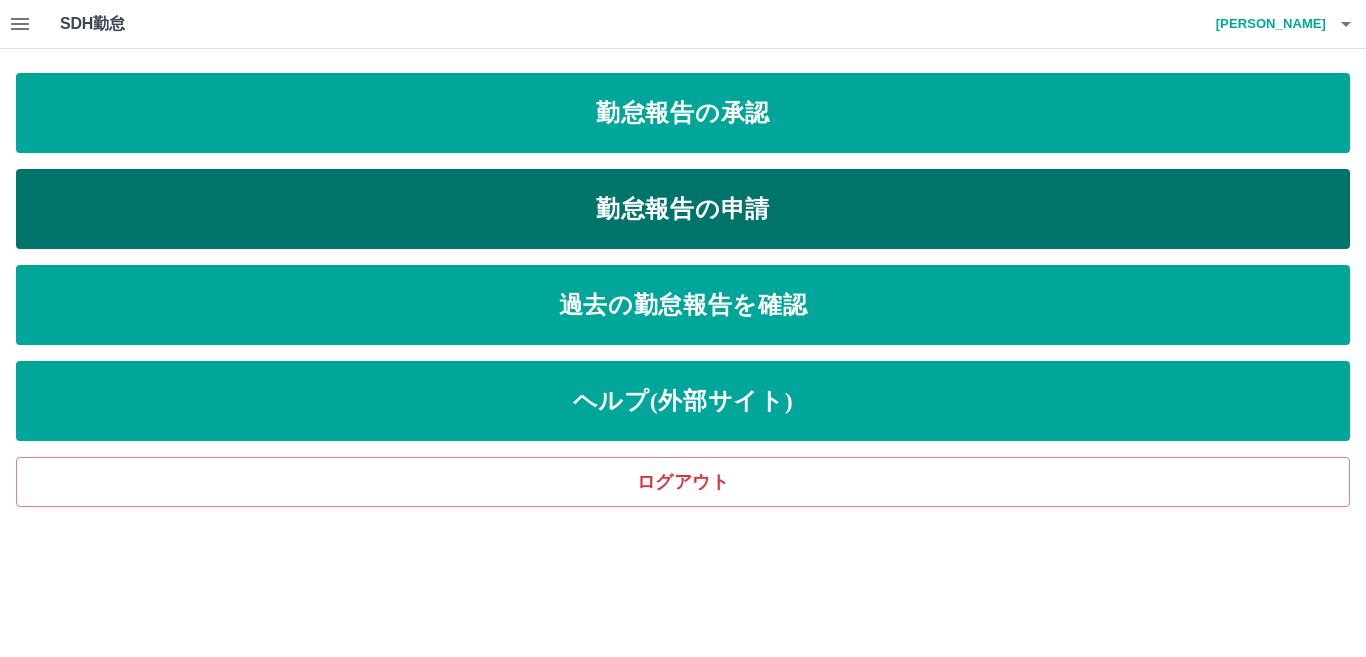 click on "勤怠報告の申請" at bounding box center [683, 209] 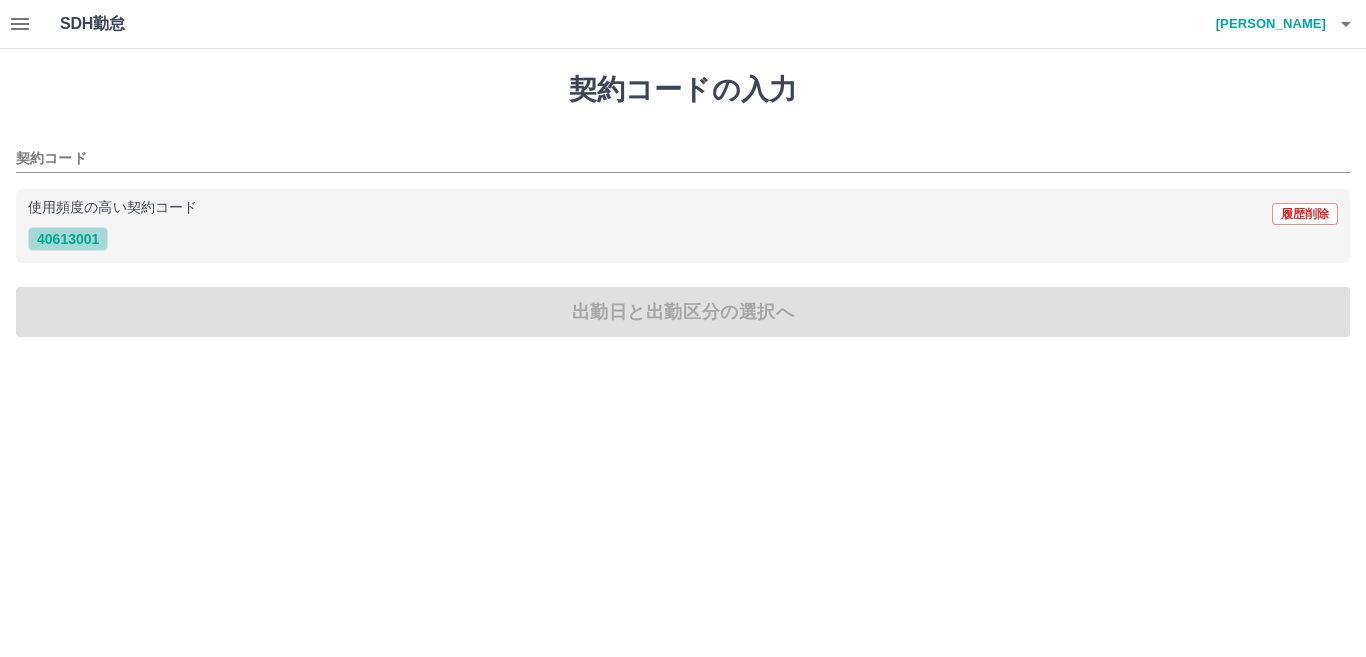click on "40613001" at bounding box center [68, 239] 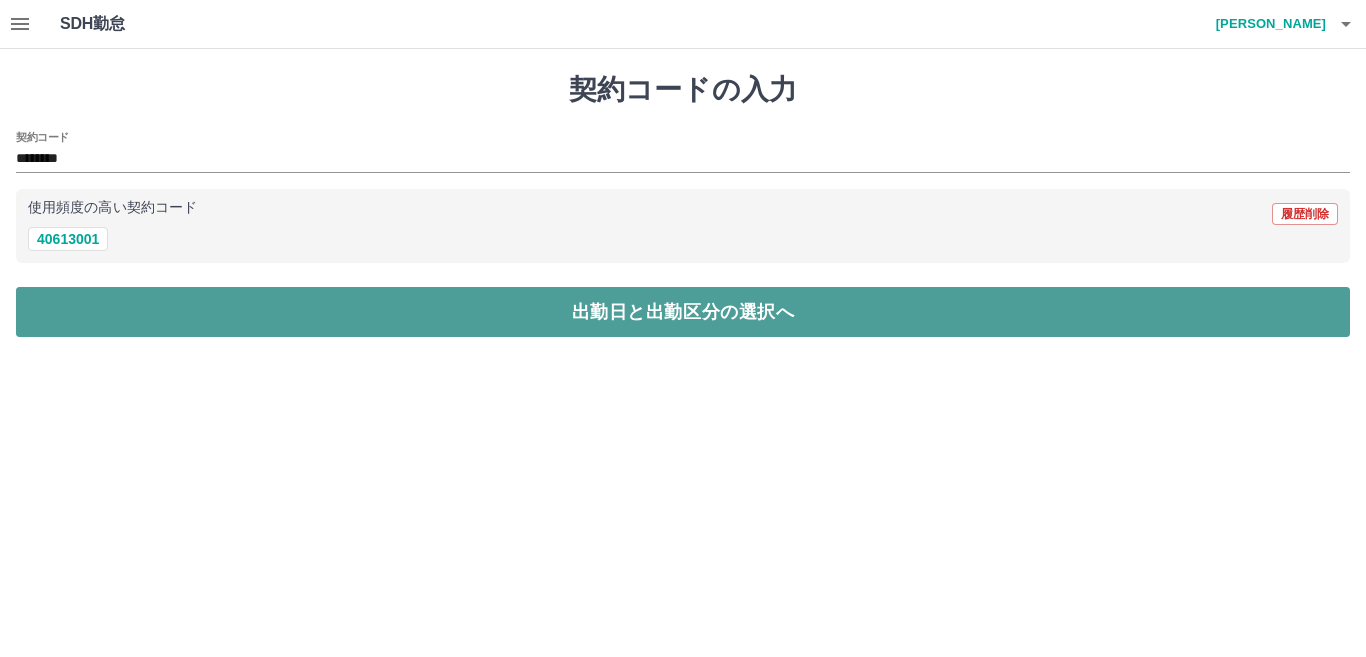 click on "出勤日と出勤区分の選択へ" at bounding box center [683, 312] 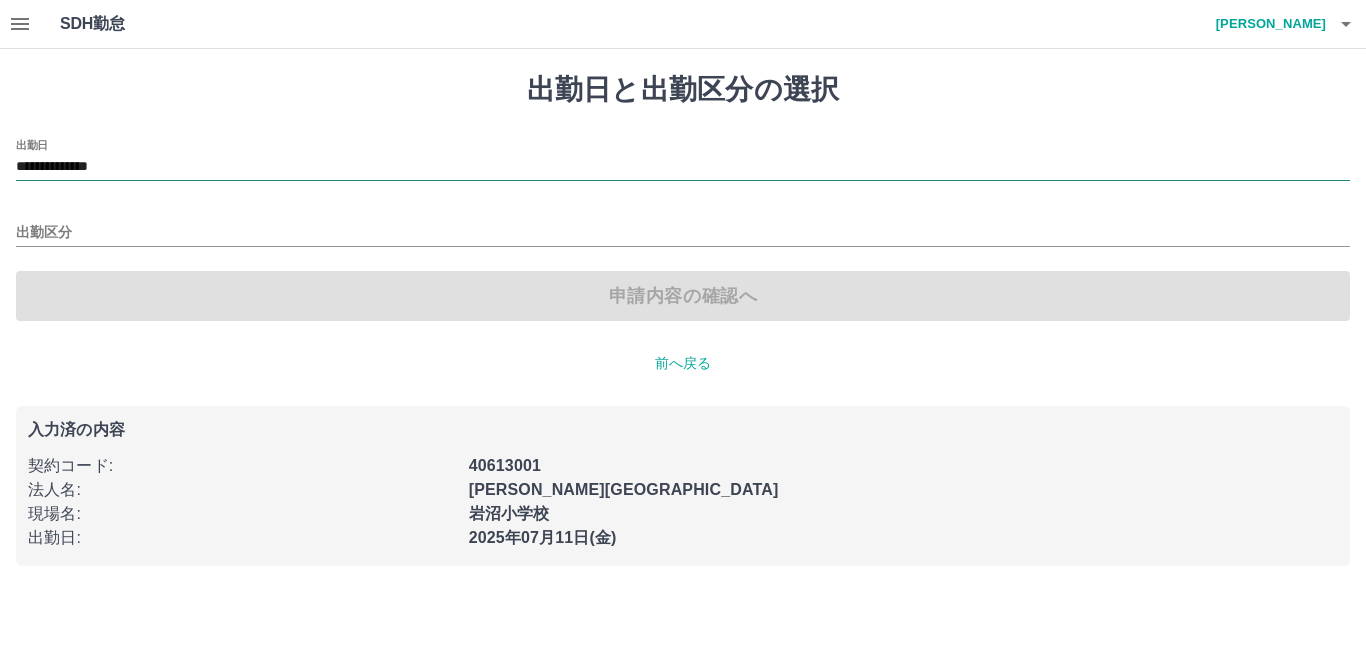 click on "**********" at bounding box center [683, 167] 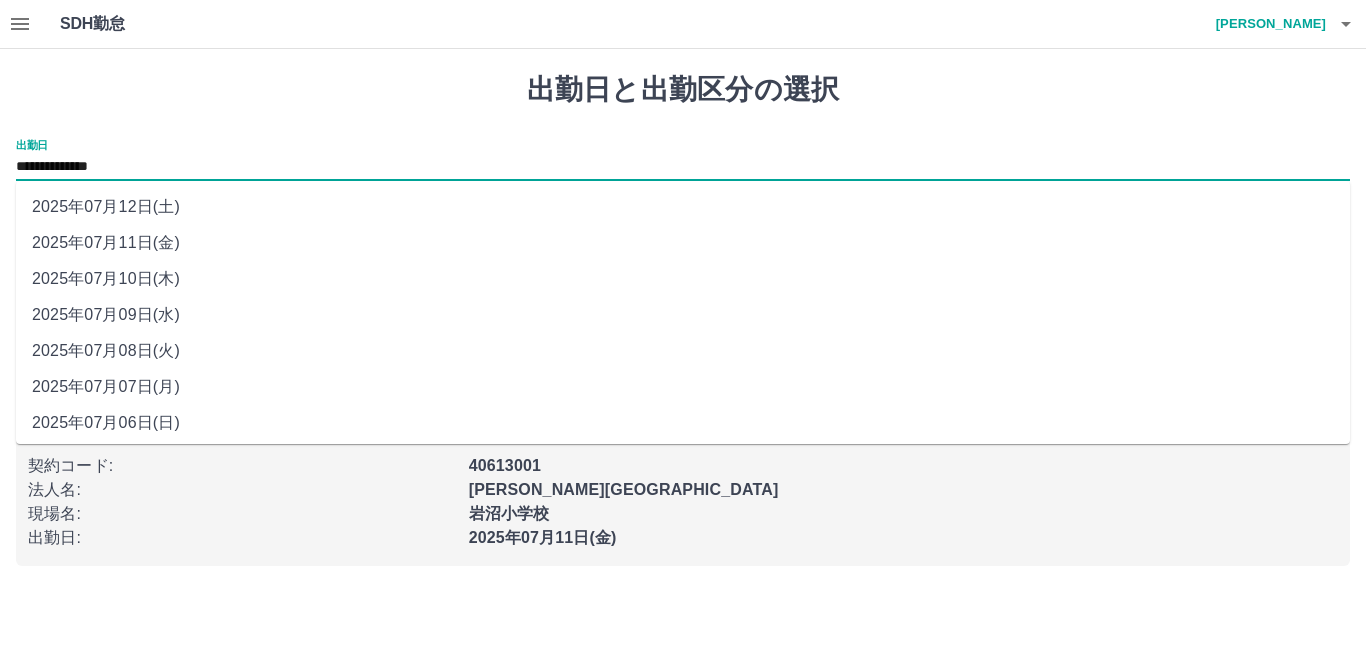 click on "2025年07月11日(金)" at bounding box center (683, 243) 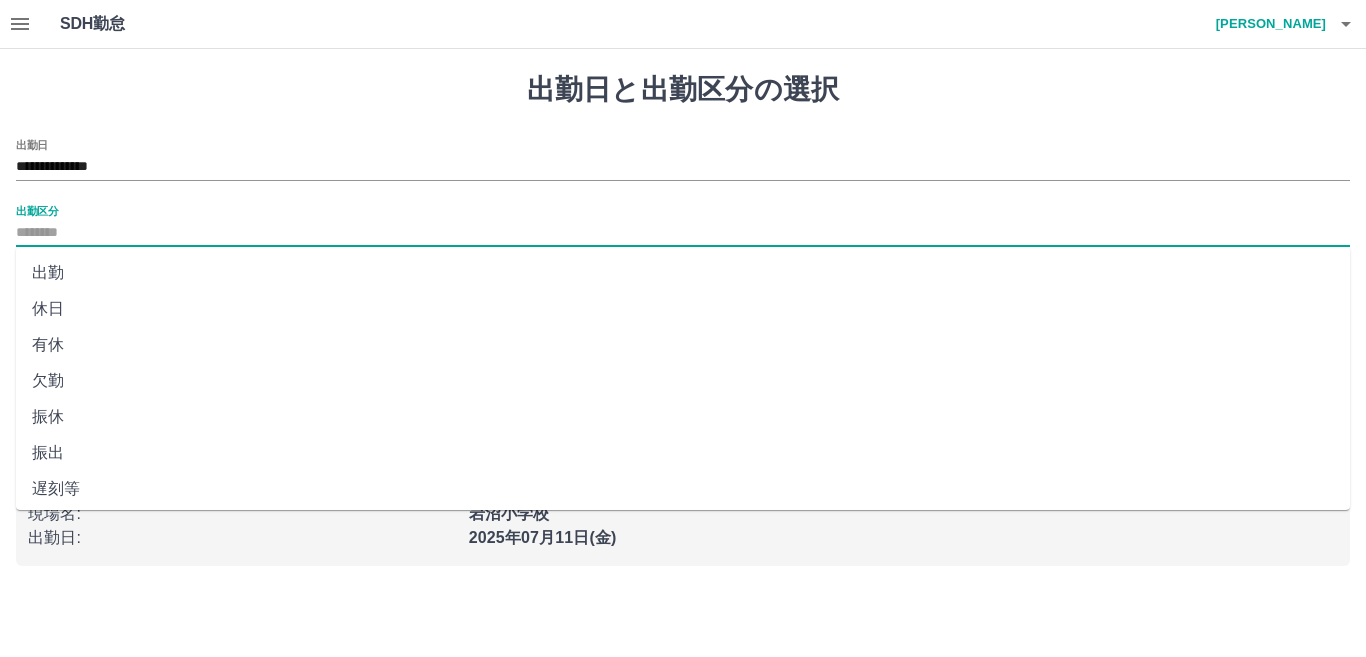 click on "出勤区分" at bounding box center [683, 233] 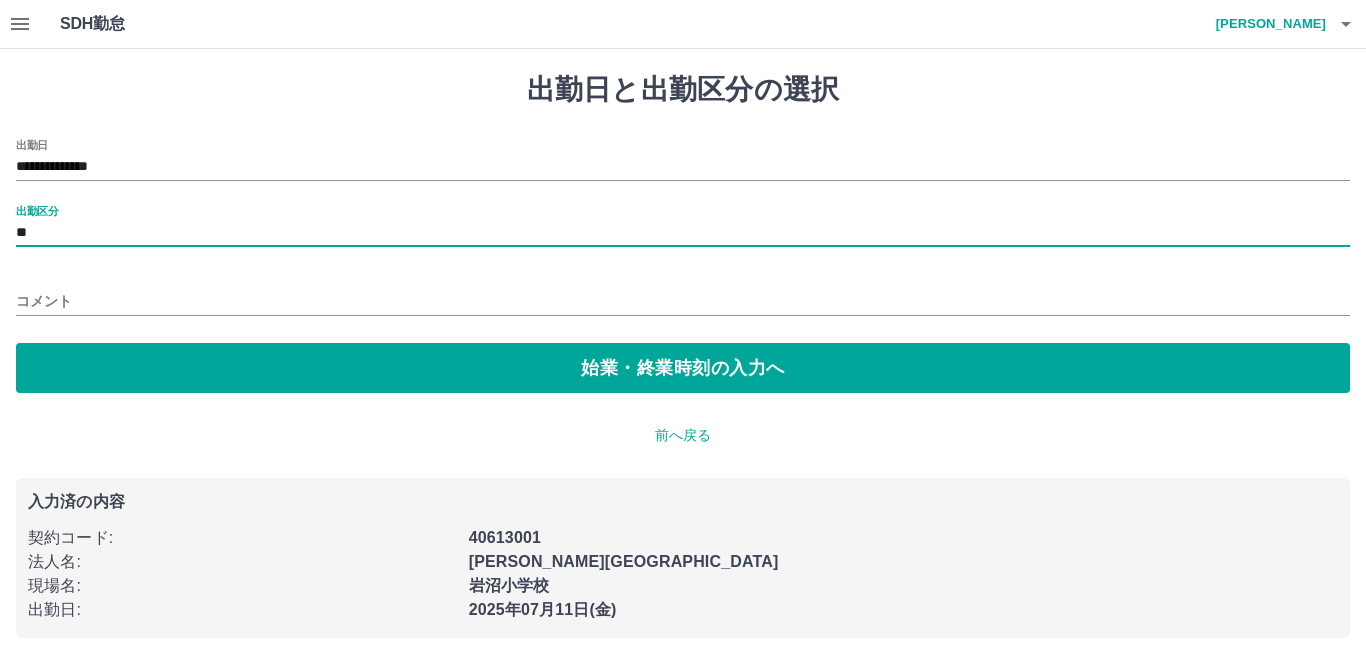 type on "**" 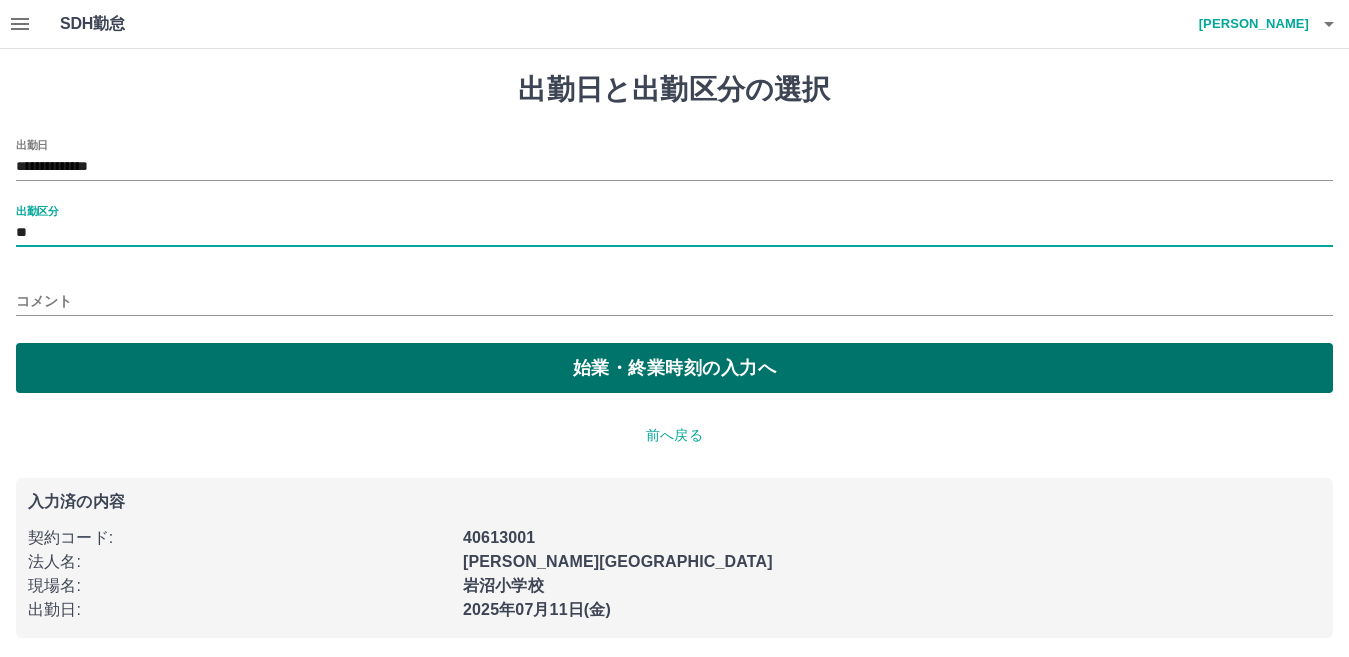 click on "始業・終業時刻の入力へ" at bounding box center (674, 368) 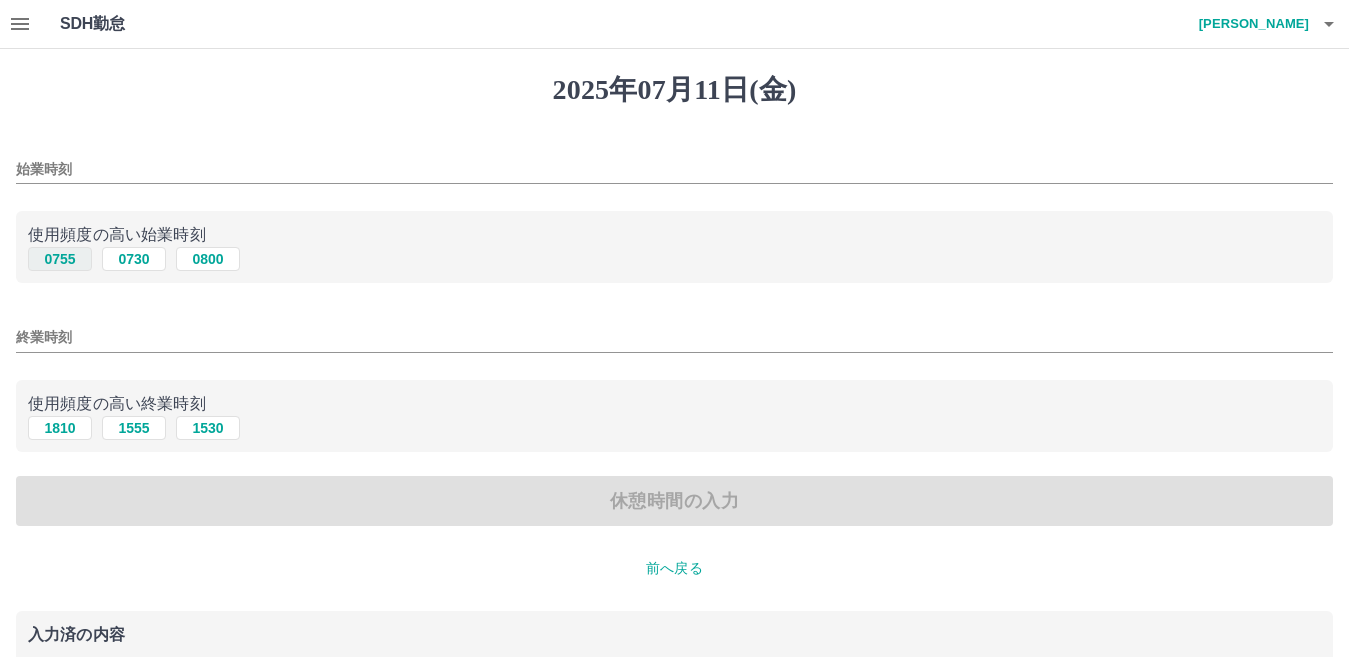 click on "0755" at bounding box center [60, 259] 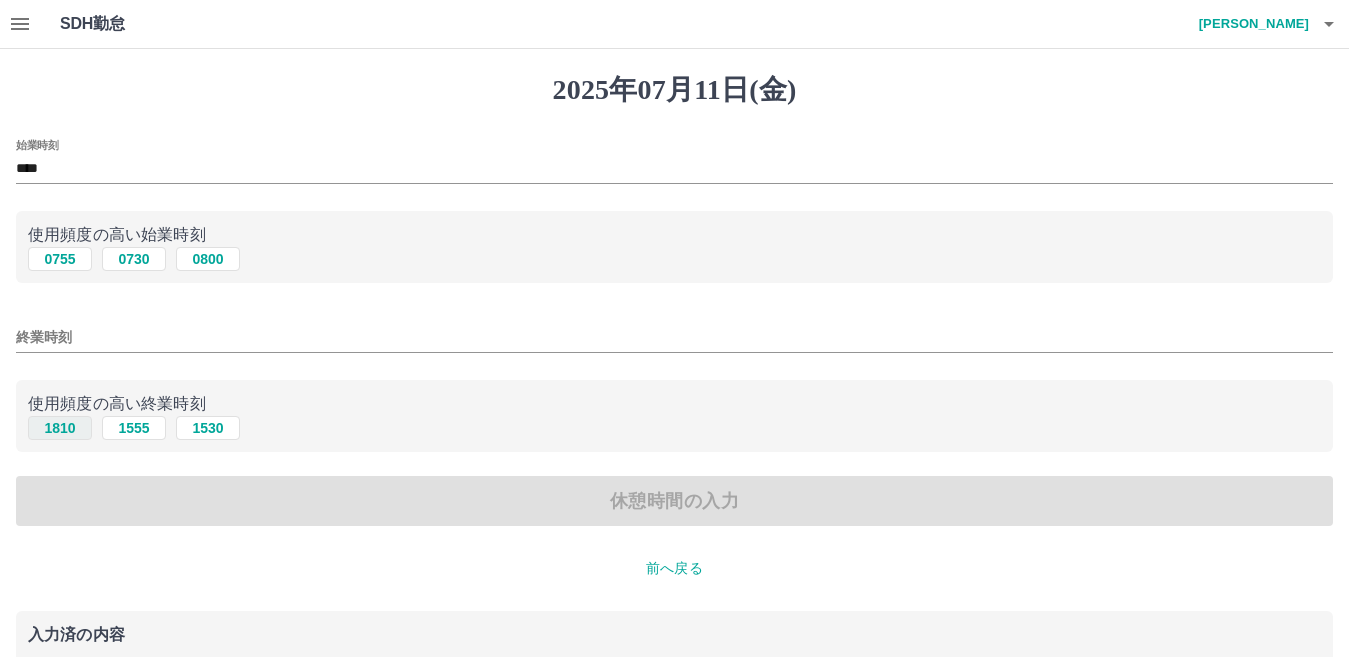 click on "1810" at bounding box center [60, 428] 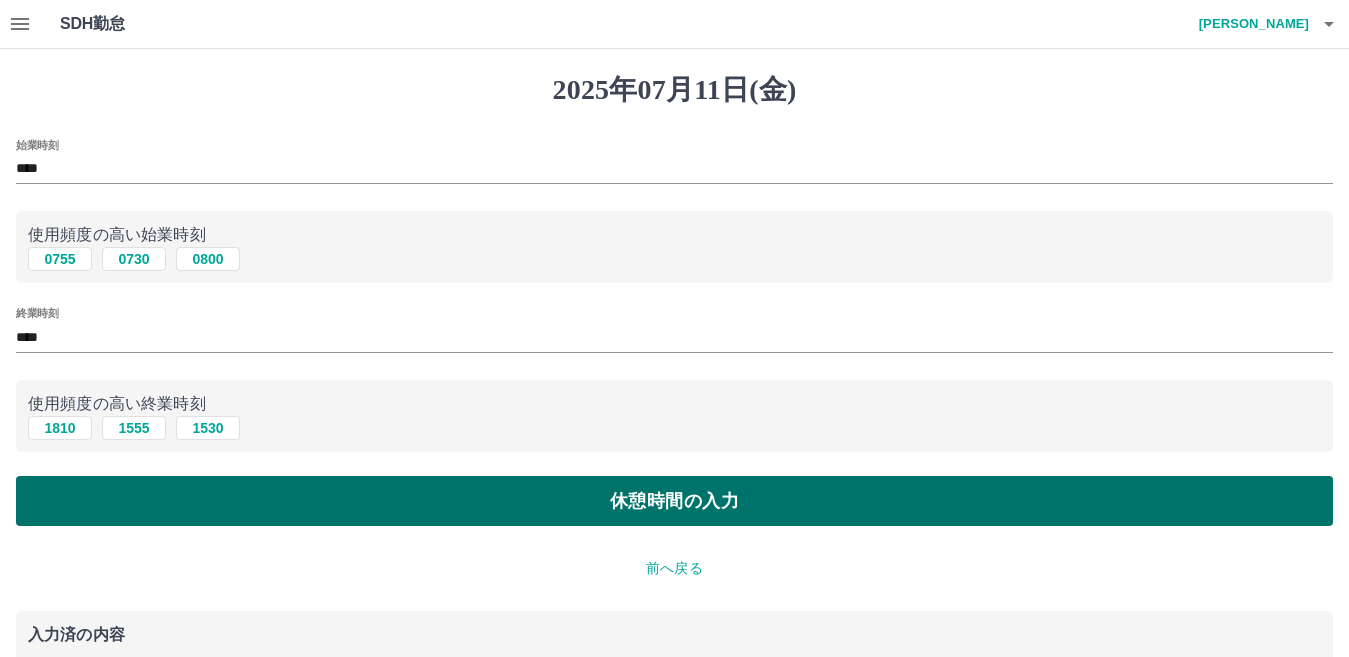 click on "休憩時間の入力" at bounding box center (674, 501) 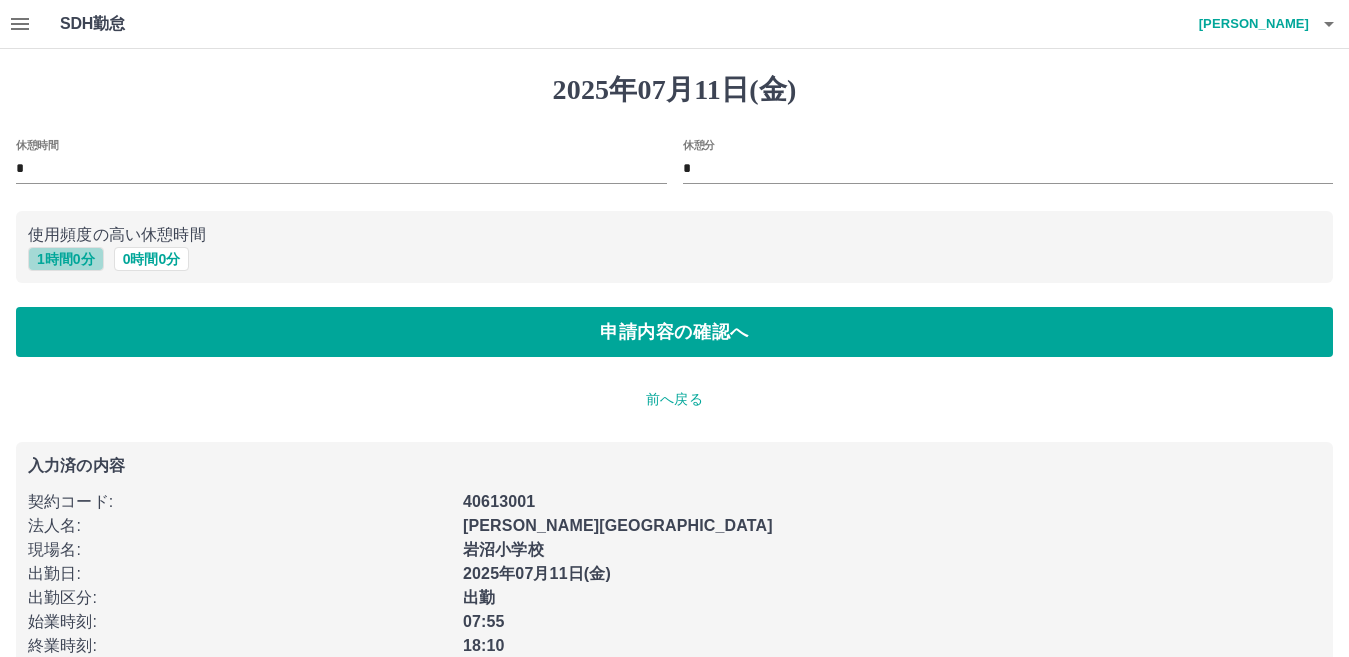 click on "1 時間 0 分" at bounding box center [66, 259] 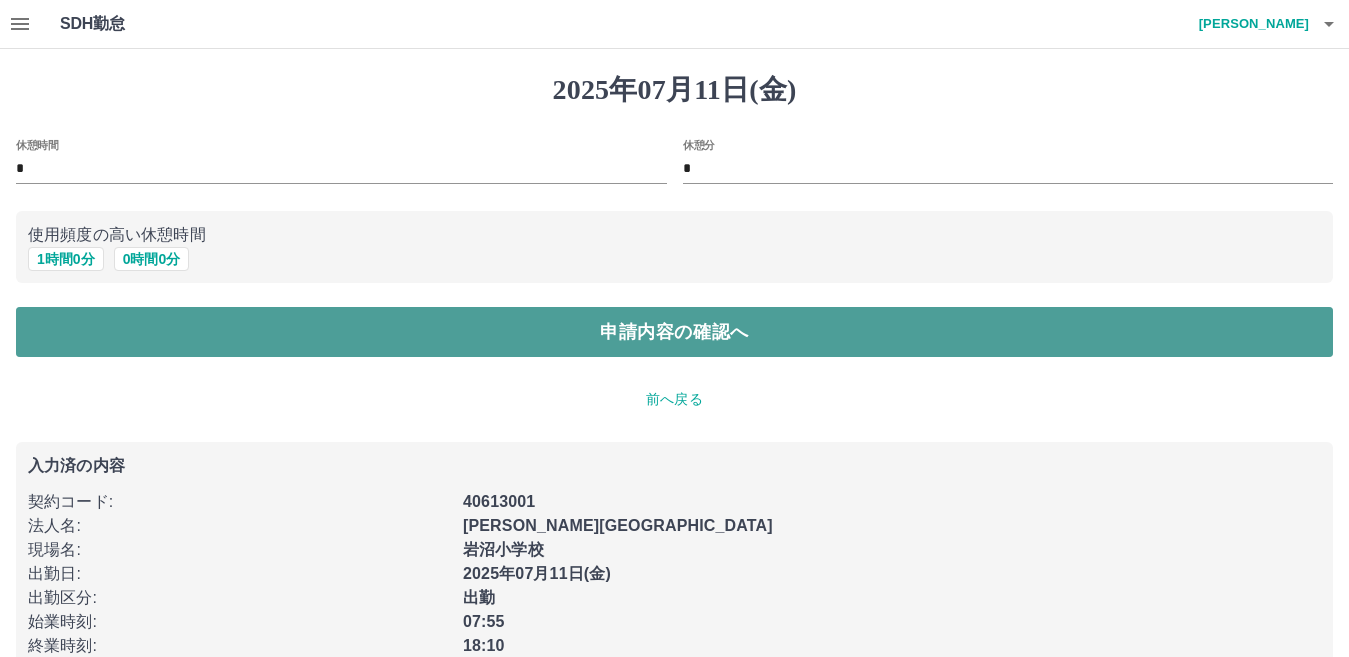 click on "申請内容の確認へ" at bounding box center [674, 332] 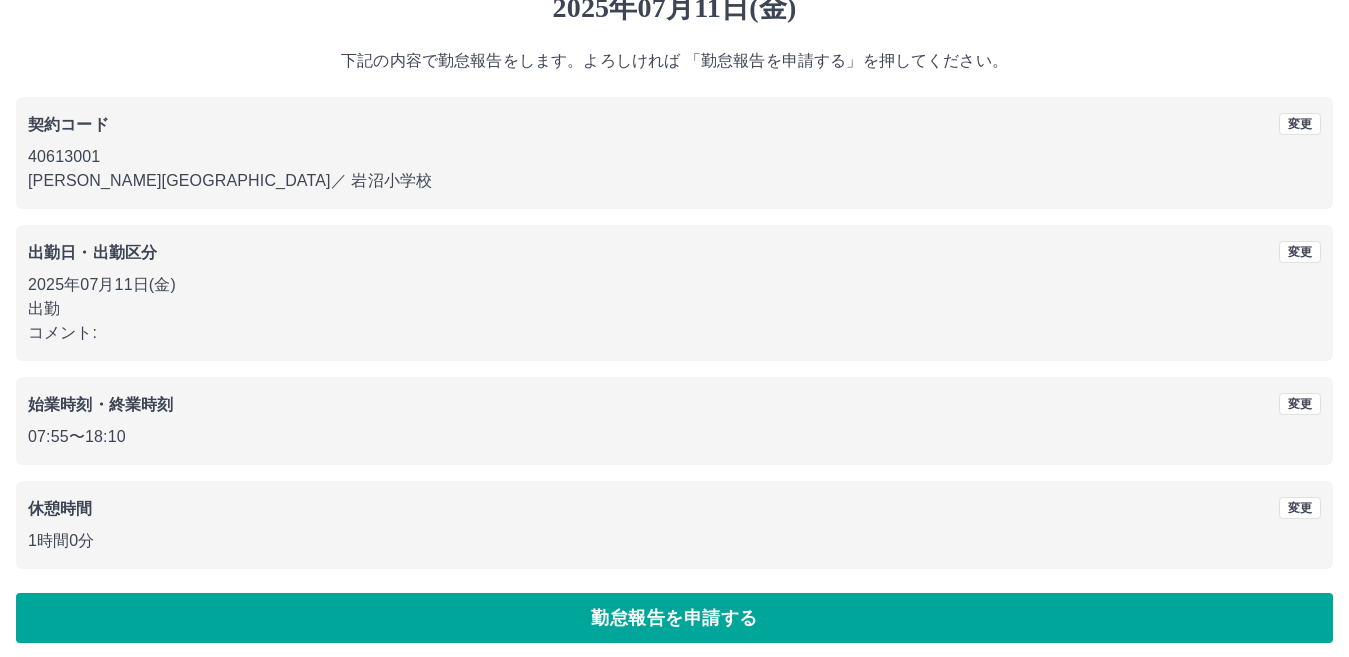 scroll, scrollTop: 92, scrollLeft: 0, axis: vertical 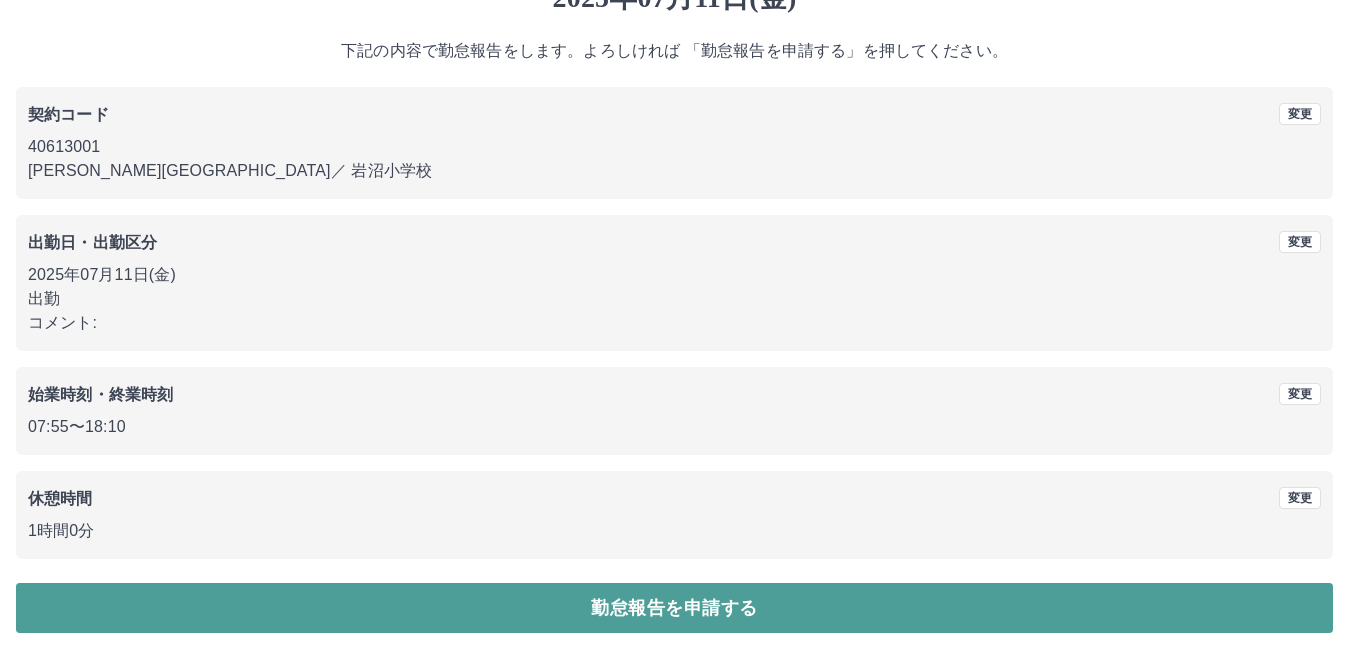 click on "勤怠報告を申請する" at bounding box center (674, 608) 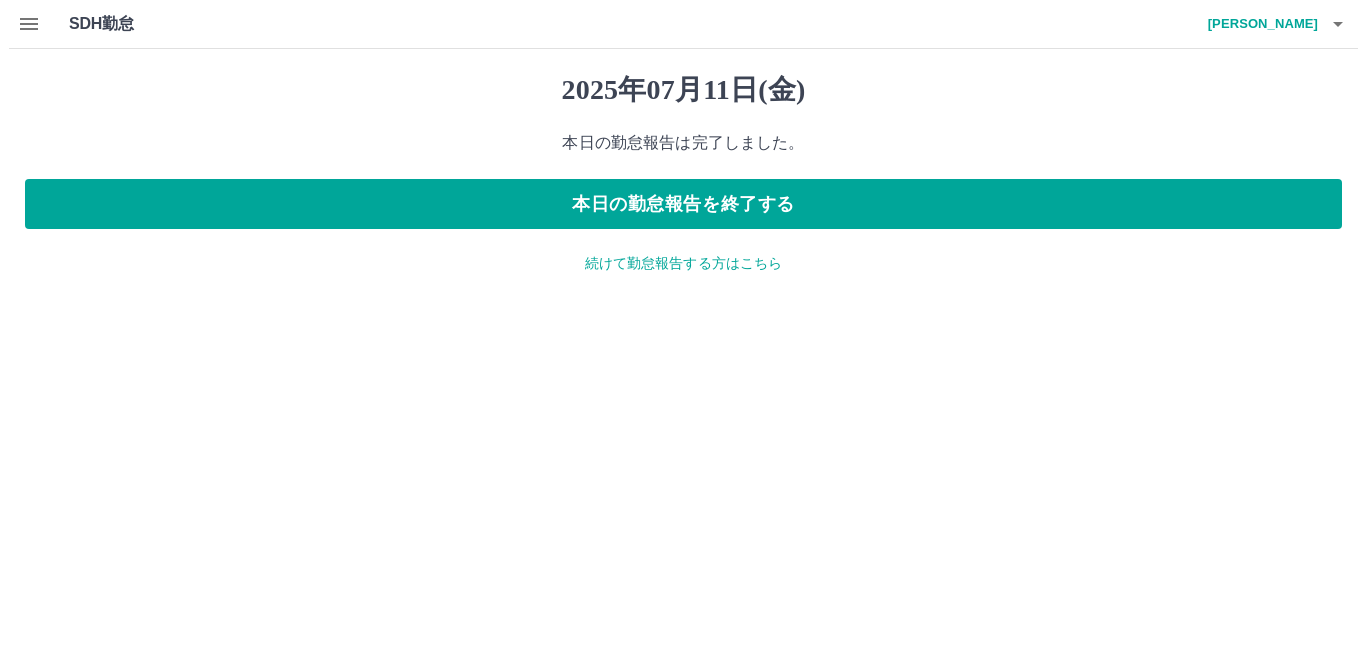scroll, scrollTop: 0, scrollLeft: 0, axis: both 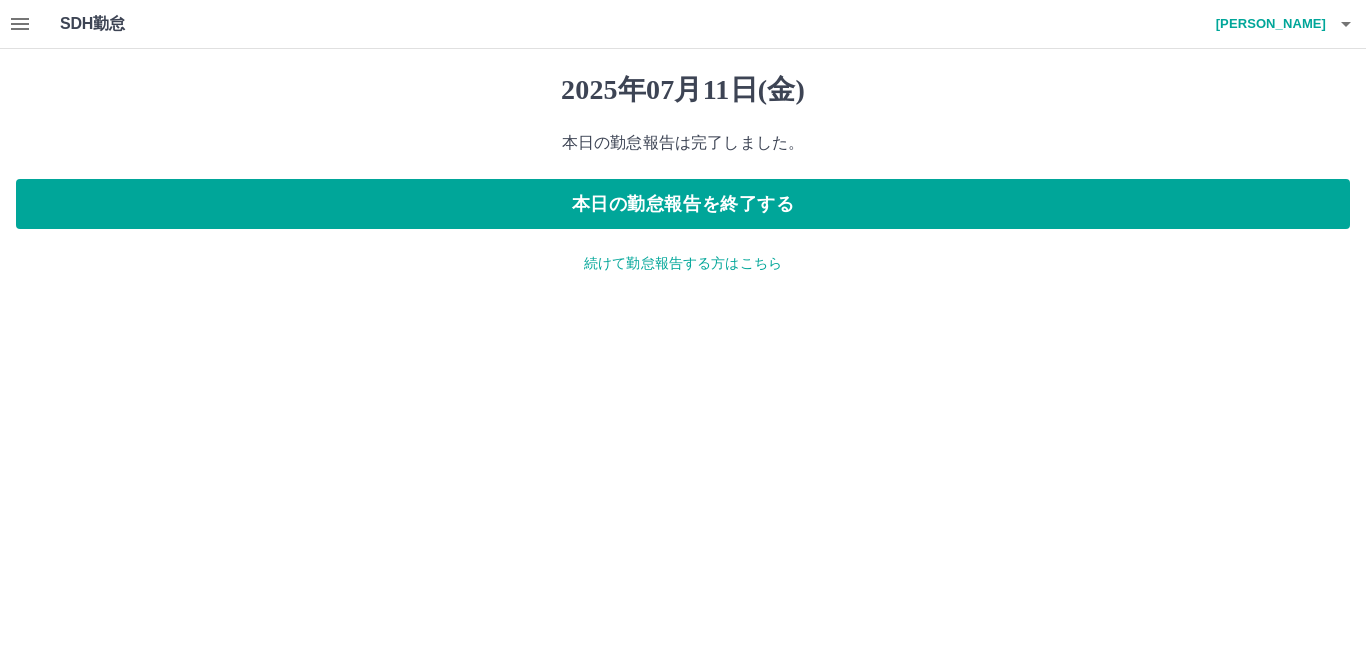 click on "続けて勤怠報告する方はこちら" at bounding box center (683, 263) 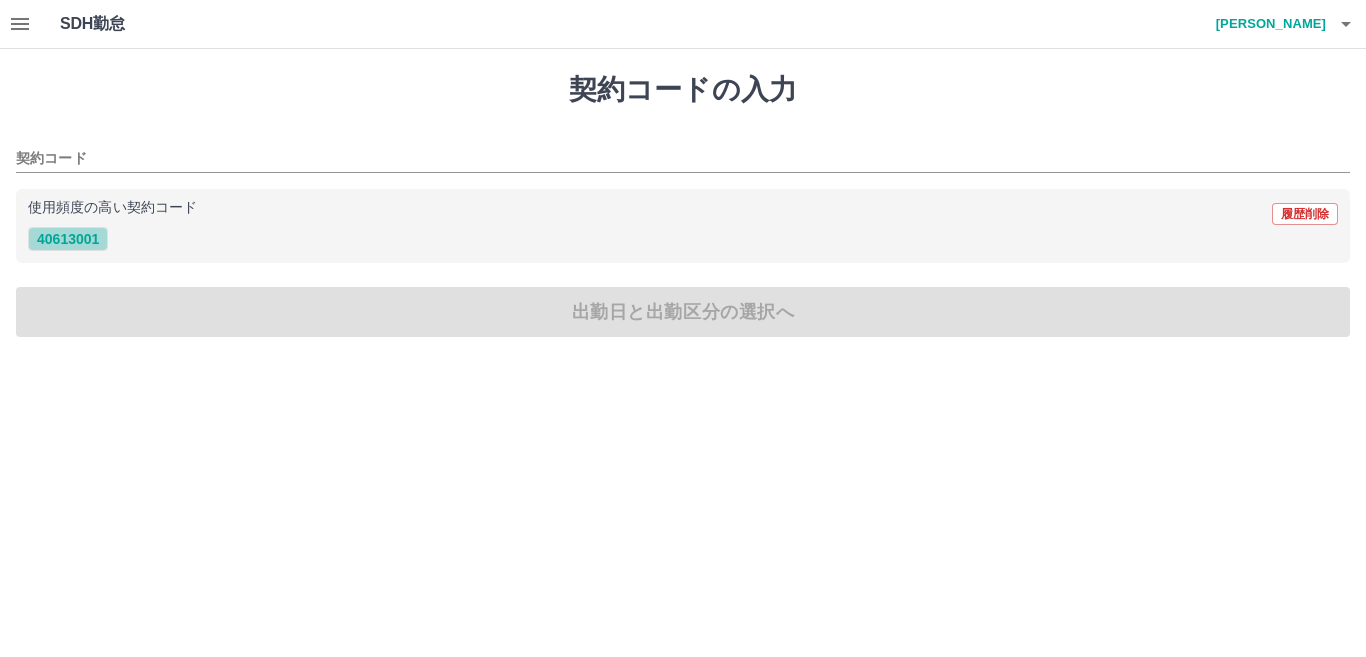 click on "40613001" at bounding box center (68, 239) 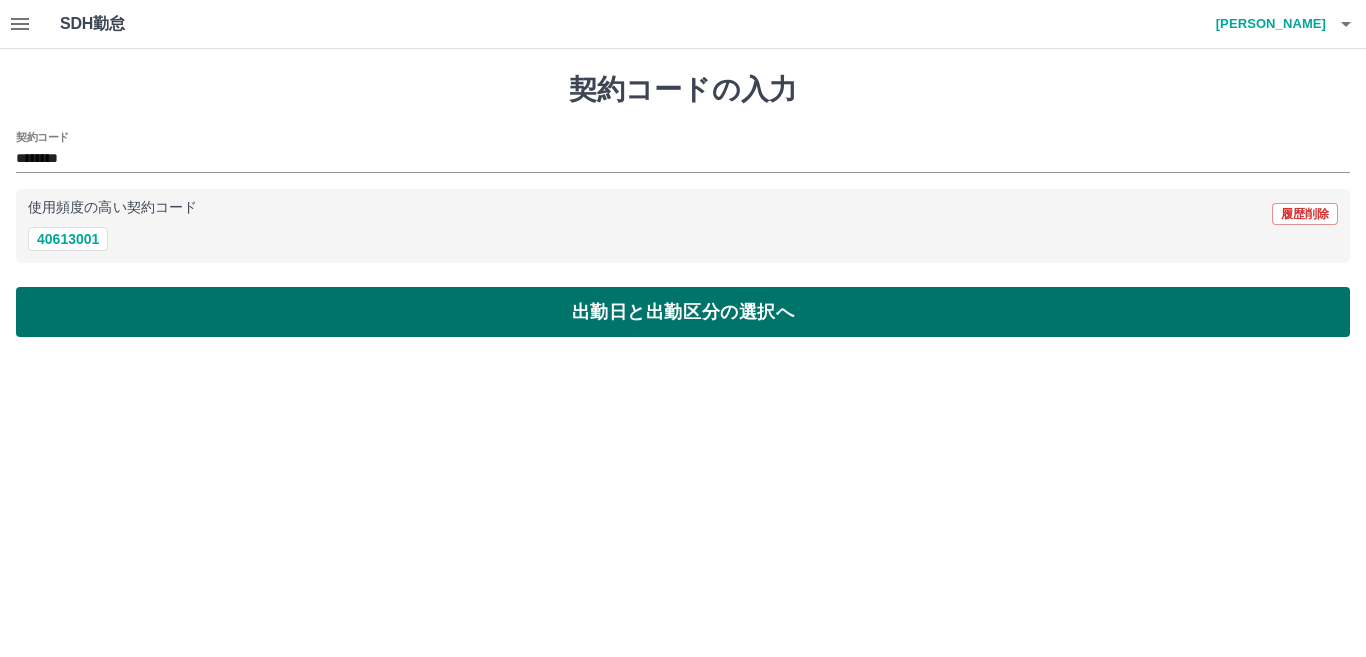 click on "出勤日と出勤区分の選択へ" at bounding box center [683, 312] 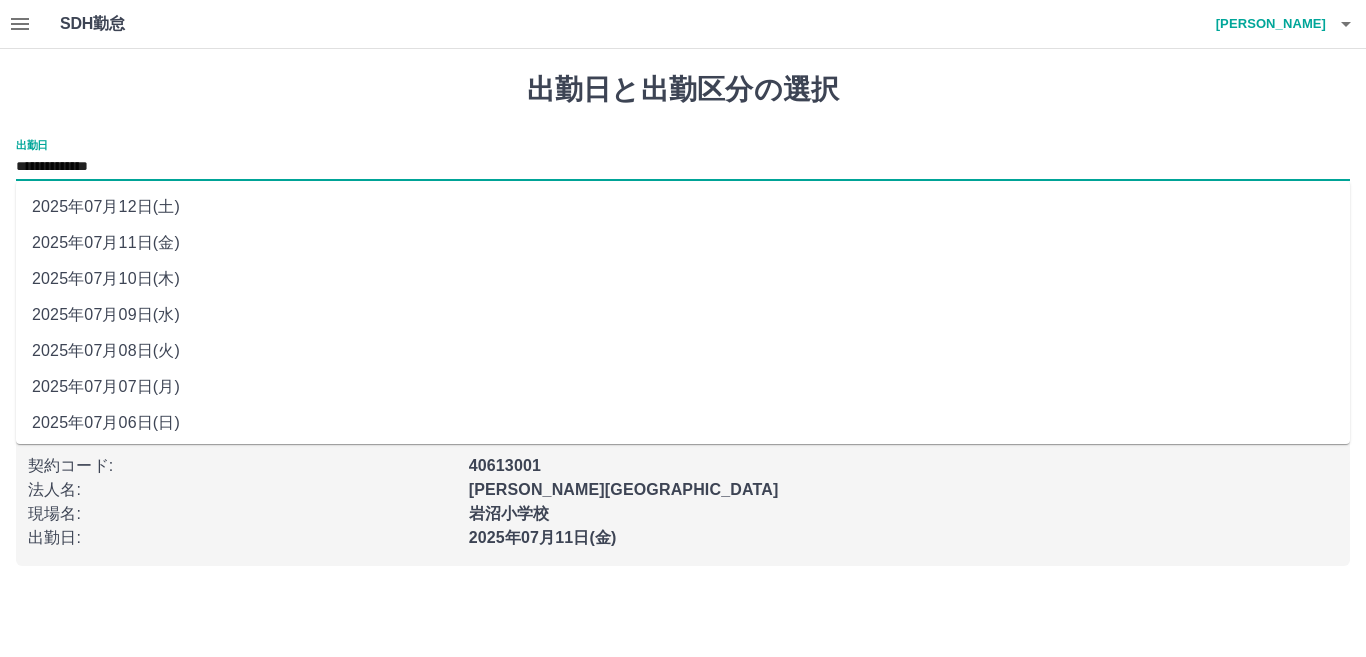 click on "**********" at bounding box center [683, 167] 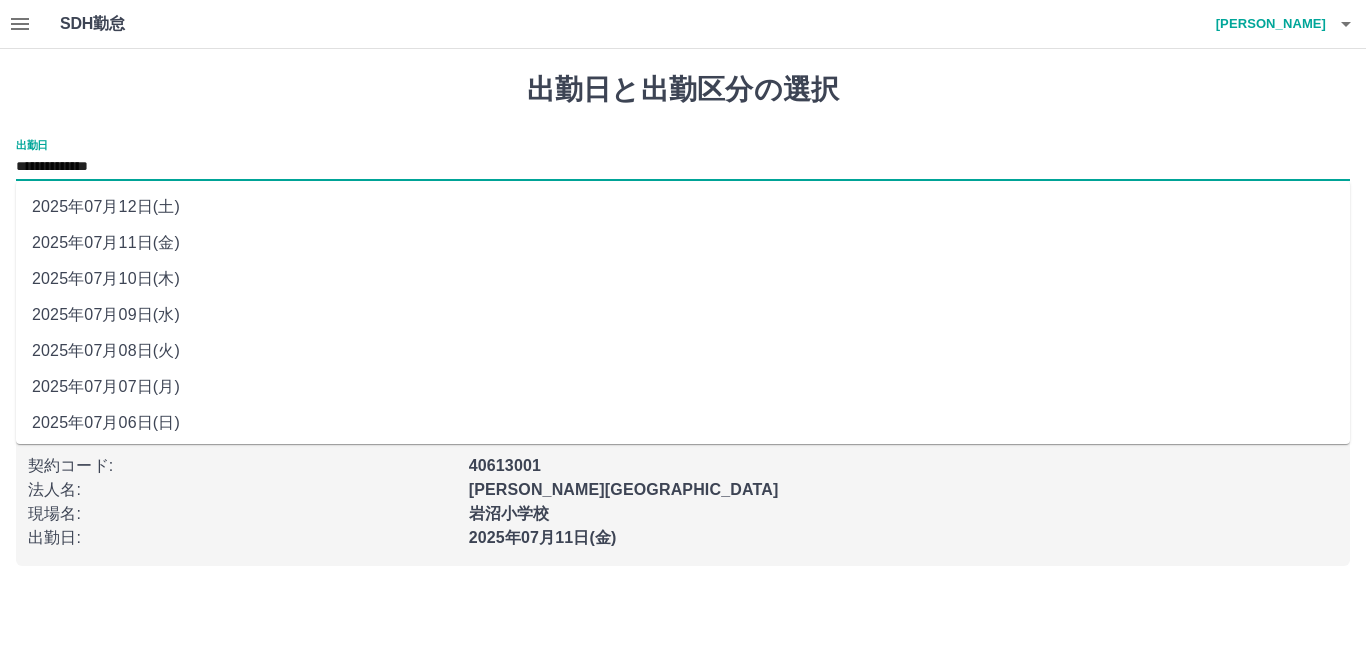 click on "2025年07月12日(土)" at bounding box center (683, 207) 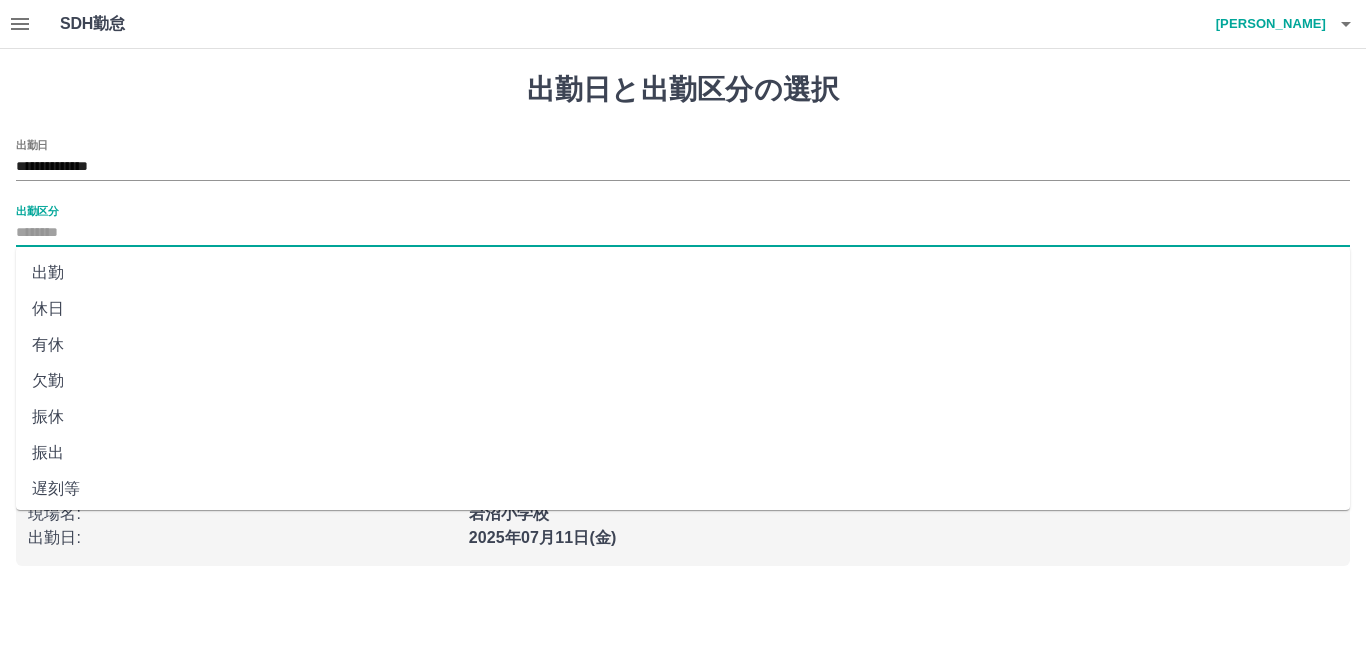 click on "出勤区分" at bounding box center (683, 233) 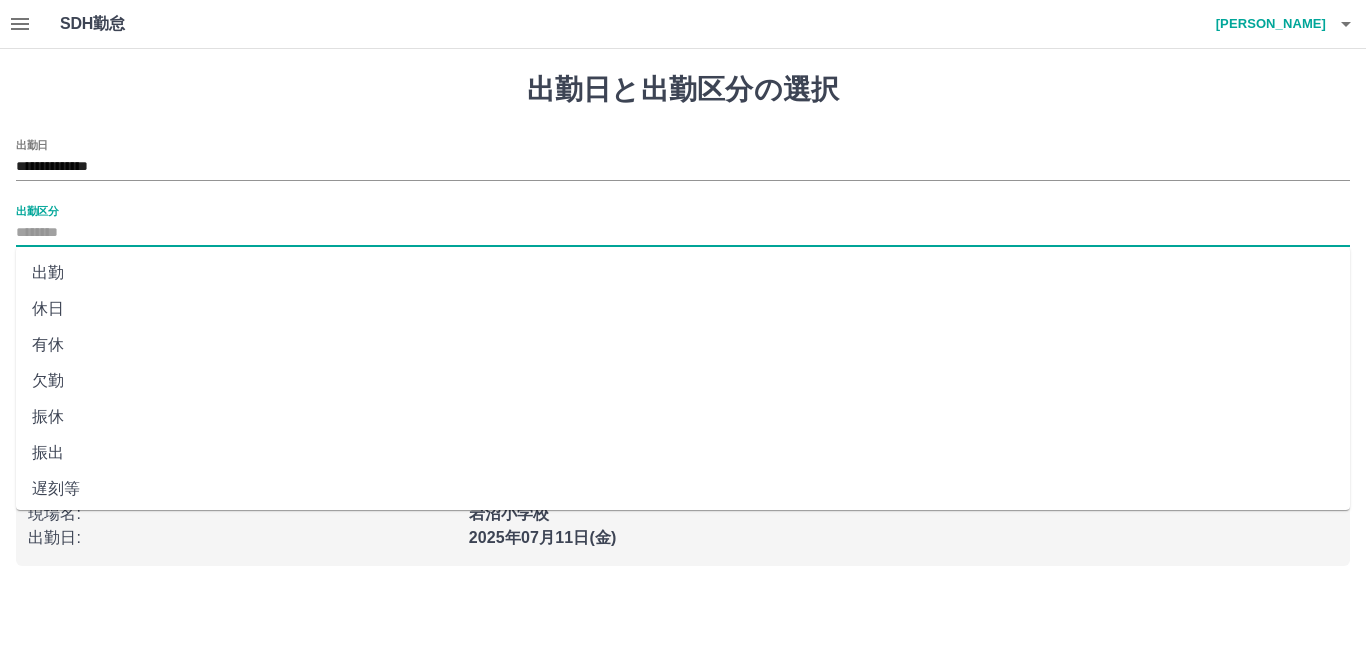 click on "休日" at bounding box center [683, 309] 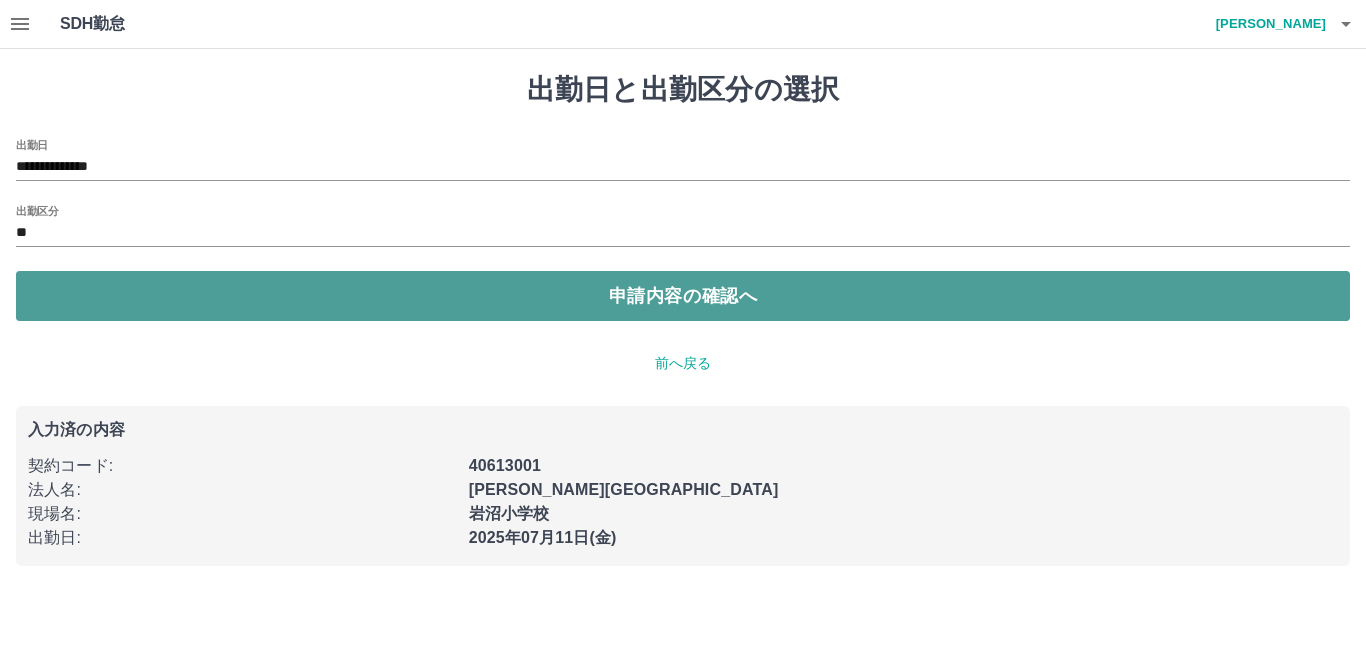click on "申請内容の確認へ" at bounding box center (683, 296) 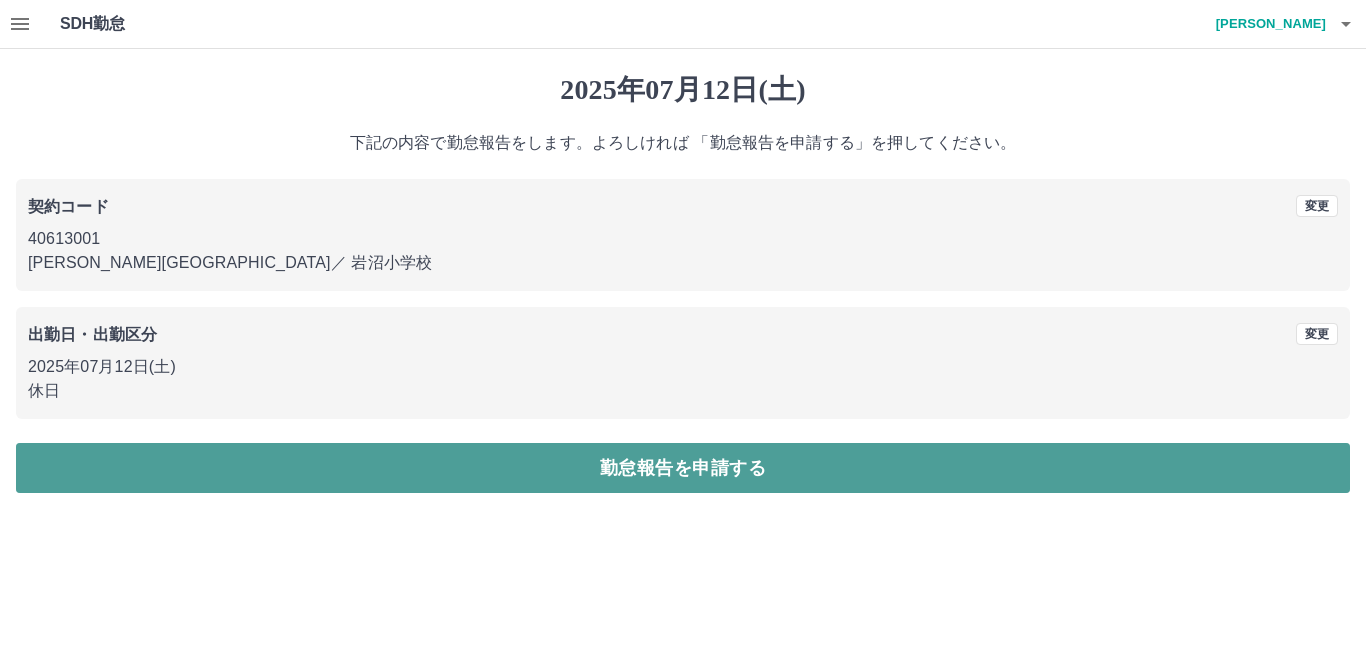 click on "勤怠報告を申請する" at bounding box center [683, 468] 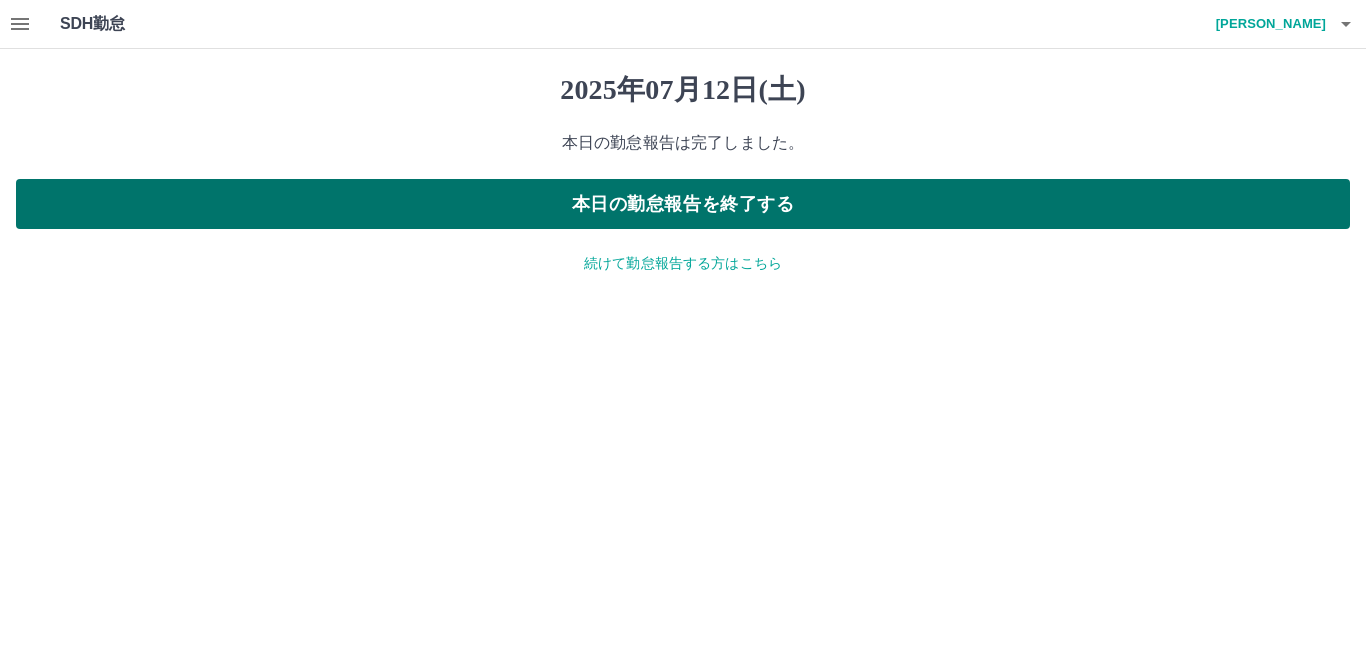 click on "本日の勤怠報告を終了する" at bounding box center [683, 204] 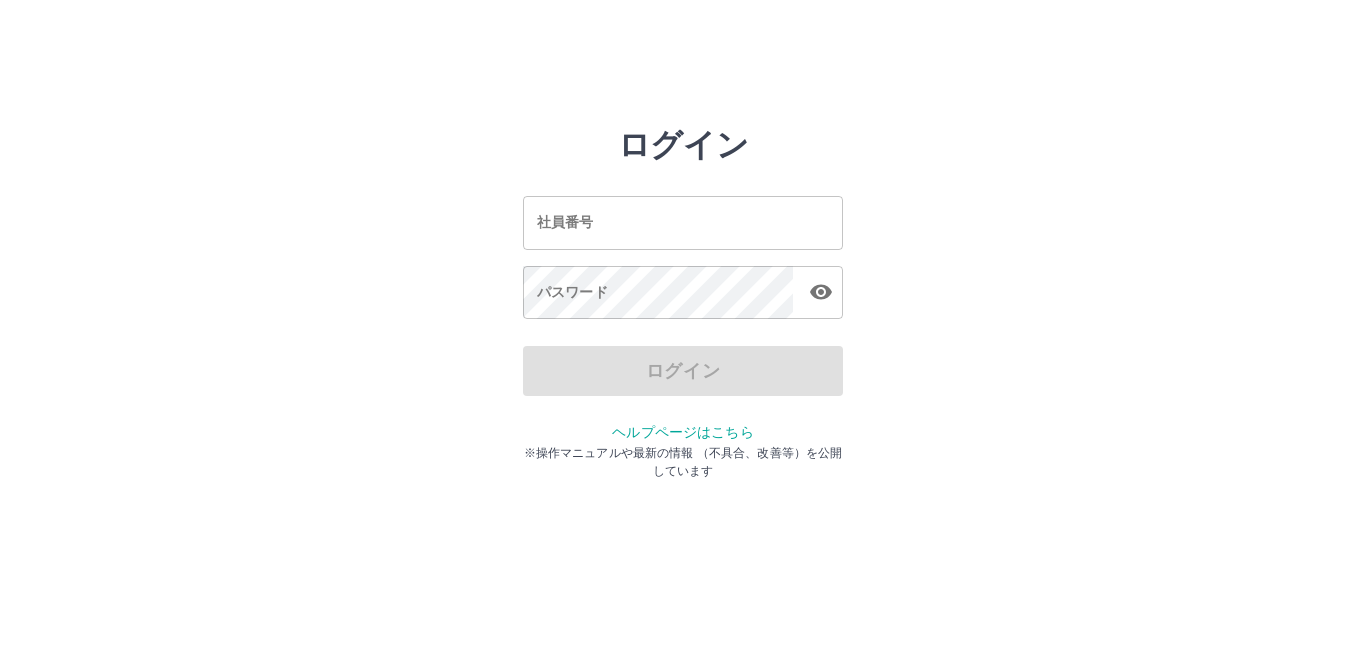 scroll, scrollTop: 0, scrollLeft: 0, axis: both 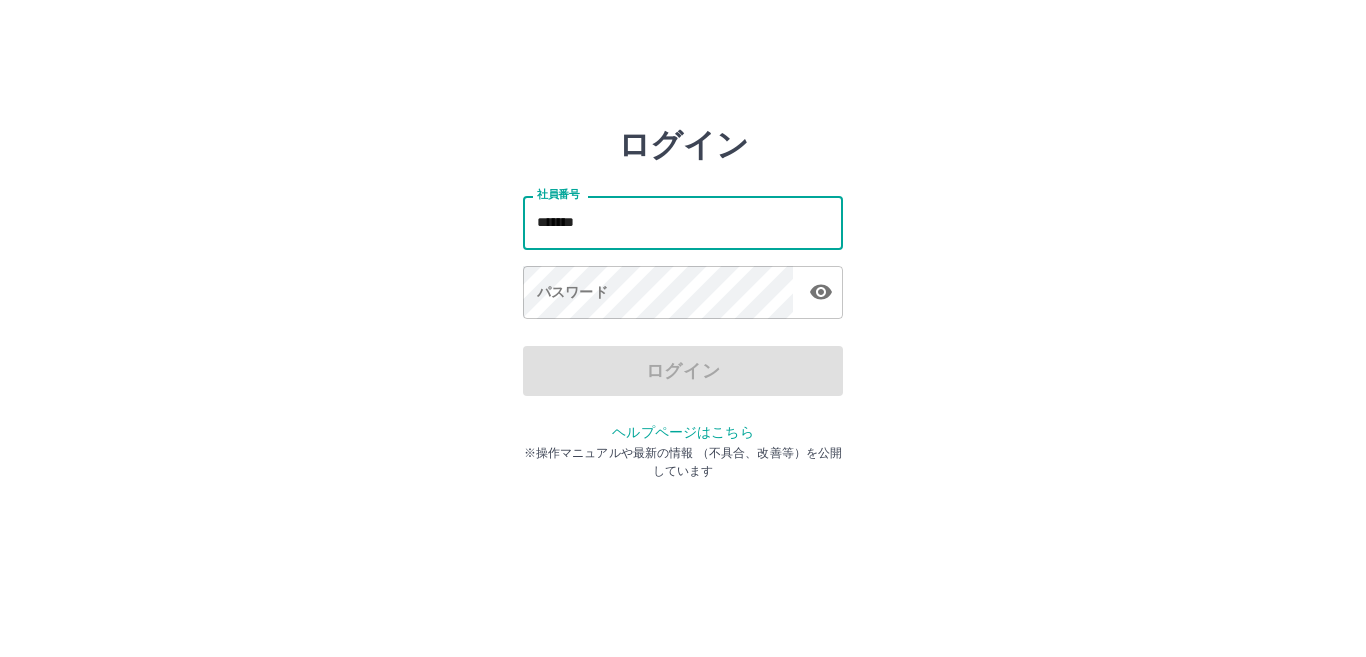 type on "*******" 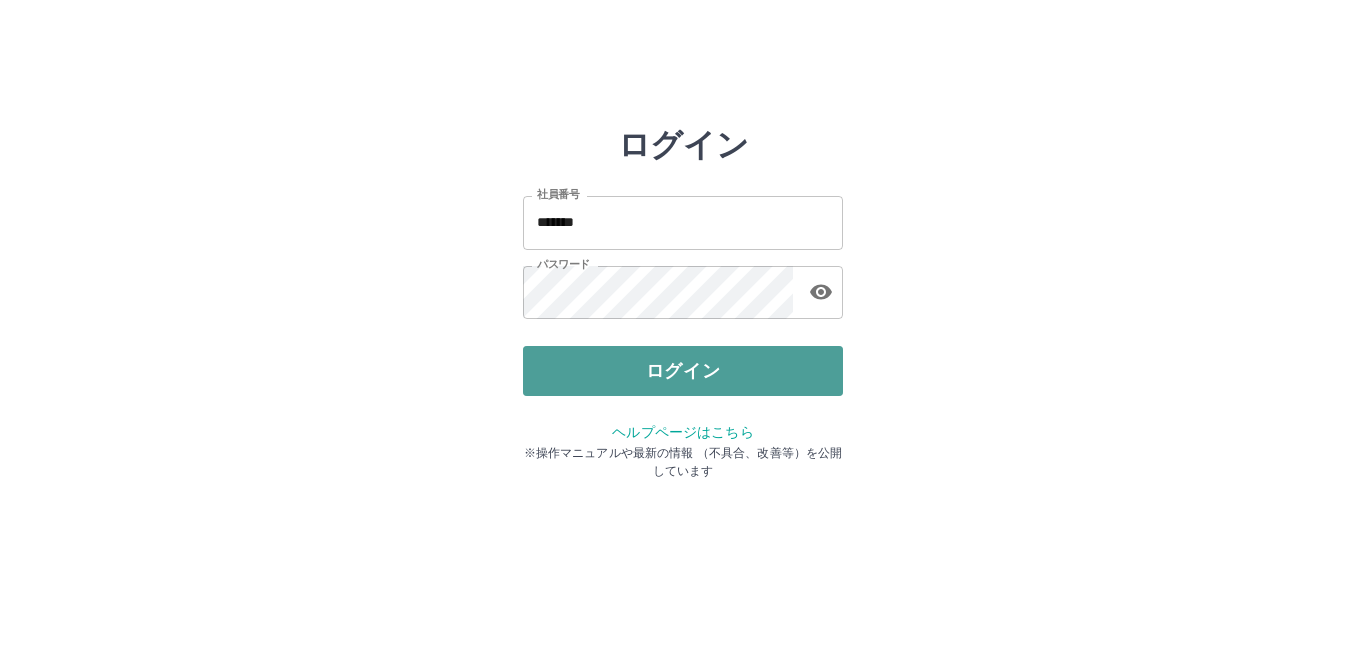 click on "ログイン" at bounding box center [683, 371] 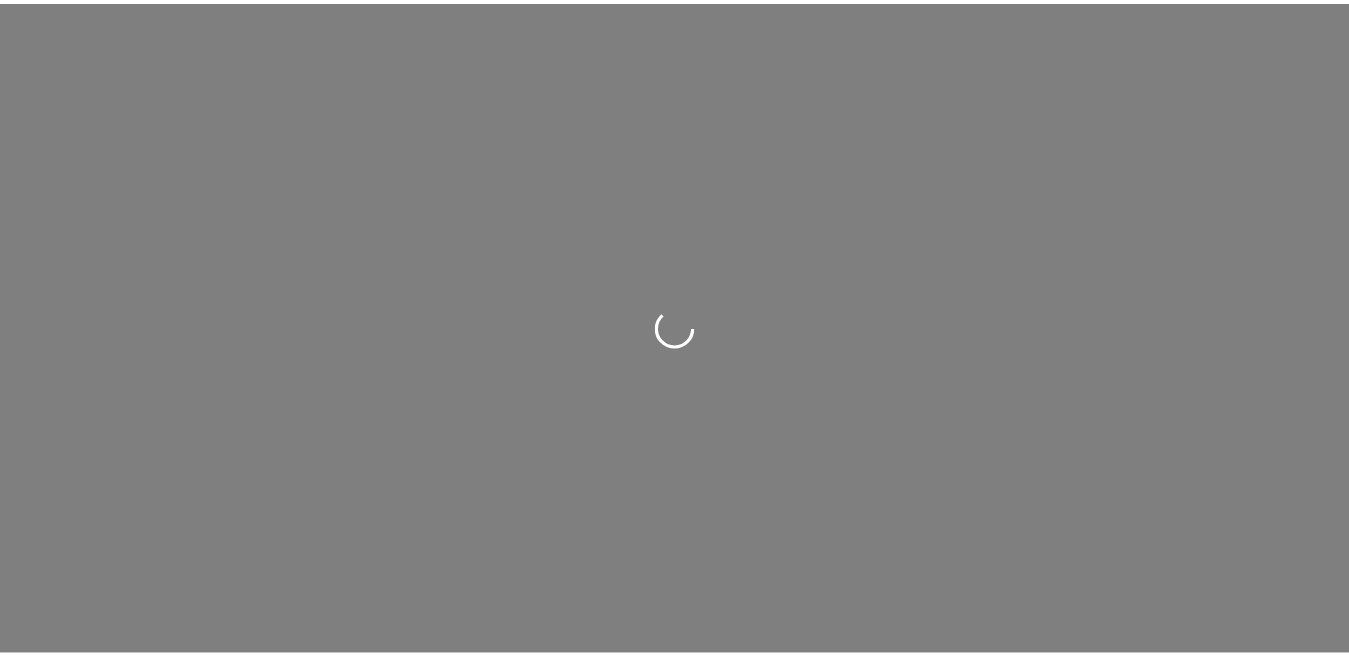 scroll, scrollTop: 0, scrollLeft: 0, axis: both 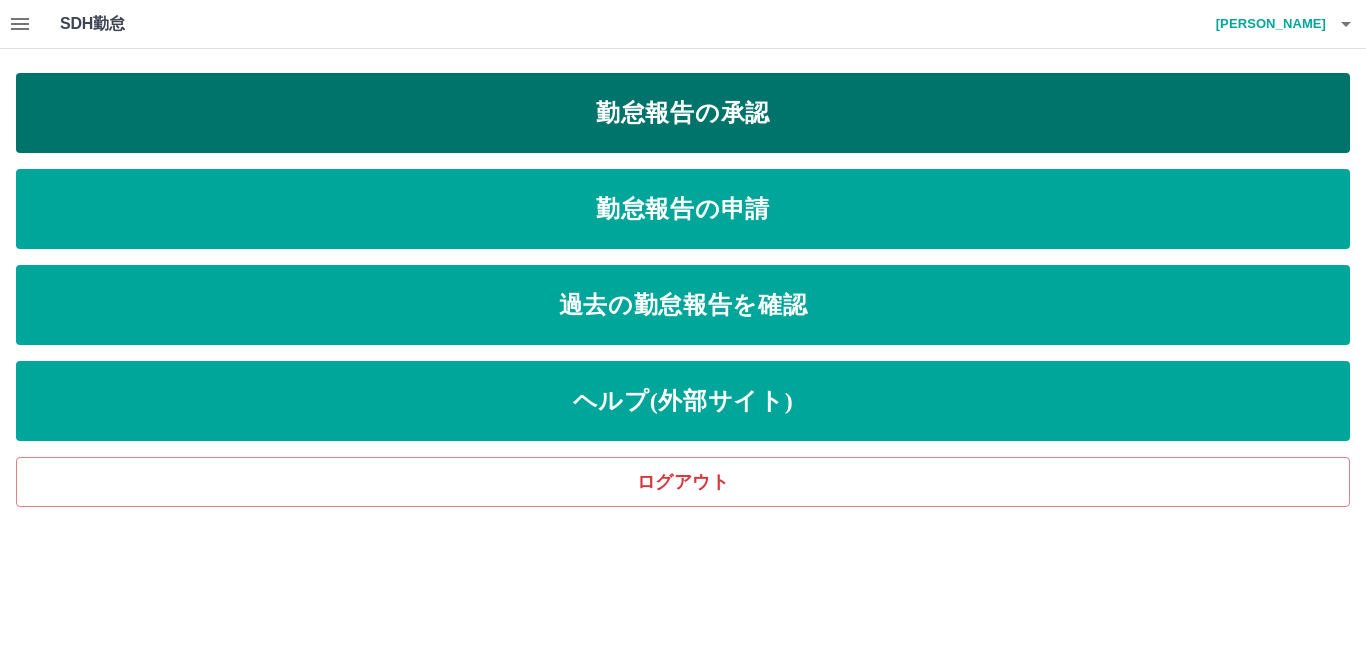 click on "勤怠報告の承認" at bounding box center [683, 113] 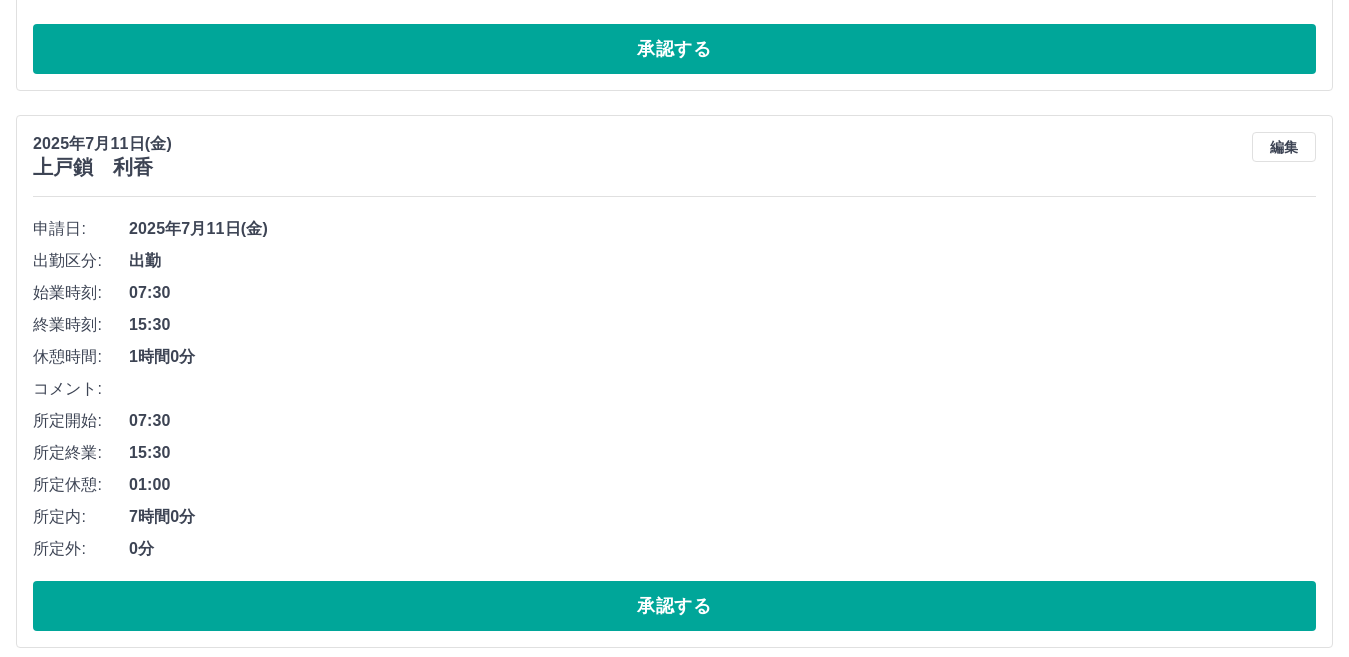scroll, scrollTop: 4529, scrollLeft: 0, axis: vertical 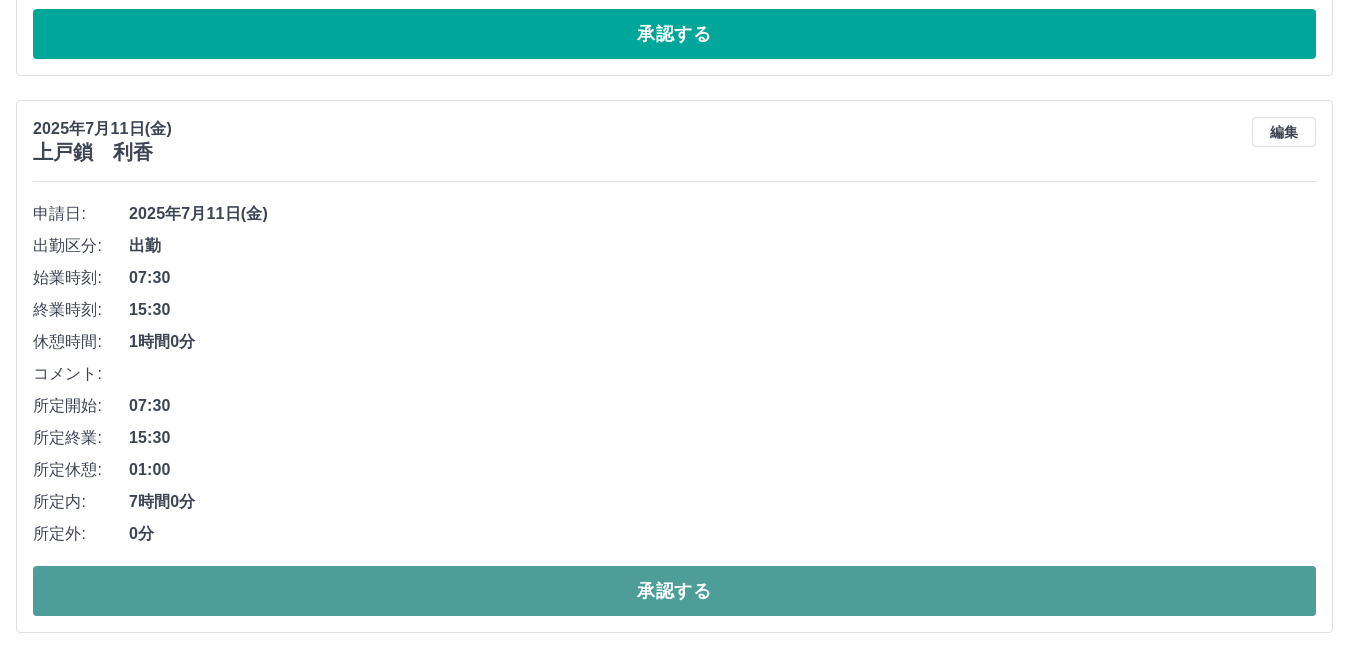 click on "承認する" at bounding box center (674, 591) 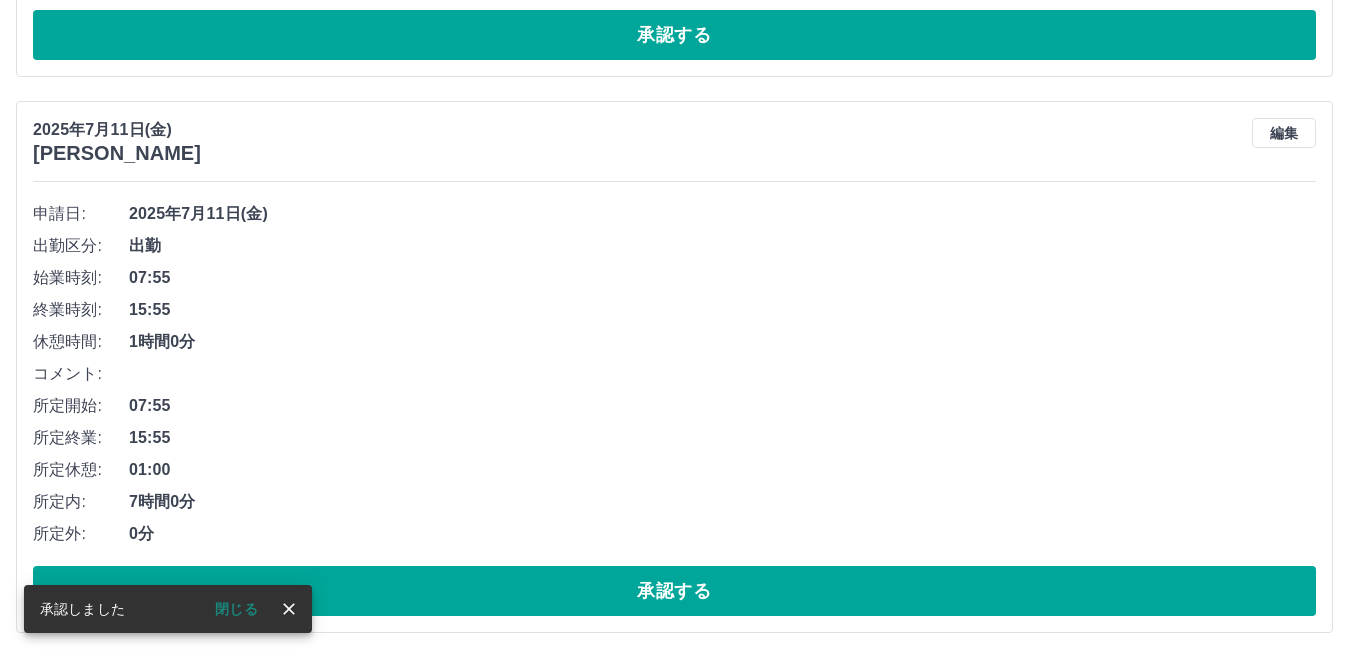 scroll, scrollTop: 3972, scrollLeft: 0, axis: vertical 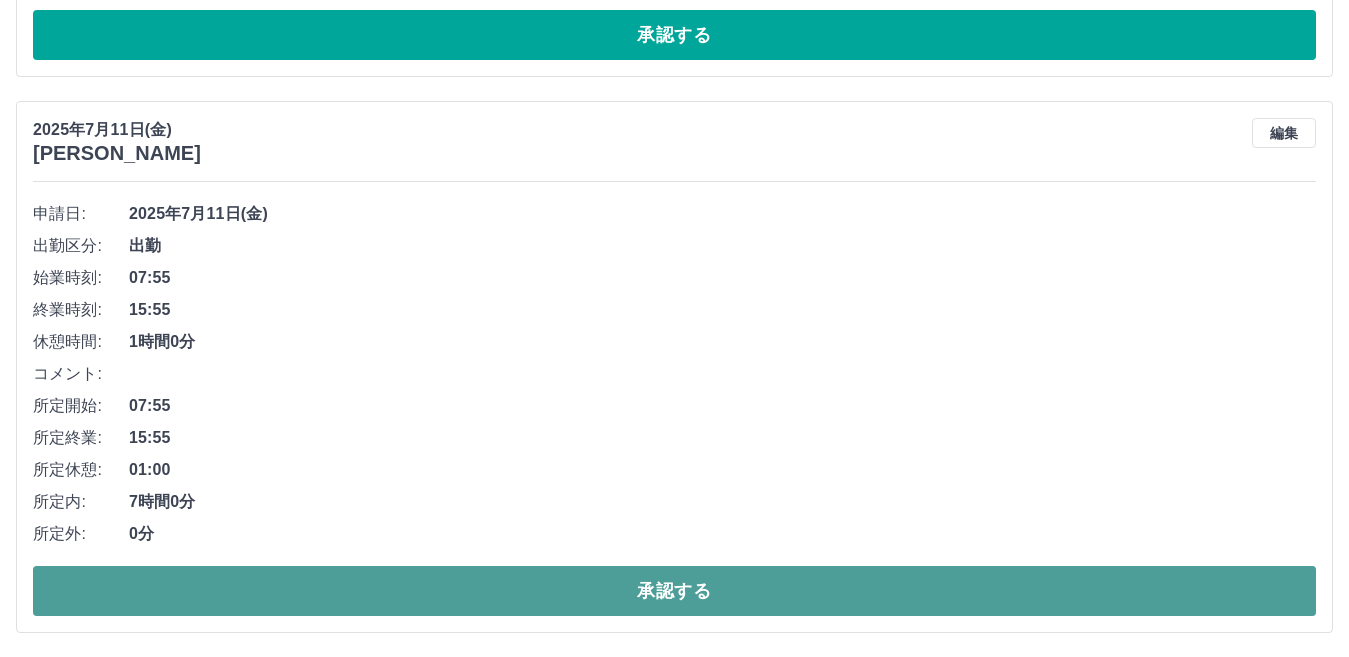 click on "承認する" at bounding box center [674, 591] 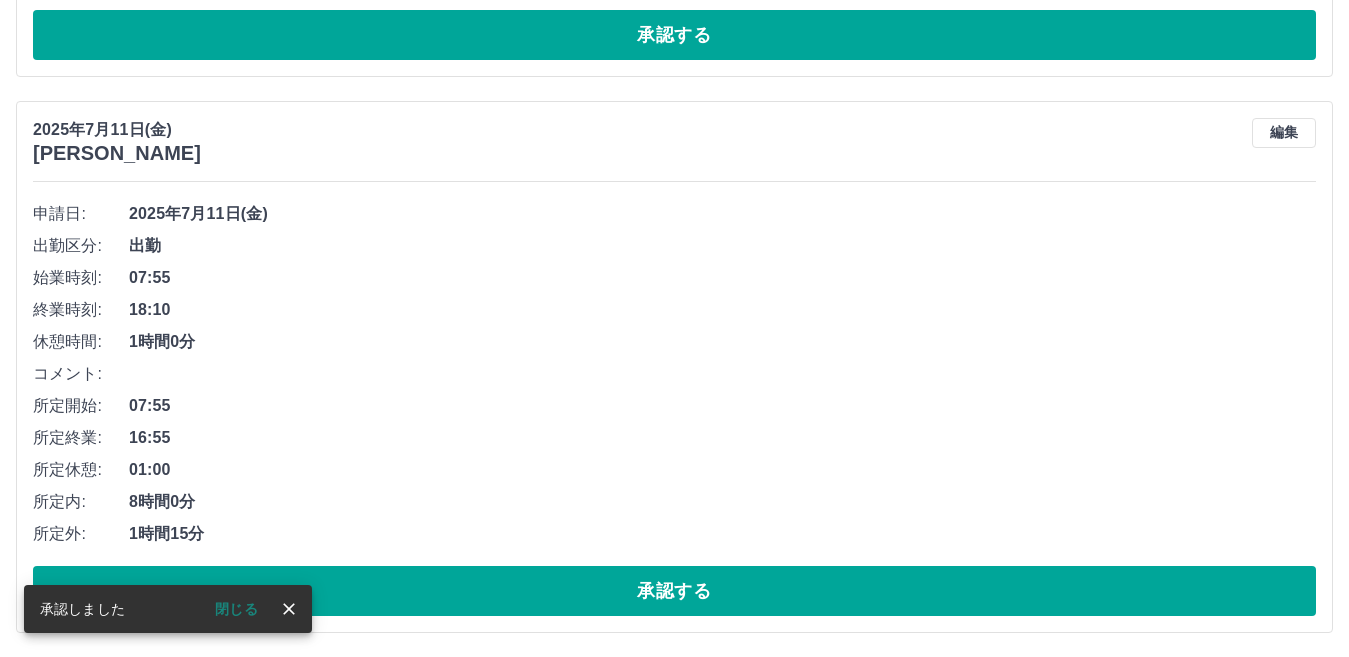scroll, scrollTop: 3416, scrollLeft: 0, axis: vertical 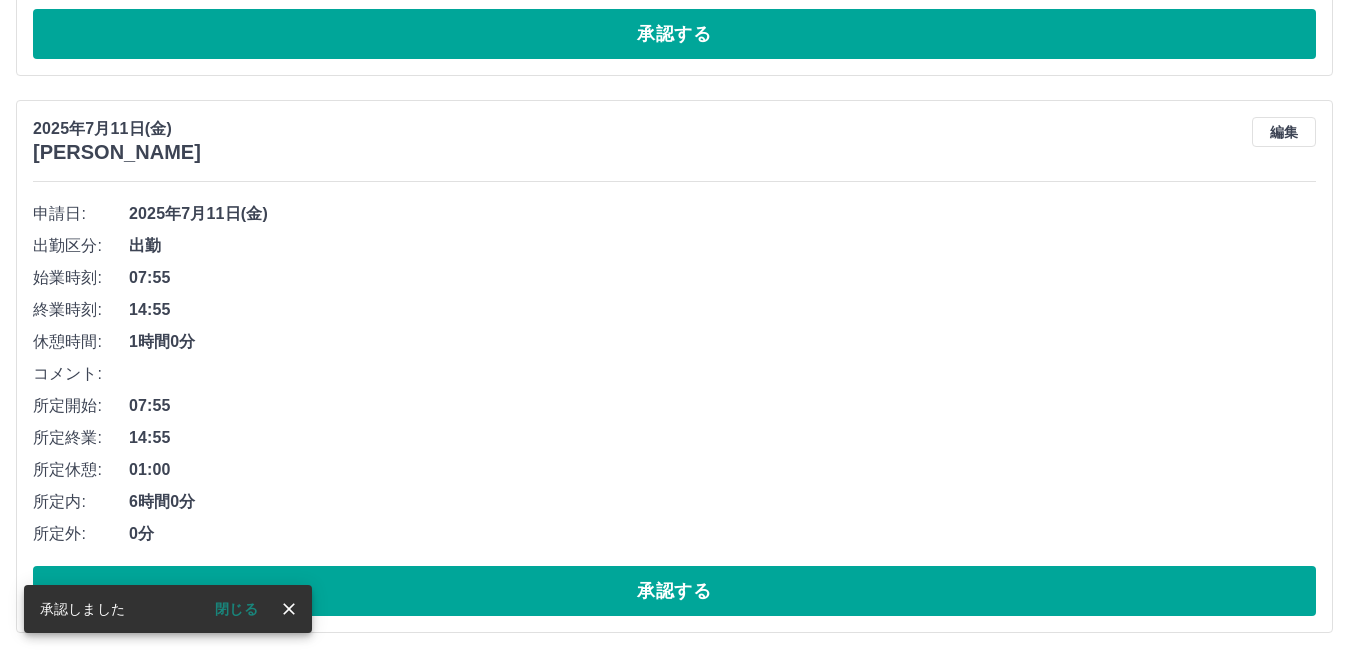 click on "承認する" at bounding box center [674, 591] 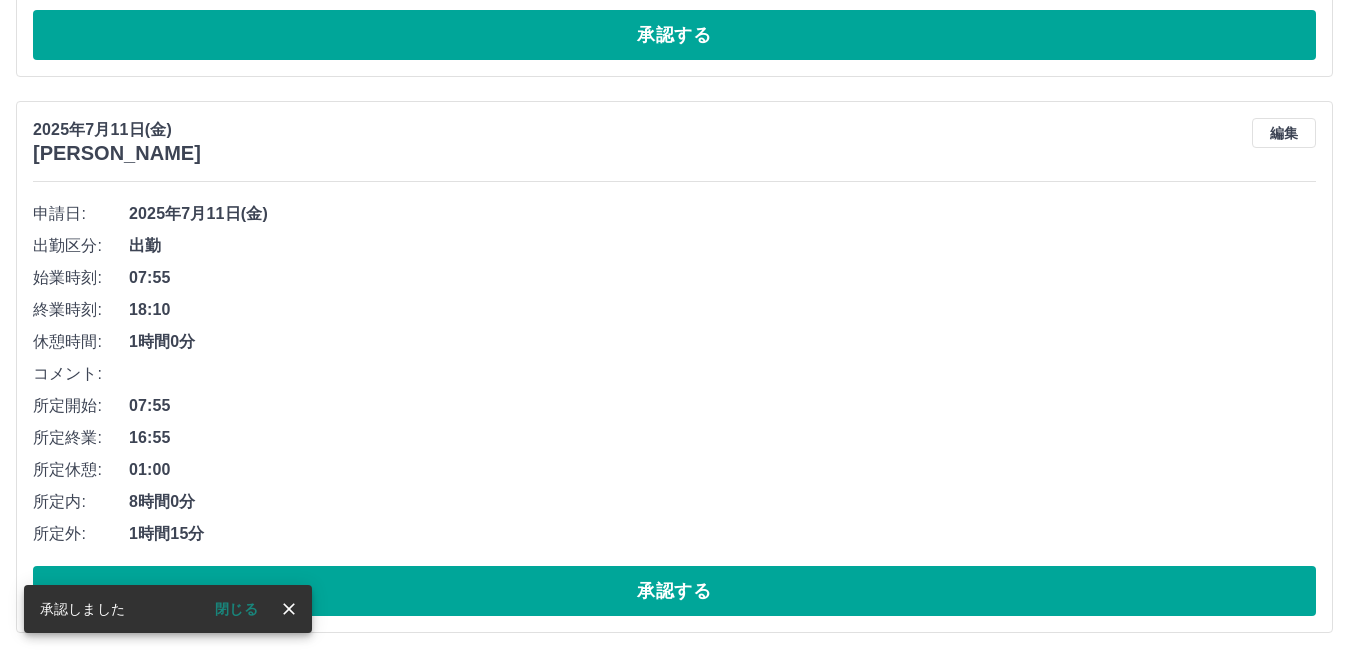 scroll, scrollTop: 2303, scrollLeft: 0, axis: vertical 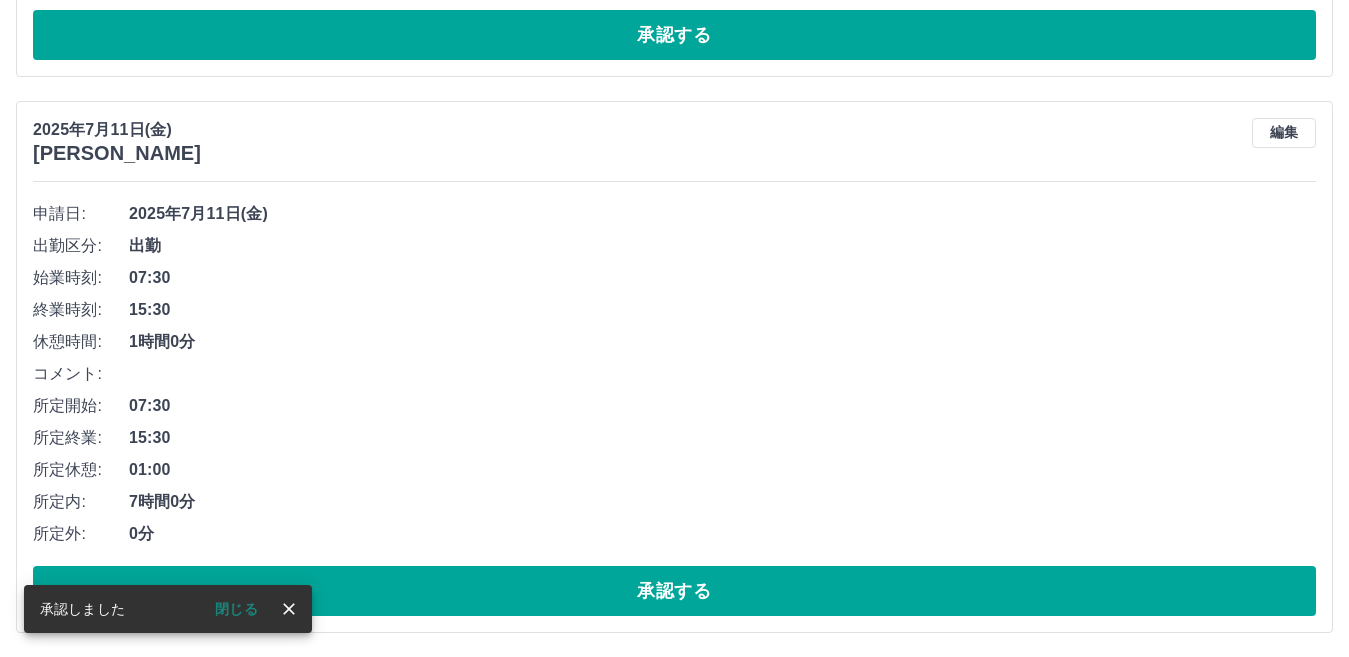 click on "承認する" at bounding box center (674, 591) 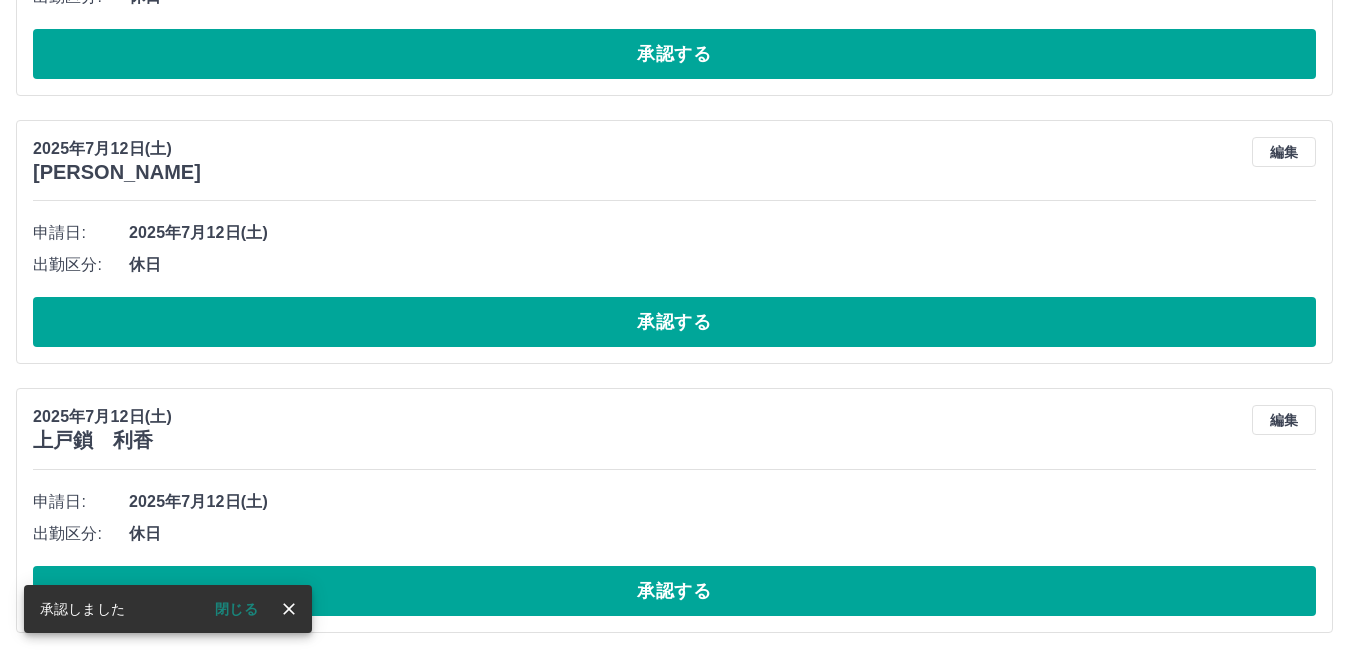 scroll, scrollTop: 1191, scrollLeft: 0, axis: vertical 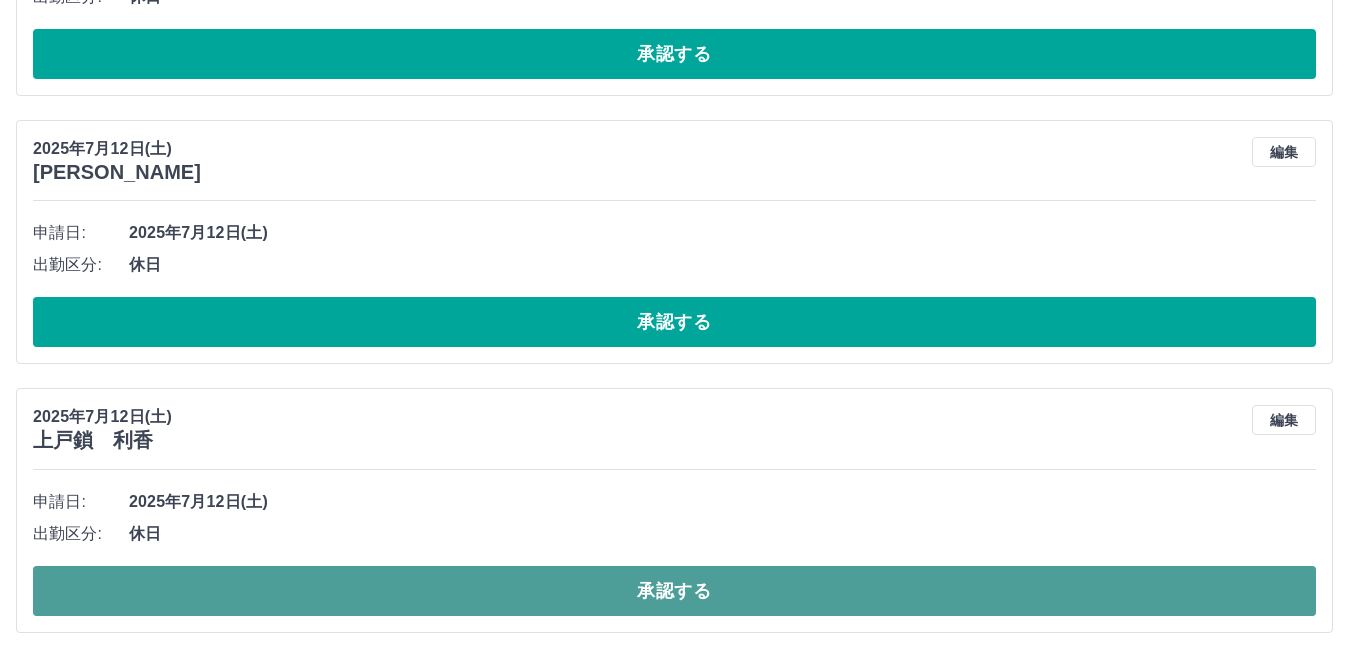 click on "承認する" at bounding box center (674, 591) 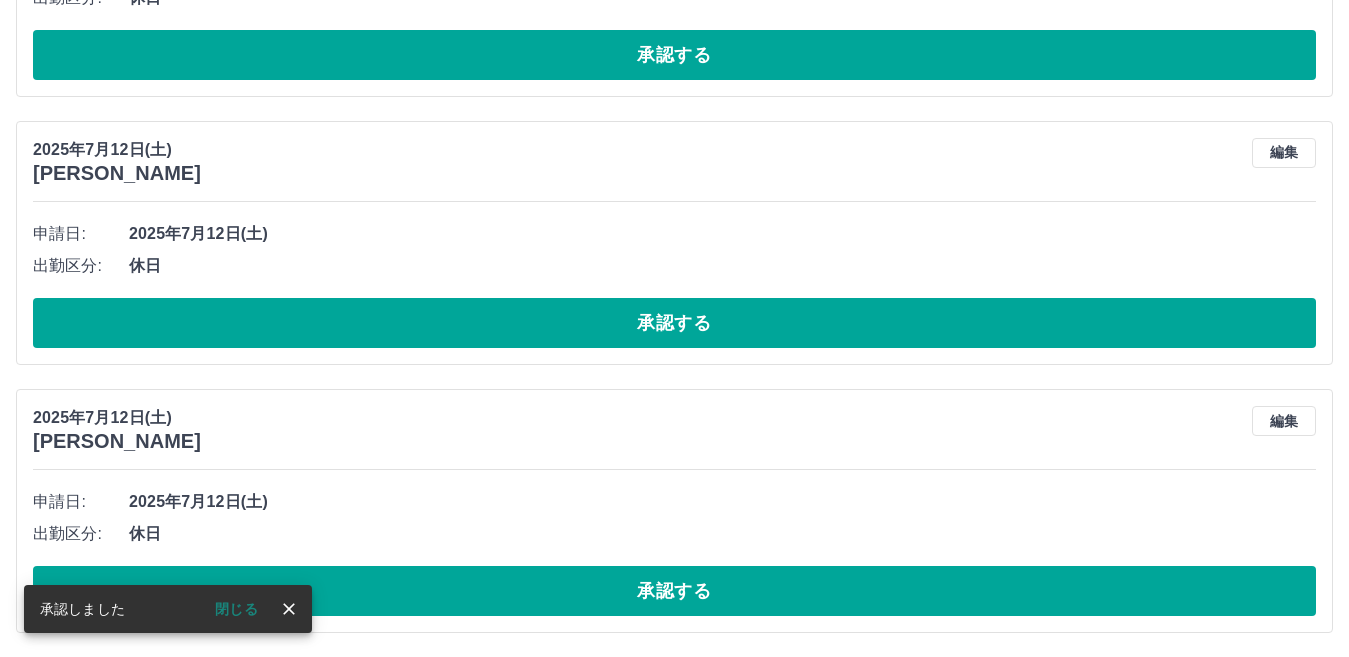 scroll, scrollTop: 922, scrollLeft: 0, axis: vertical 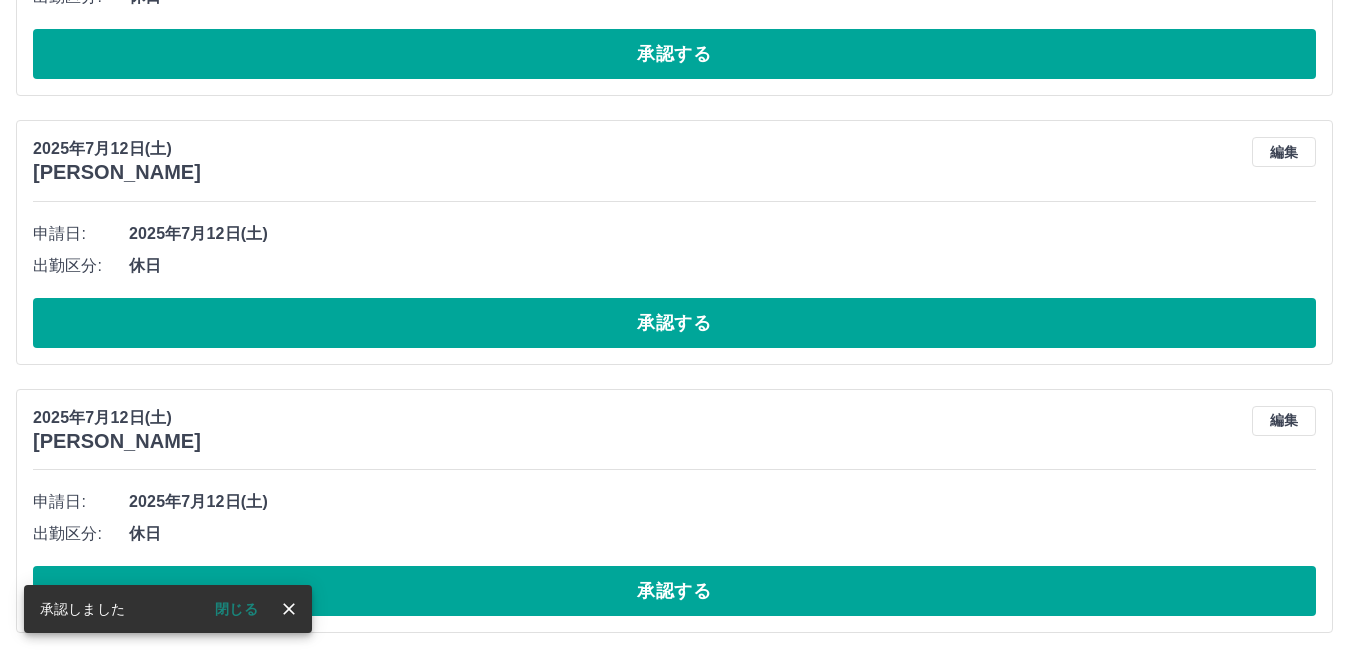 click on "承認する" at bounding box center [674, 591] 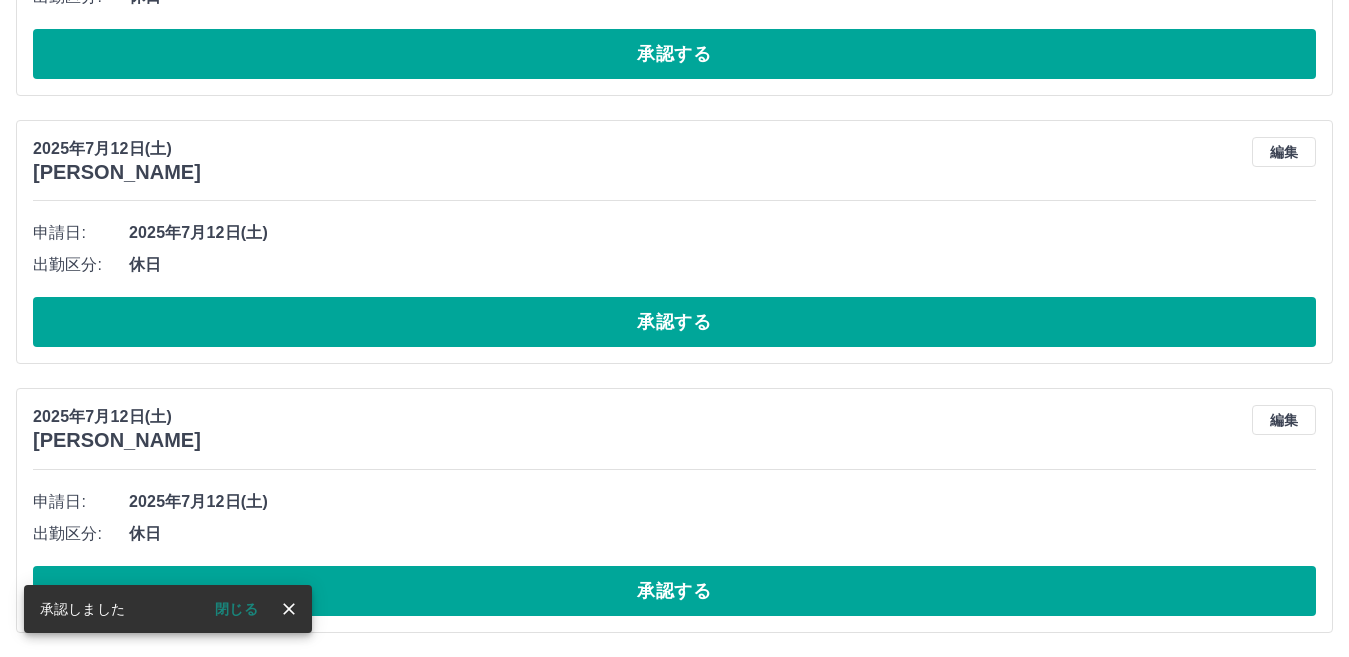 scroll, scrollTop: 386, scrollLeft: 0, axis: vertical 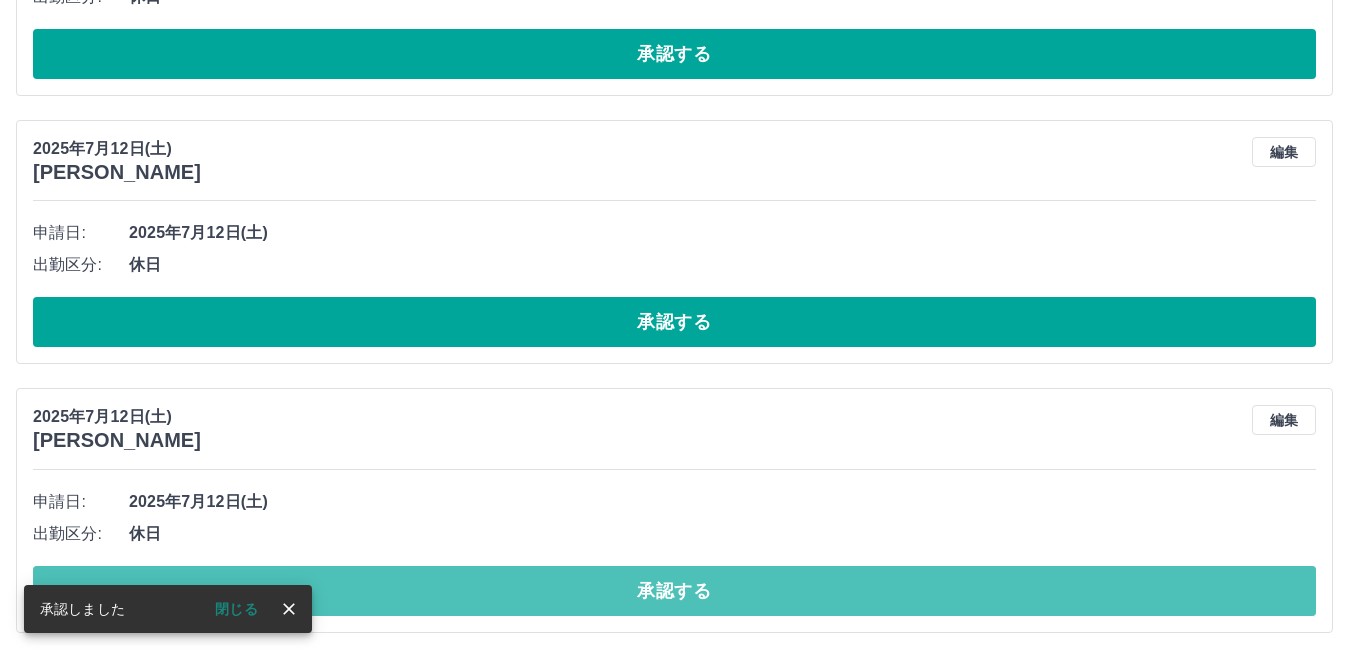 click on "承認する" at bounding box center [674, 591] 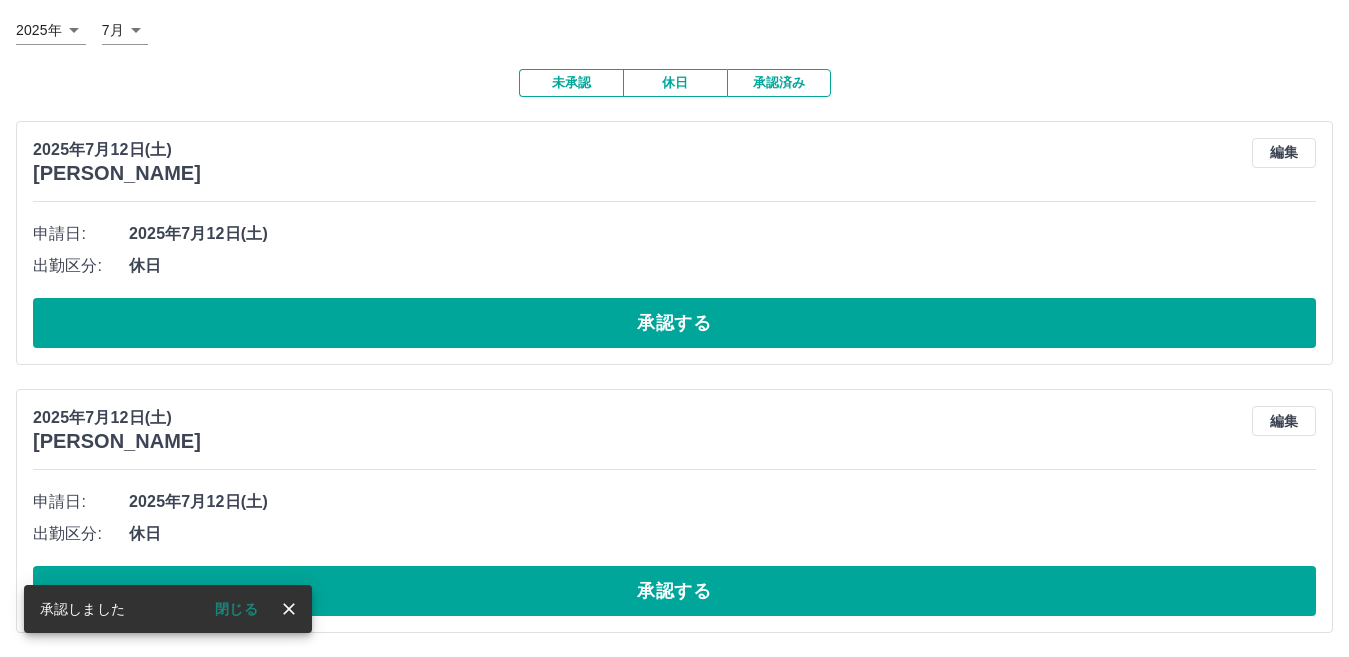 scroll, scrollTop: 117, scrollLeft: 0, axis: vertical 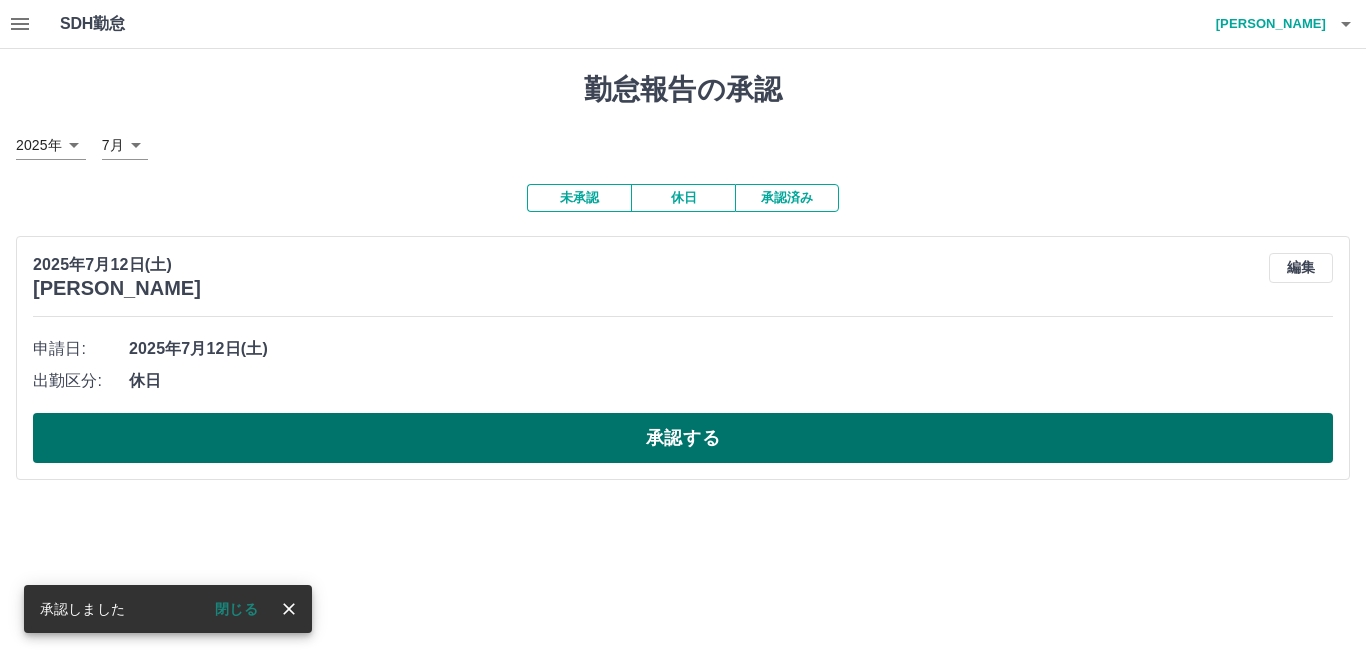 click on "承認する" at bounding box center [683, 438] 